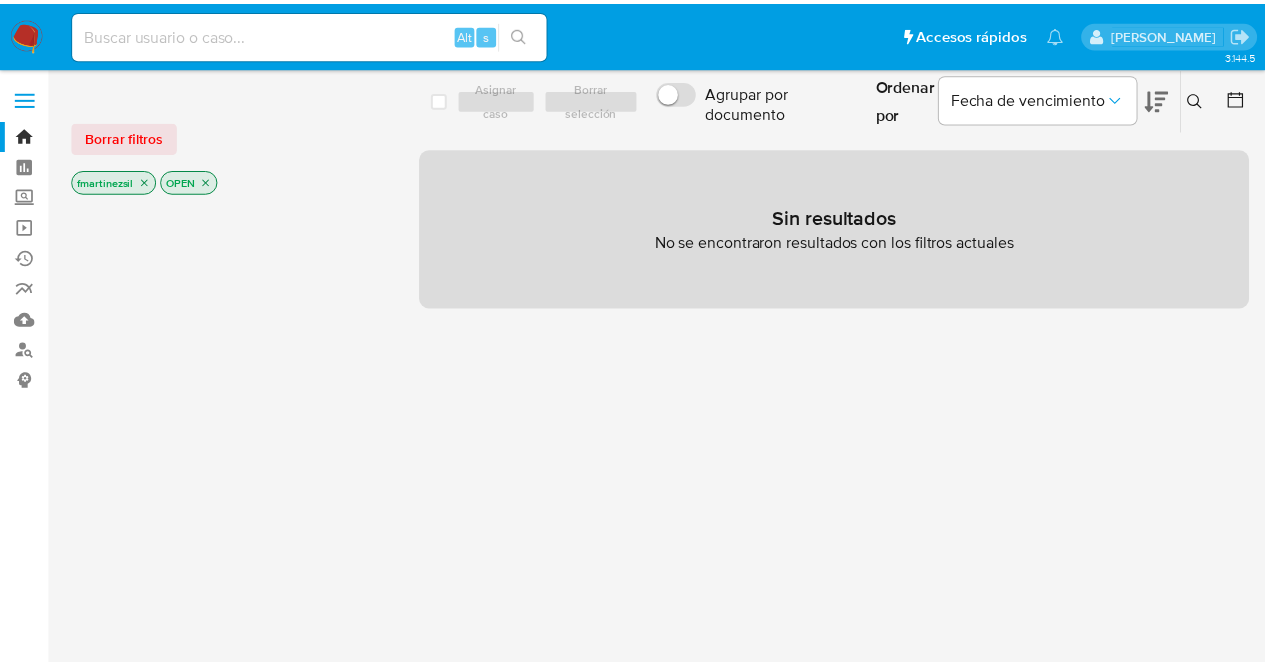 scroll, scrollTop: 0, scrollLeft: 0, axis: both 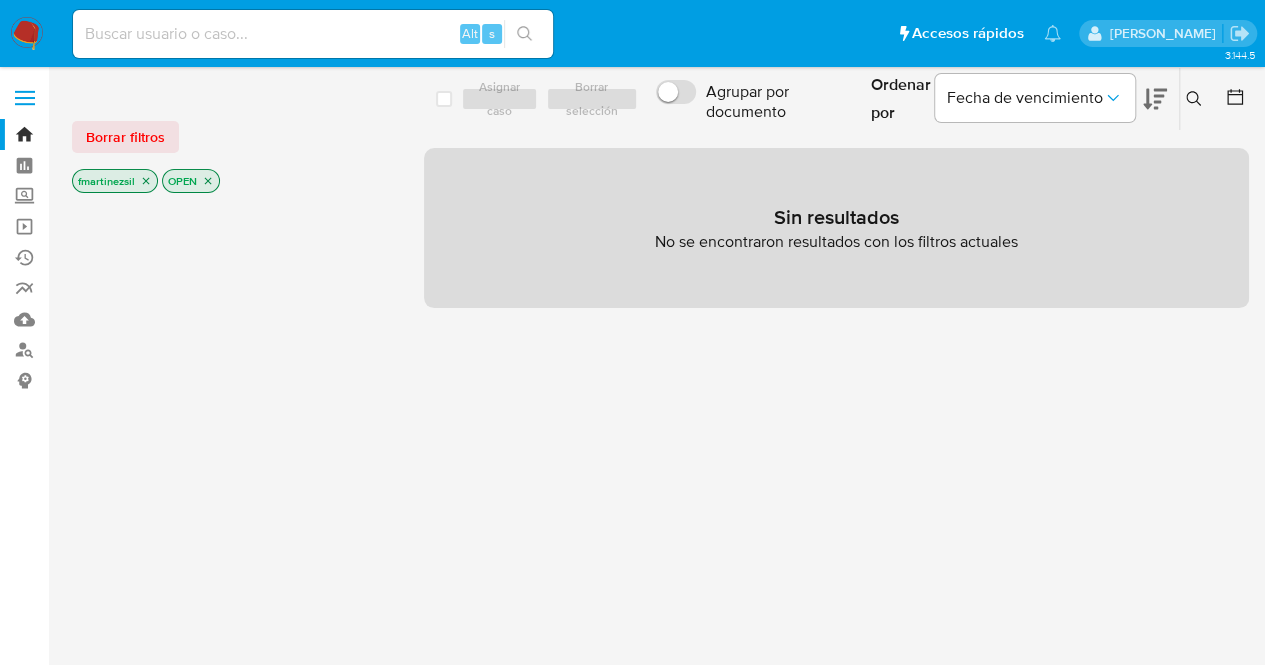 click at bounding box center (25, 98) 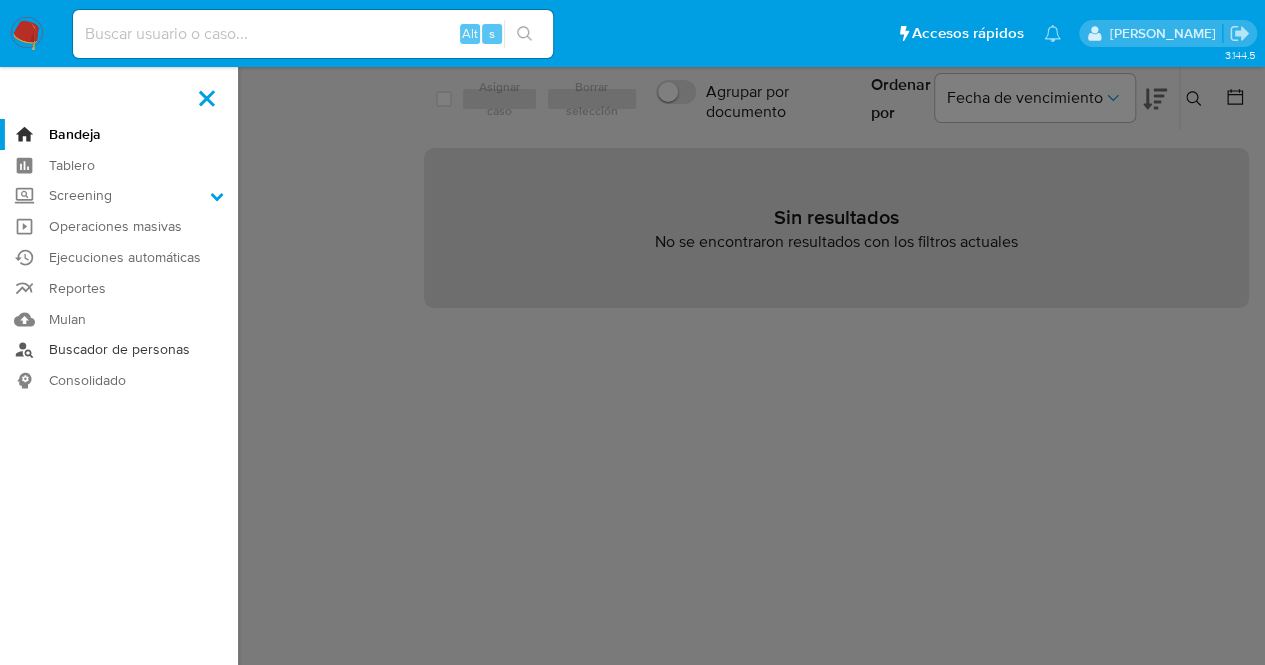 click on "Buscador de personas" at bounding box center [119, 350] 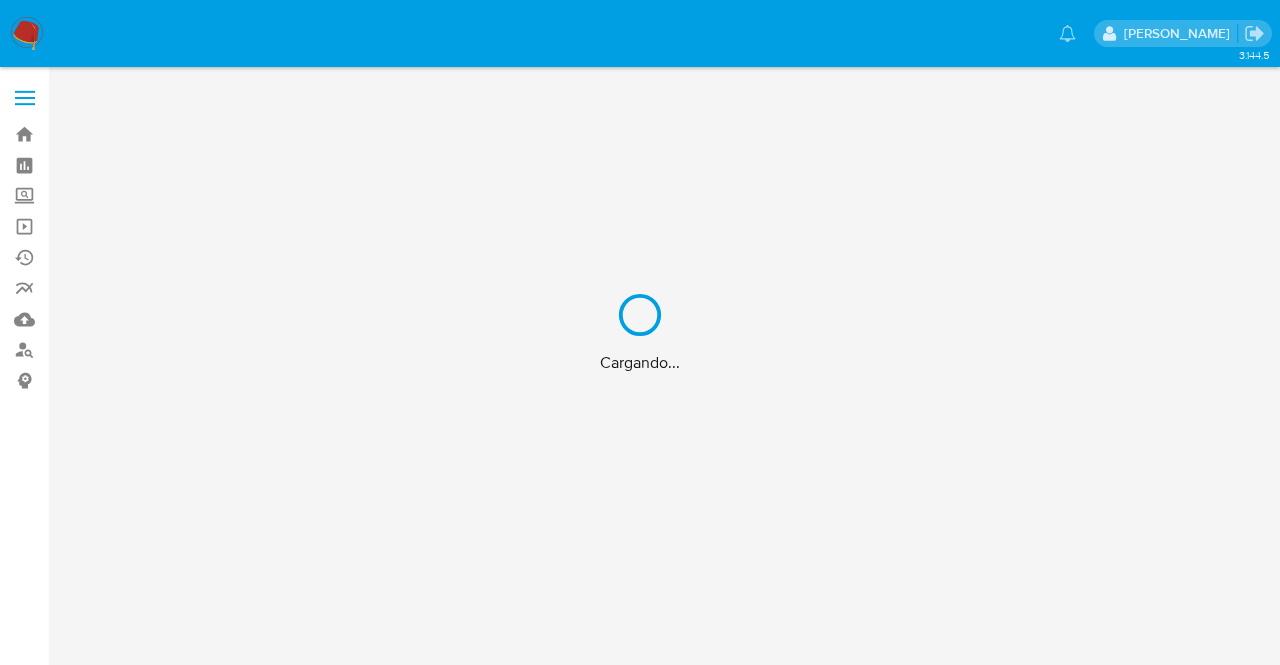 scroll, scrollTop: 0, scrollLeft: 0, axis: both 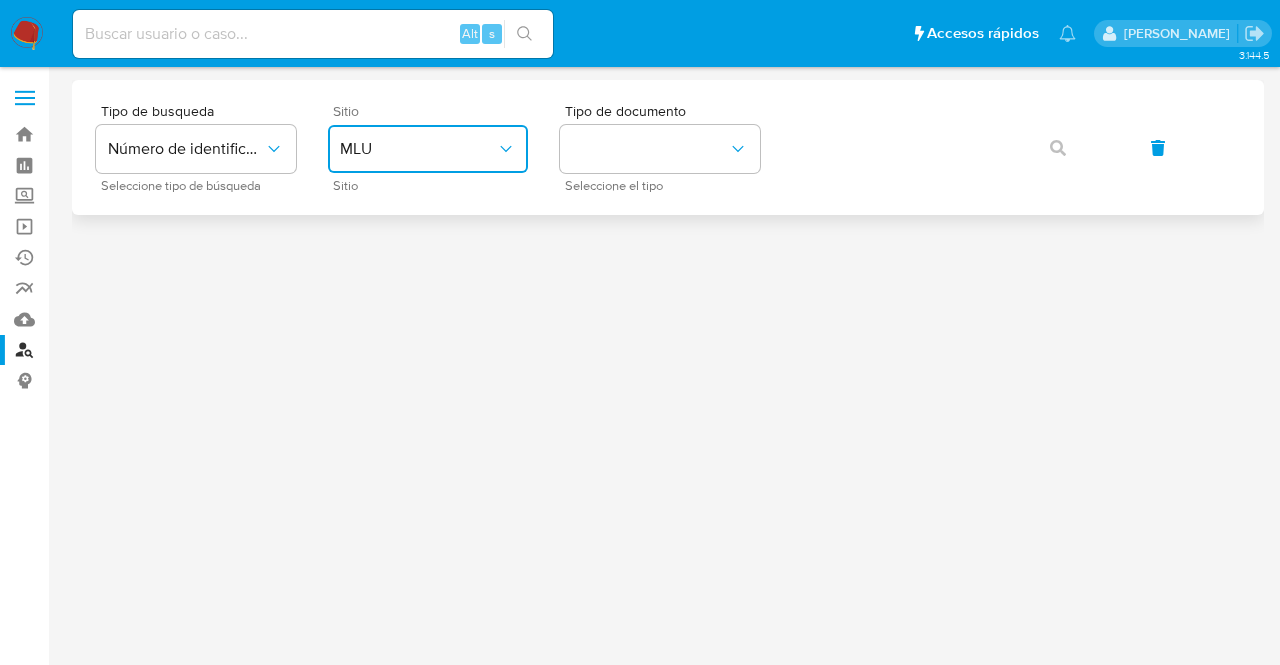 click on "MLU" at bounding box center (428, 149) 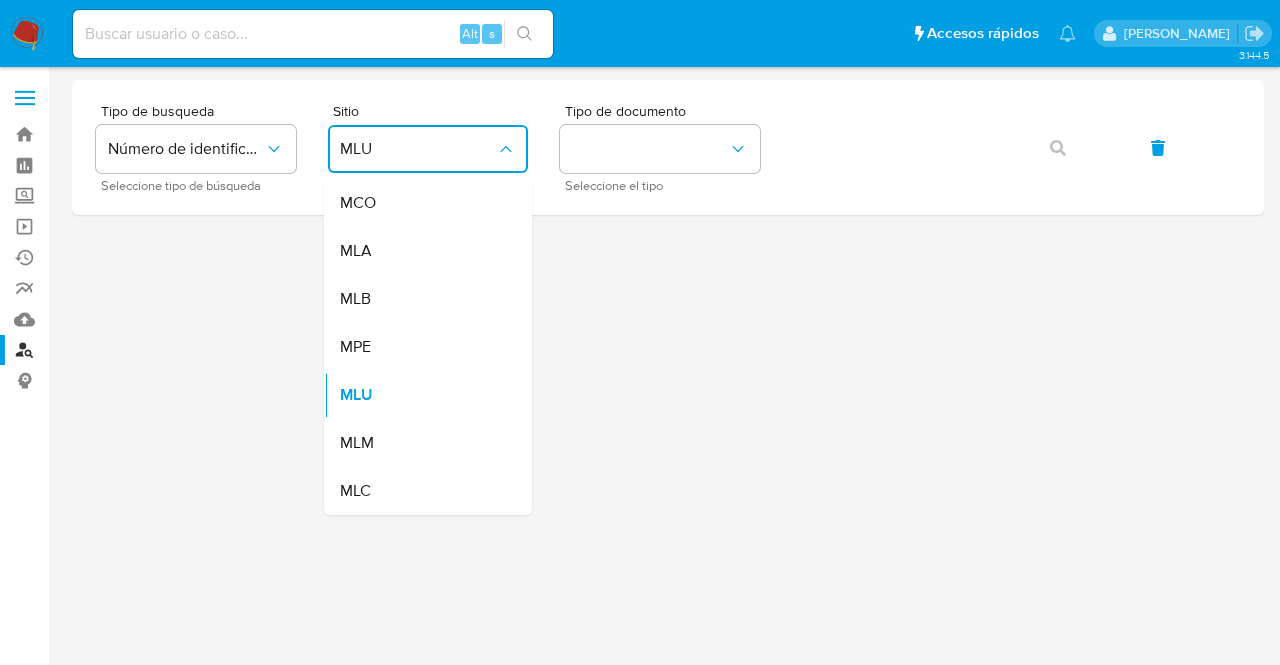 drag, startPoint x: 394, startPoint y: 441, endPoint x: 377, endPoint y: 415, distance: 31.06445 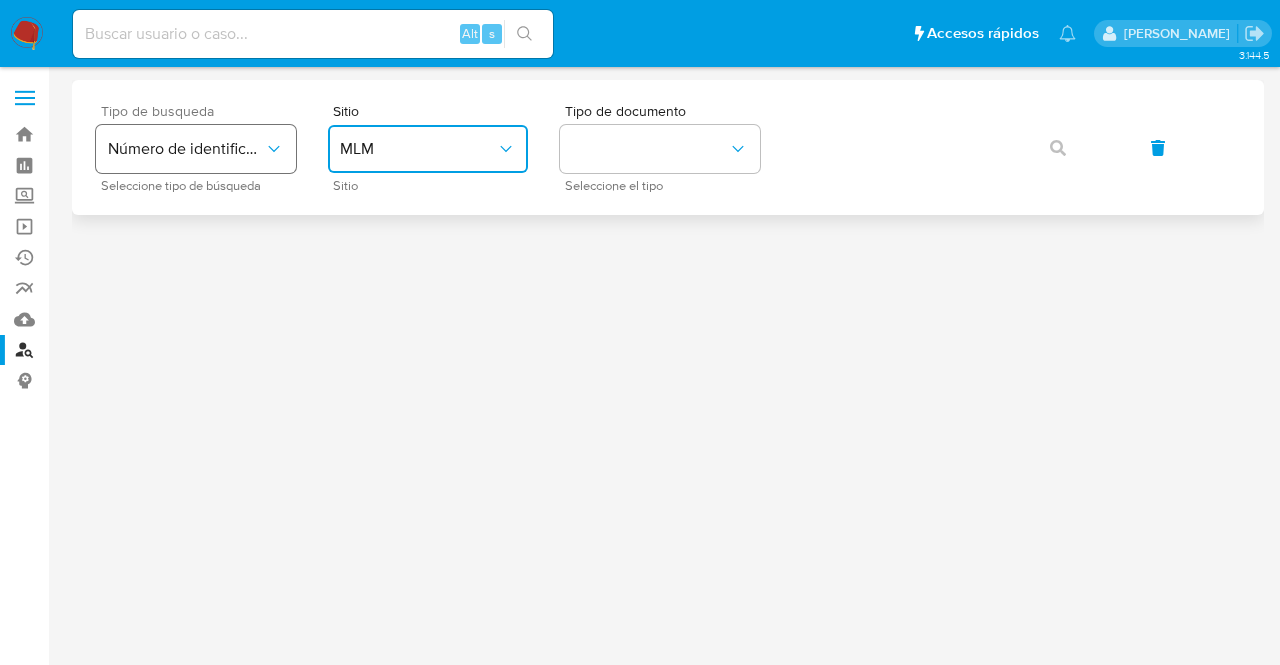click on "Número de identificación" at bounding box center [196, 149] 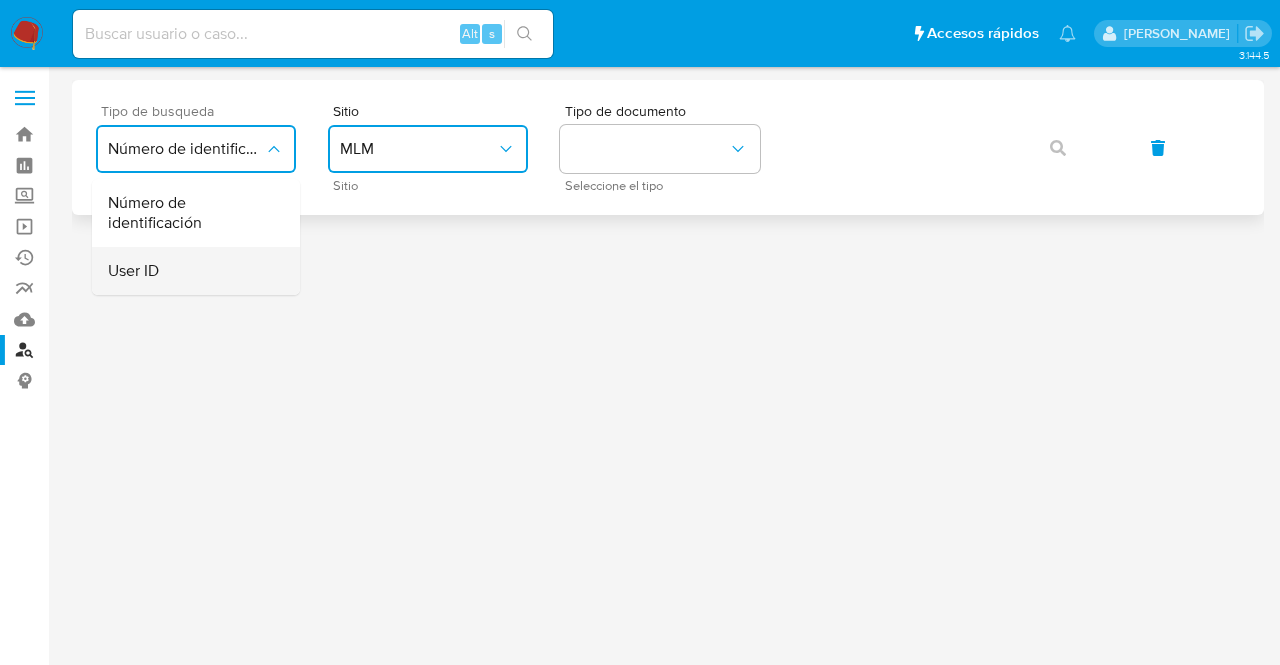 click on "User ID" at bounding box center (190, 271) 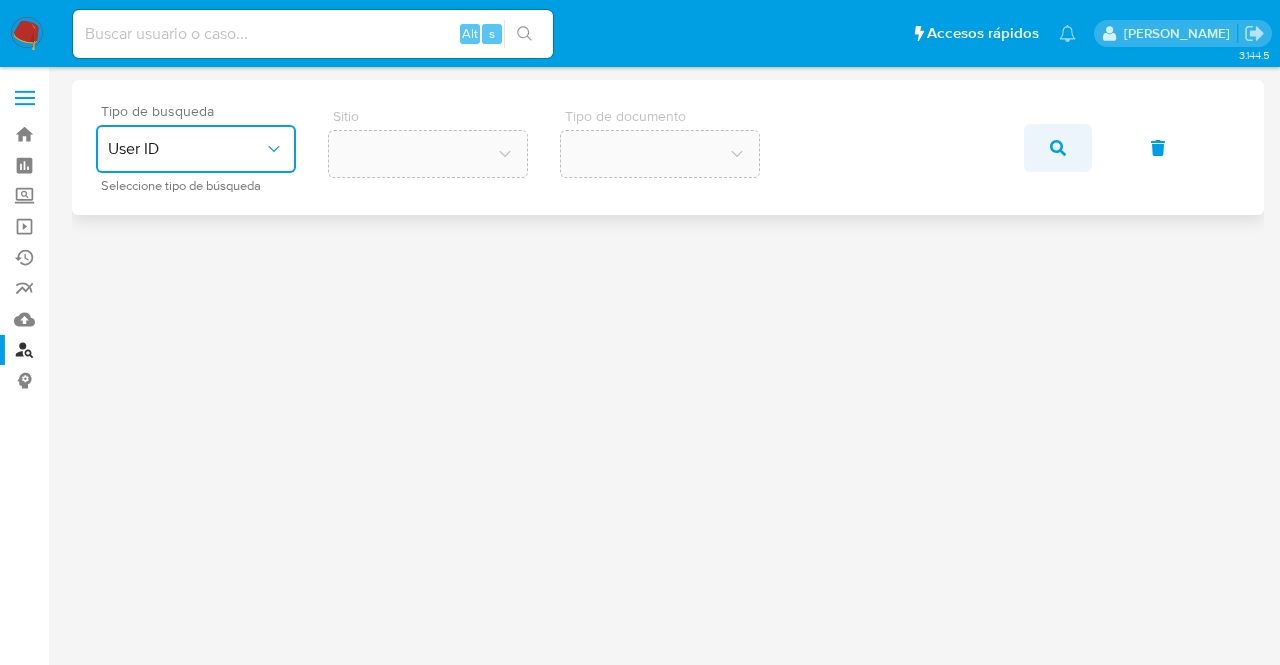 click at bounding box center (1058, 148) 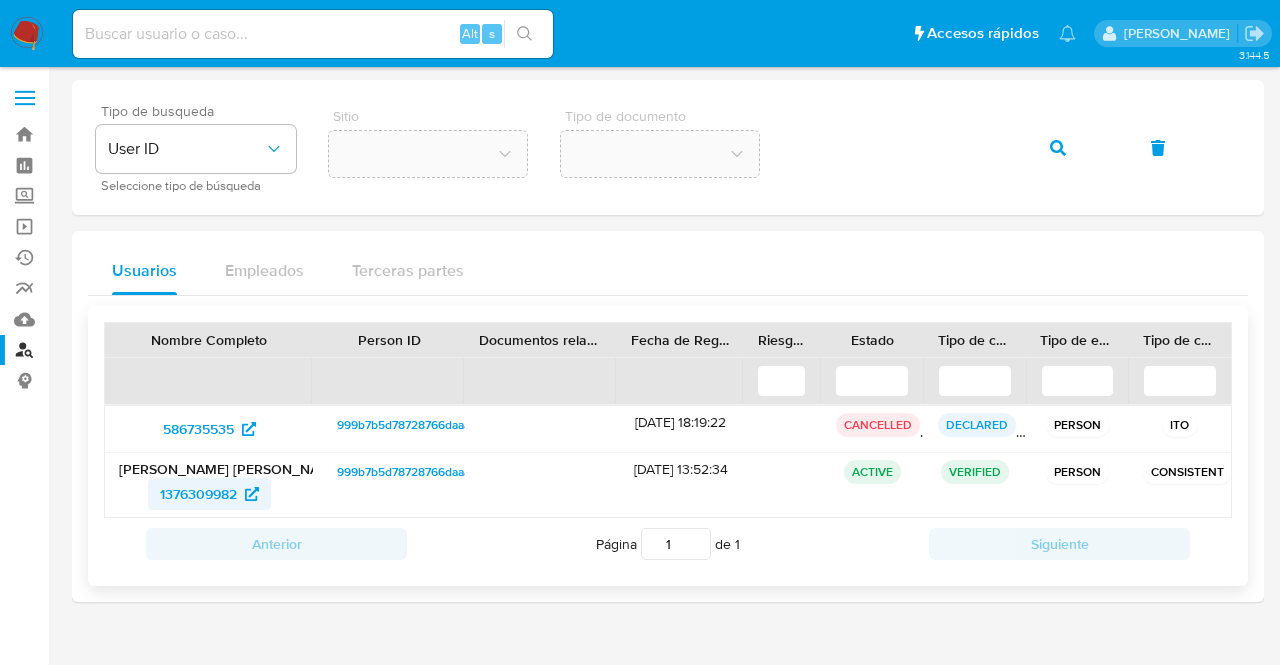 click on "1376309982" at bounding box center (198, 494) 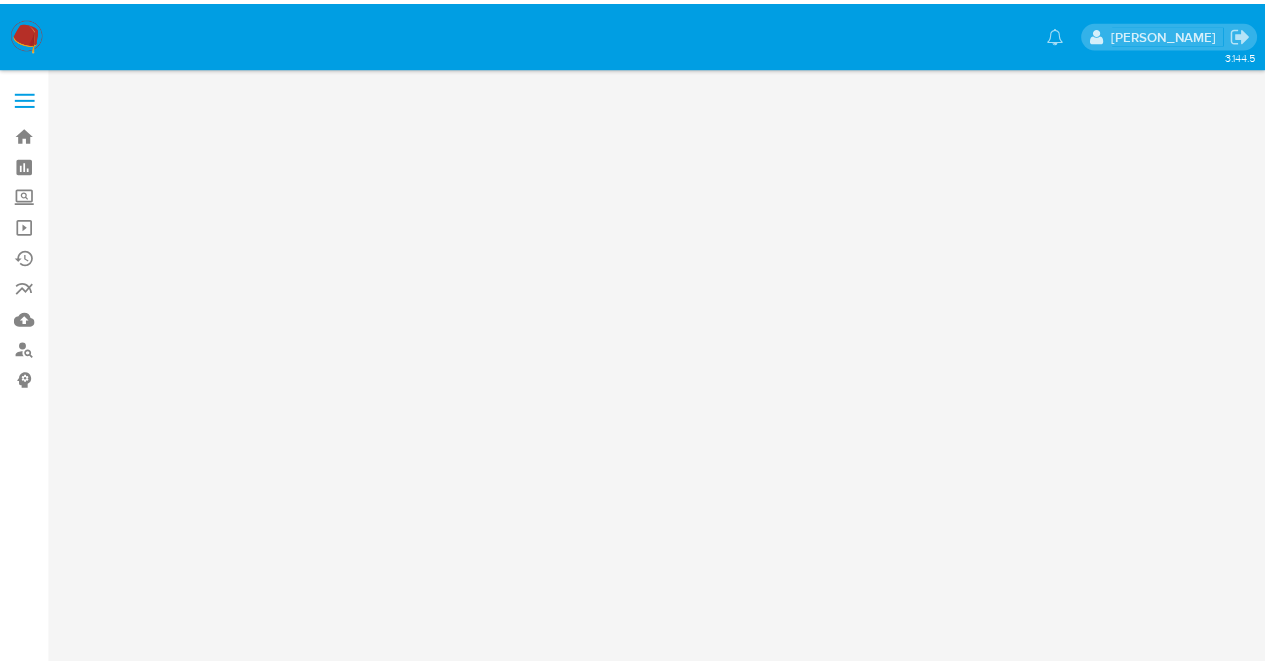 scroll, scrollTop: 0, scrollLeft: 0, axis: both 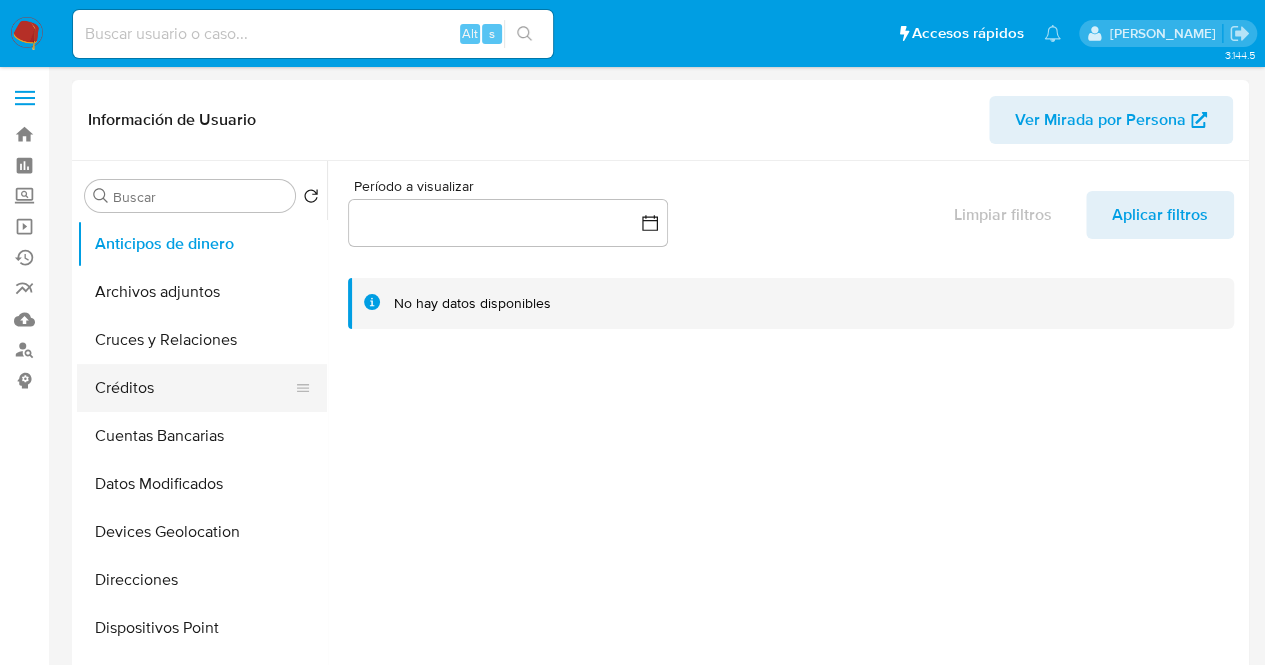 select on "10" 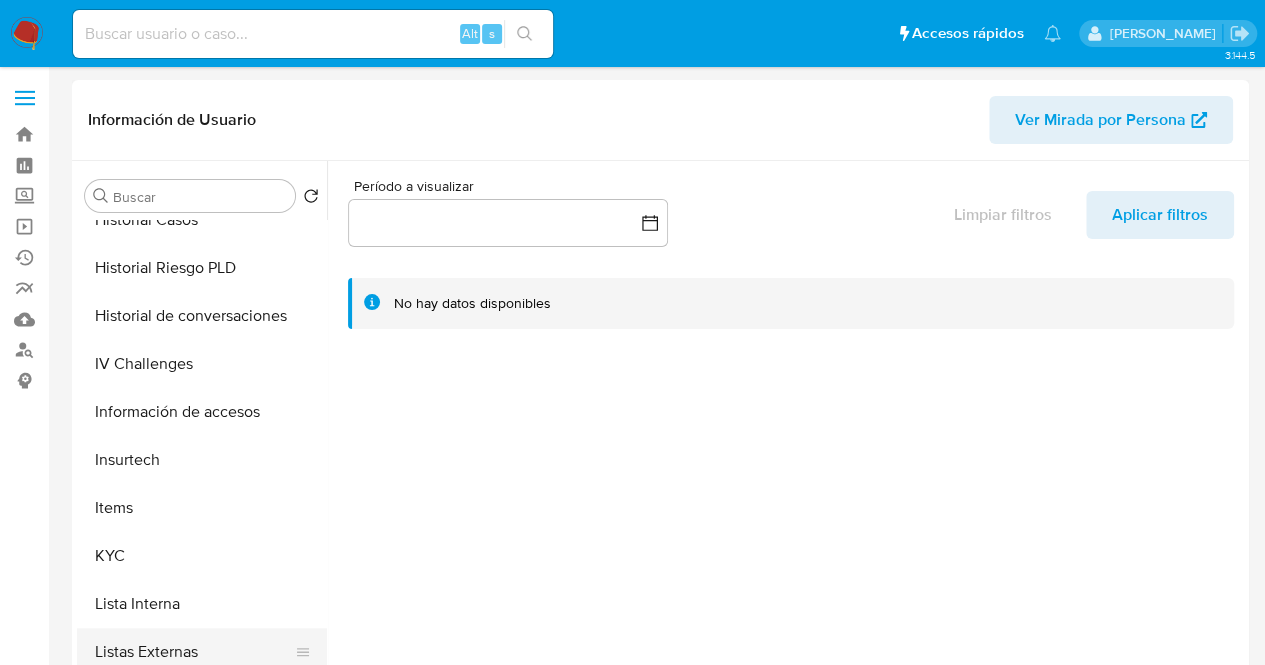 scroll, scrollTop: 797, scrollLeft: 0, axis: vertical 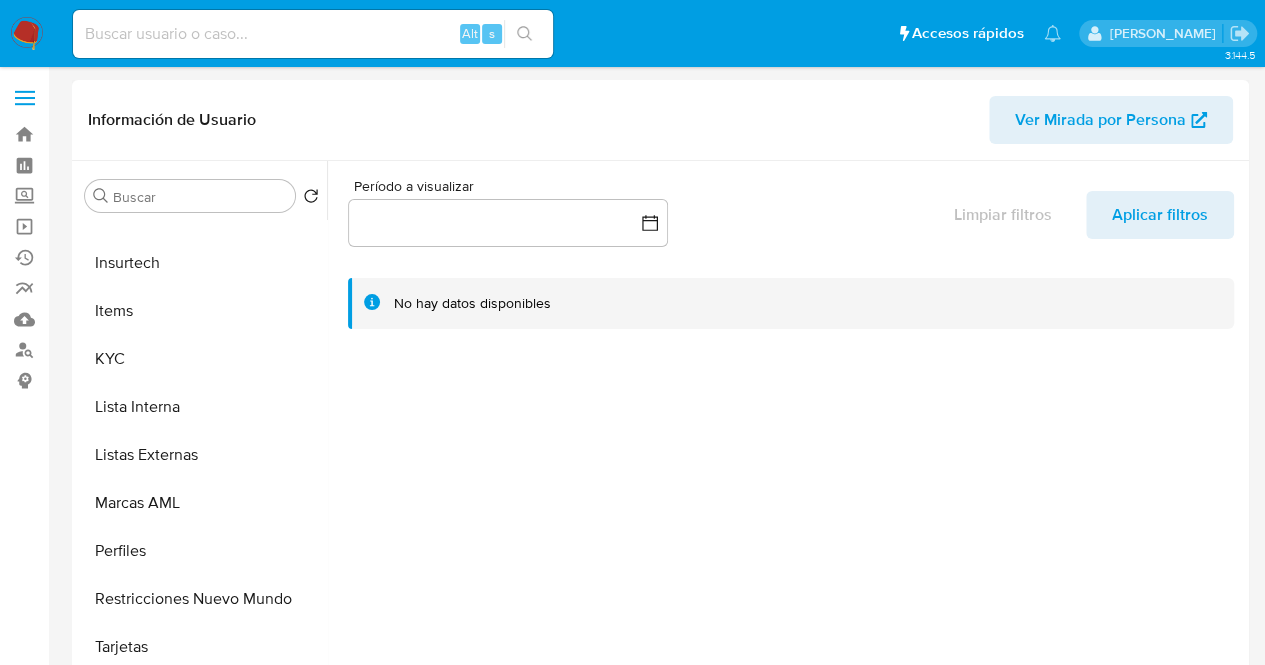 click on "Ver Mirada por Persona" at bounding box center (1100, 120) 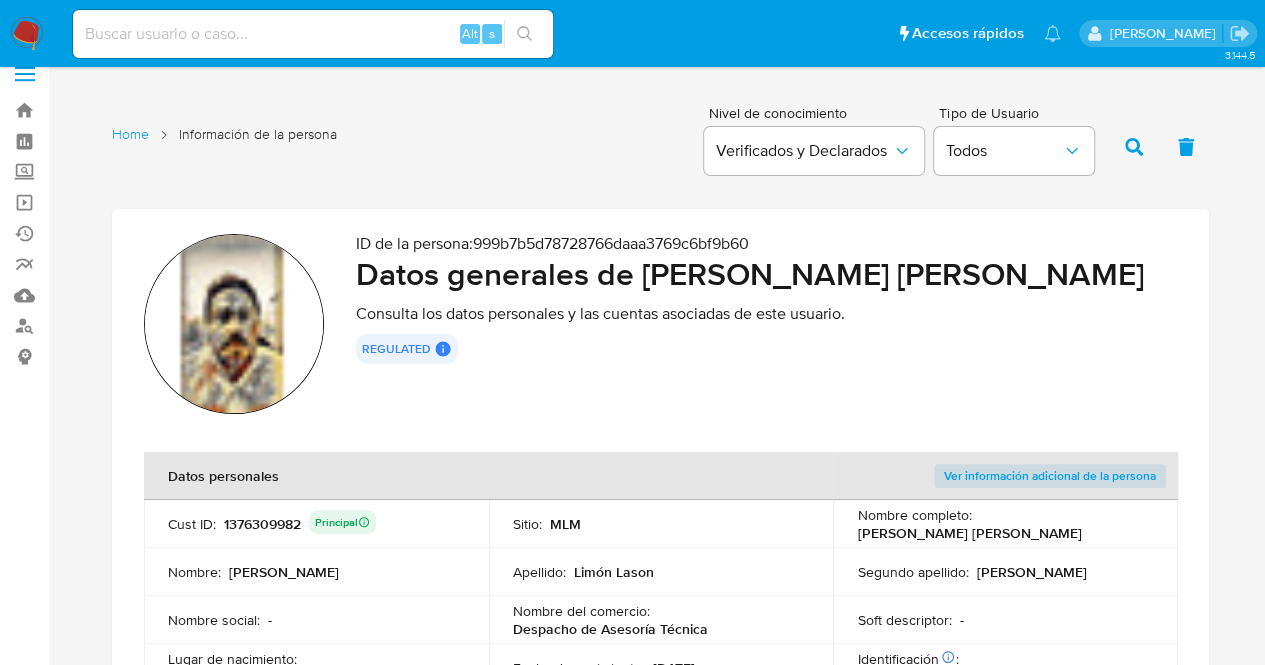 scroll, scrollTop: 0, scrollLeft: 0, axis: both 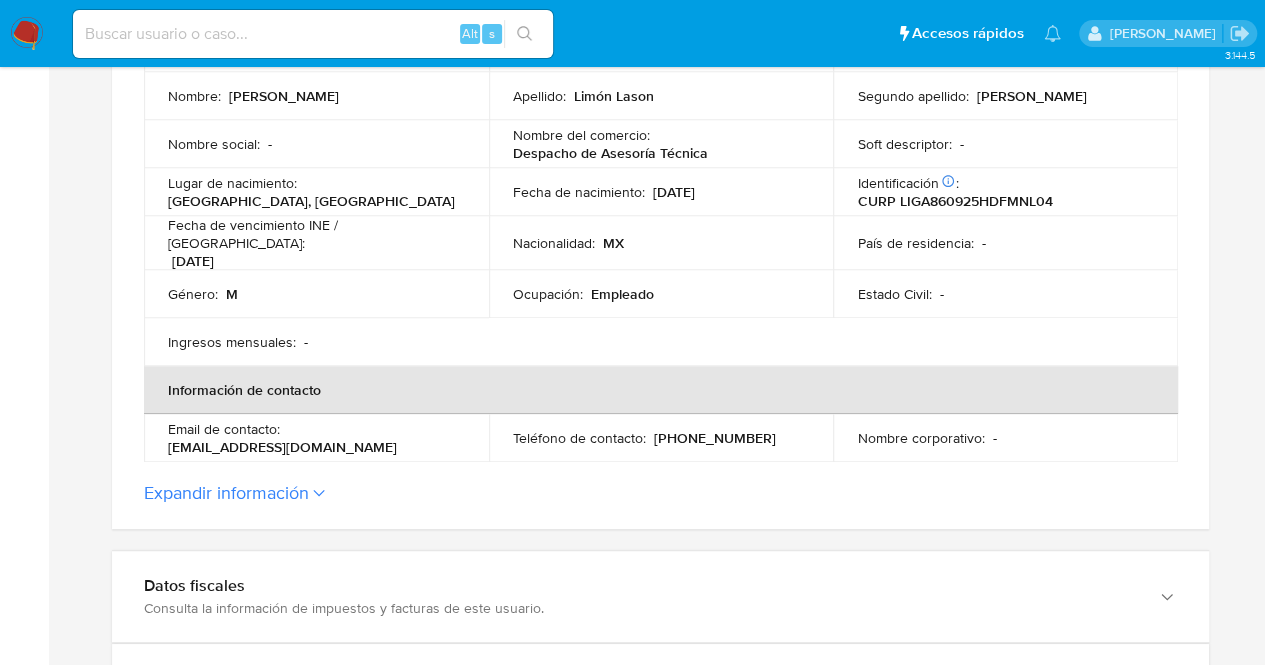 click on "Expandir información" at bounding box center (660, 493) 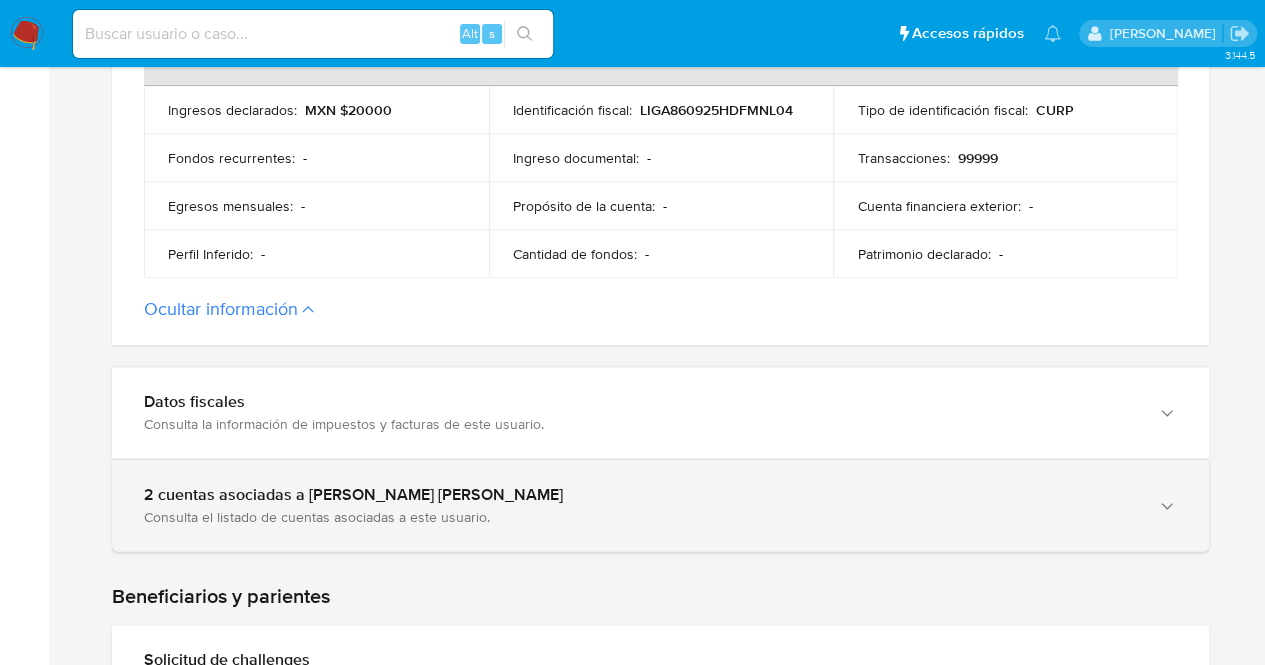 scroll, scrollTop: 1100, scrollLeft: 0, axis: vertical 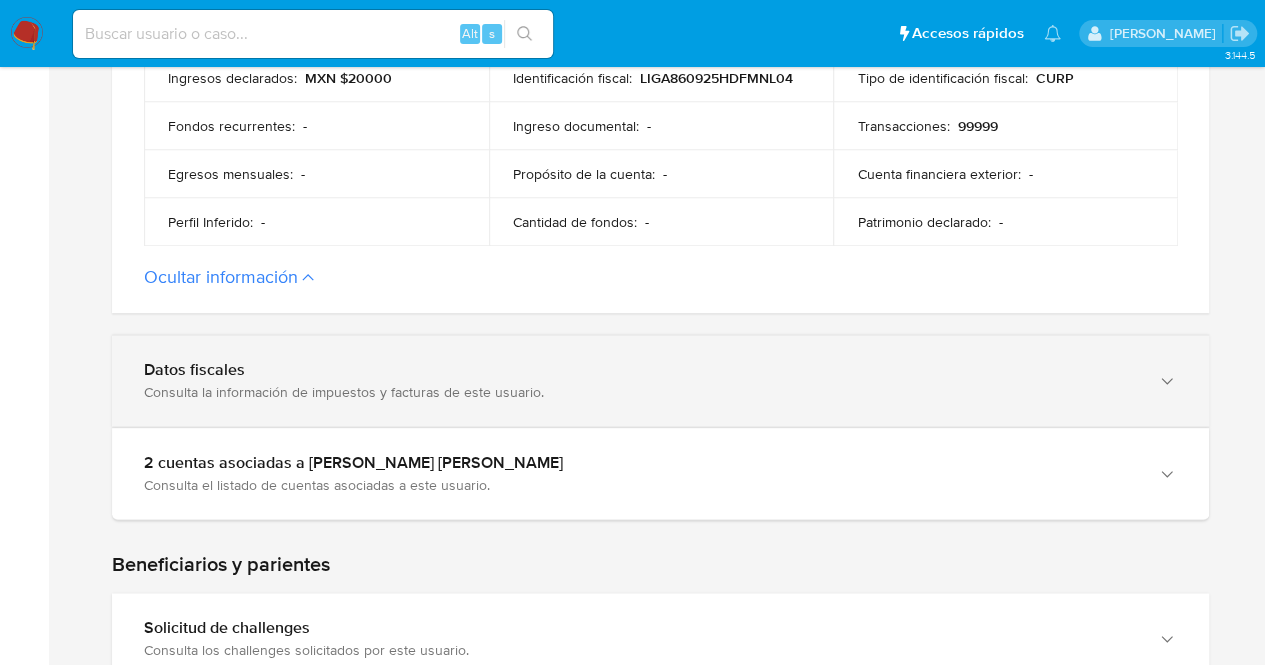 click 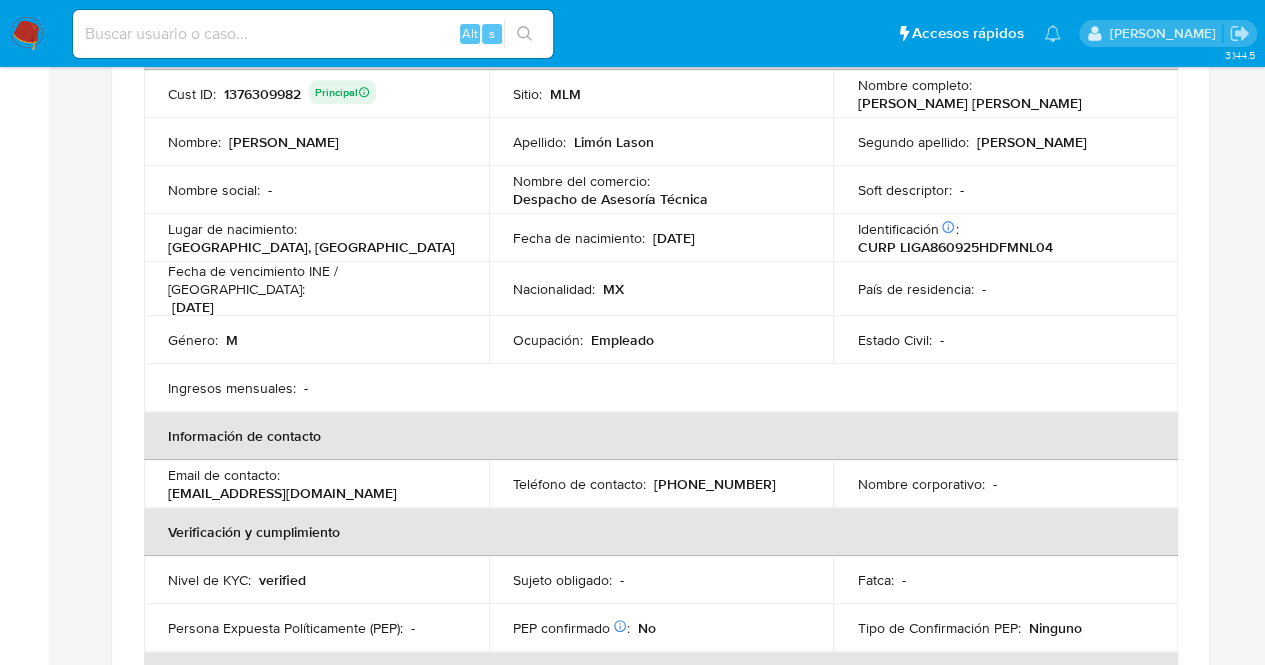 scroll, scrollTop: 300, scrollLeft: 0, axis: vertical 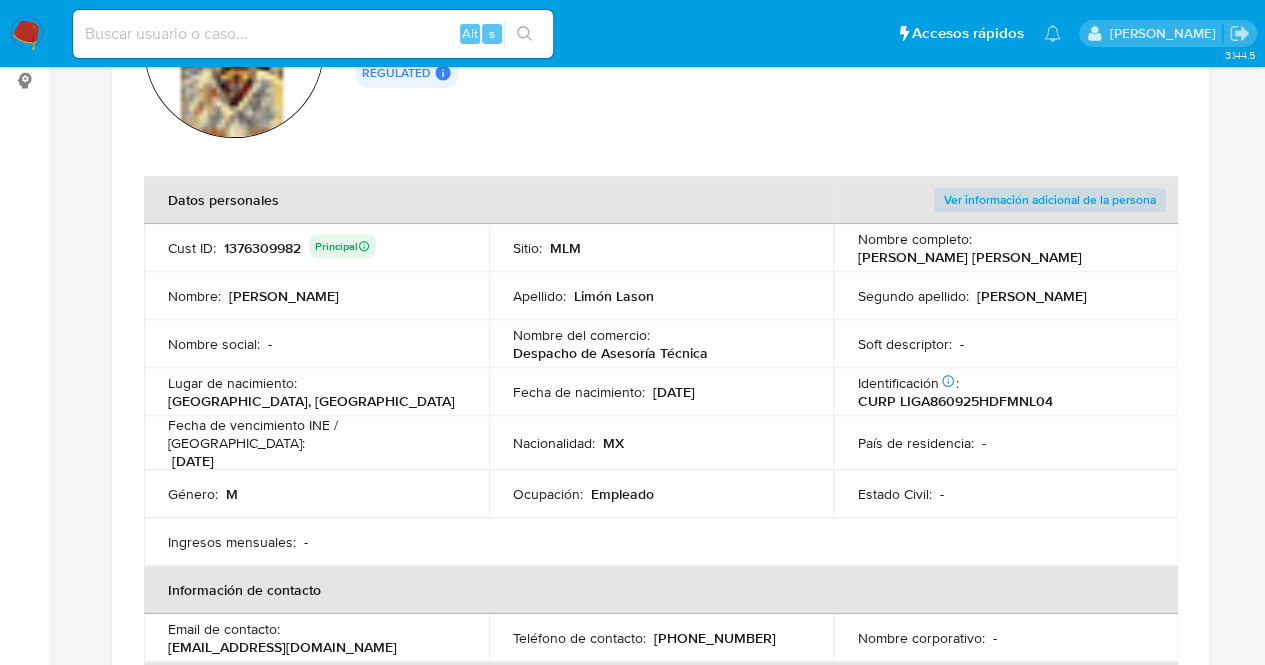 type 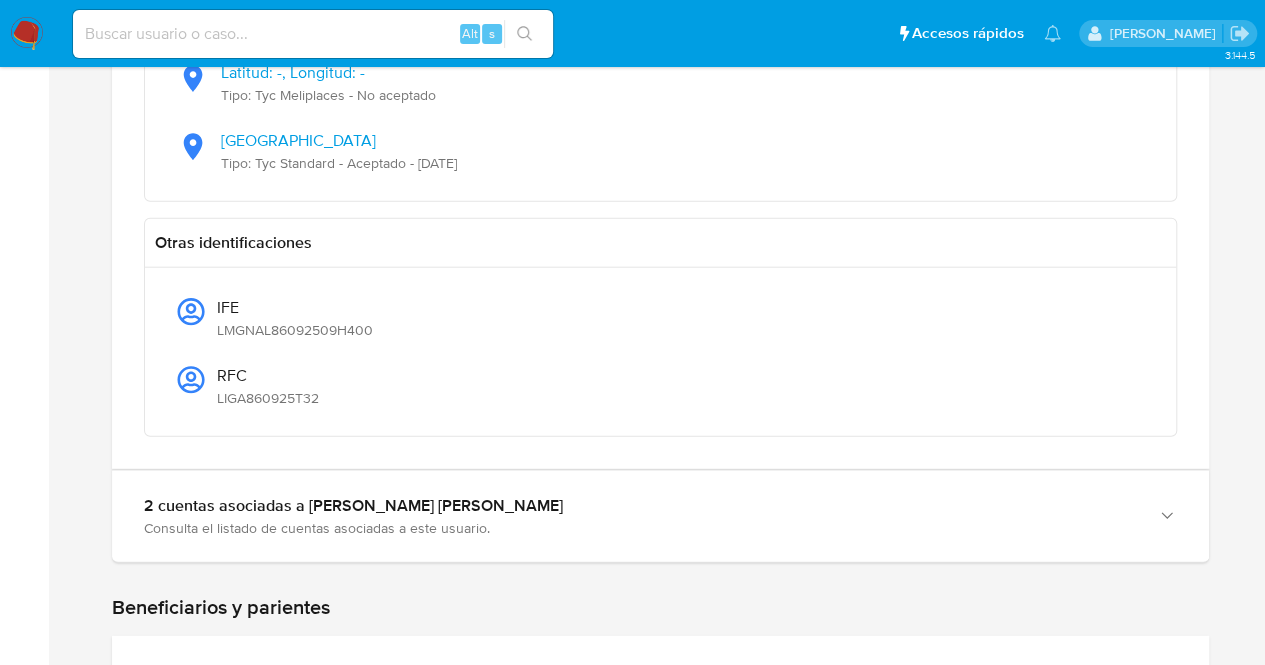 scroll, scrollTop: 2300, scrollLeft: 0, axis: vertical 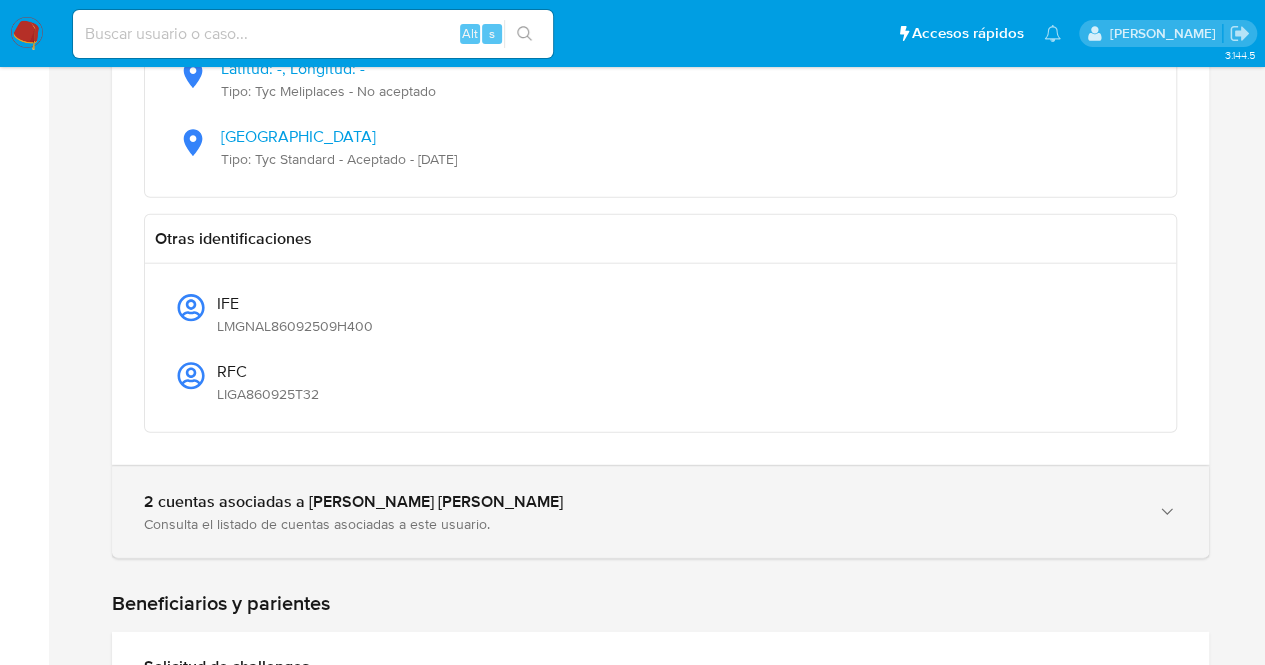 click on "2 cuentas asociadas a Alberto Limón Lason González Consulta el listado de cuentas asociadas a este usuario." at bounding box center (660, 512) 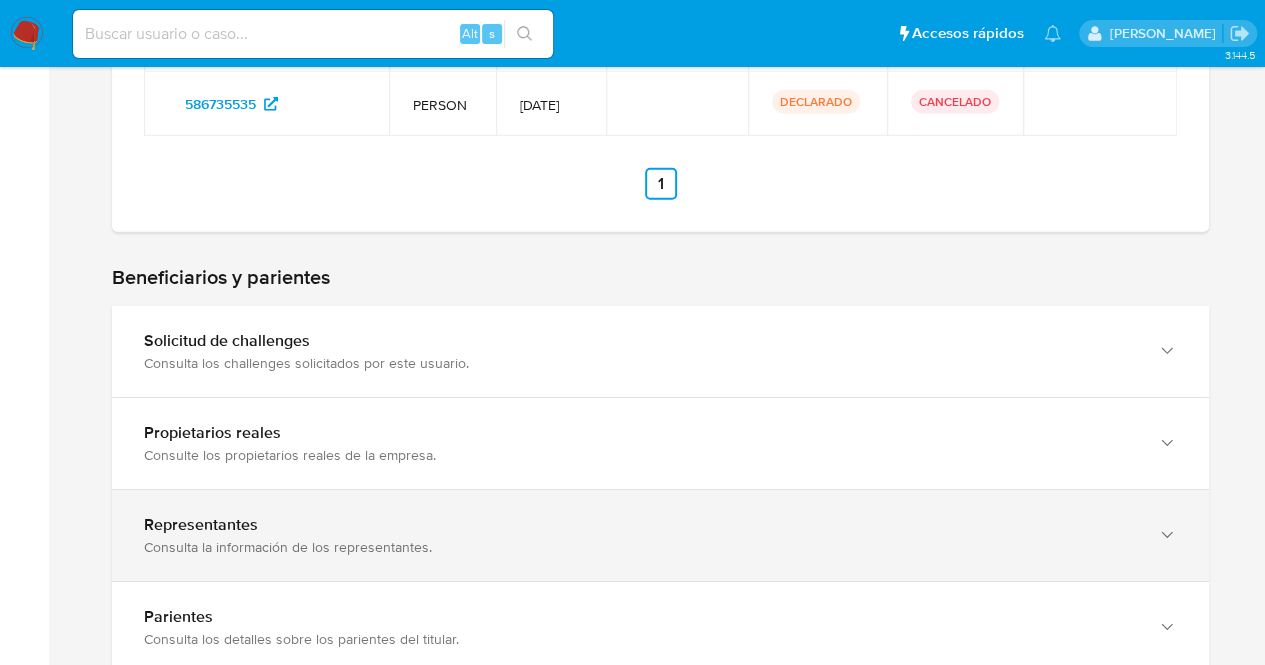 scroll, scrollTop: 3000, scrollLeft: 0, axis: vertical 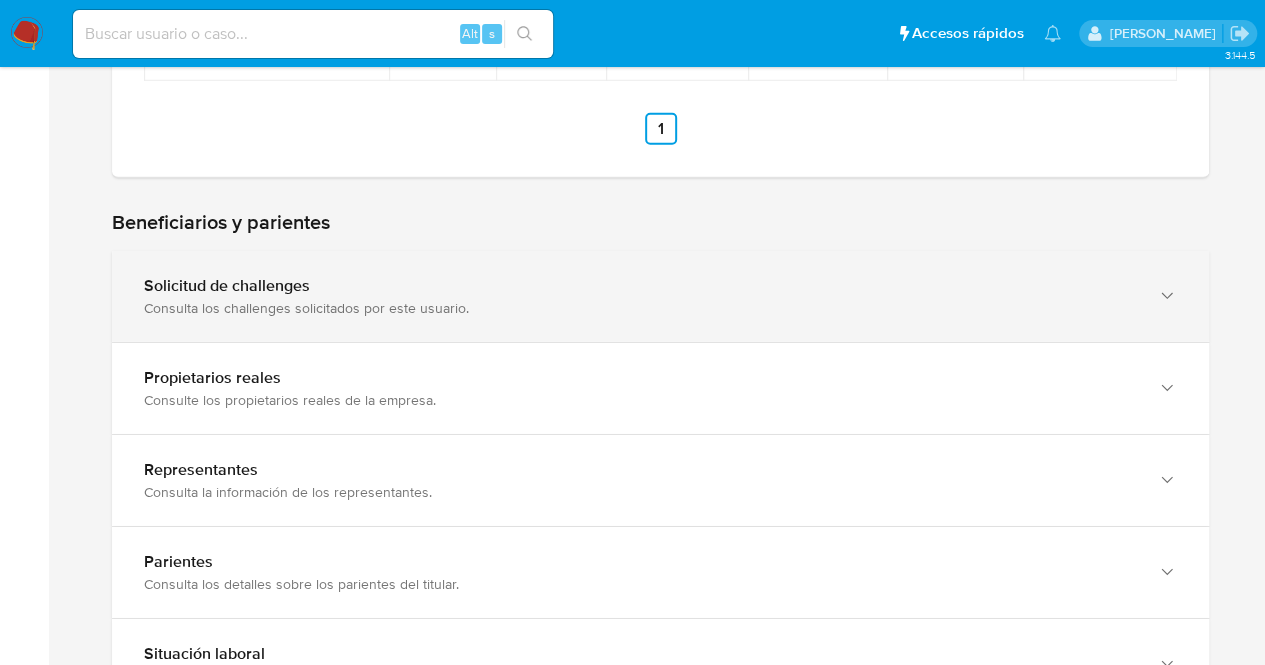 click on "Solicitud de challenges Consulta los challenges solicitados por este usuario." at bounding box center [660, 296] 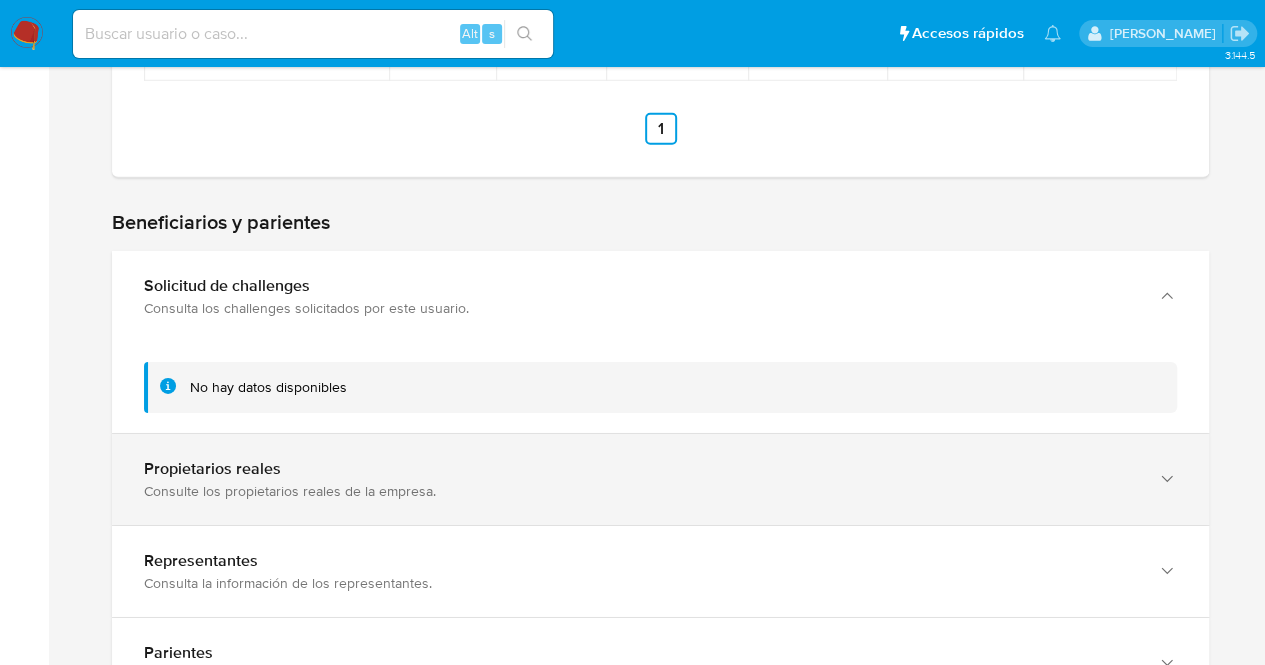 click 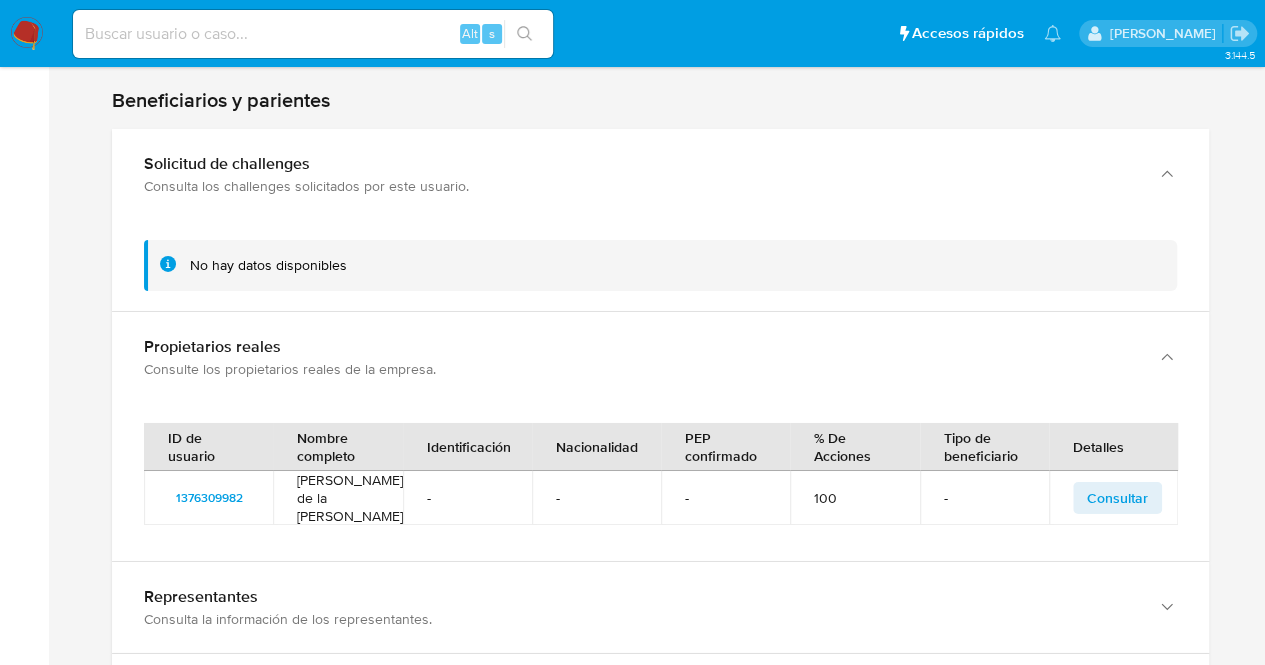 scroll, scrollTop: 3100, scrollLeft: 0, axis: vertical 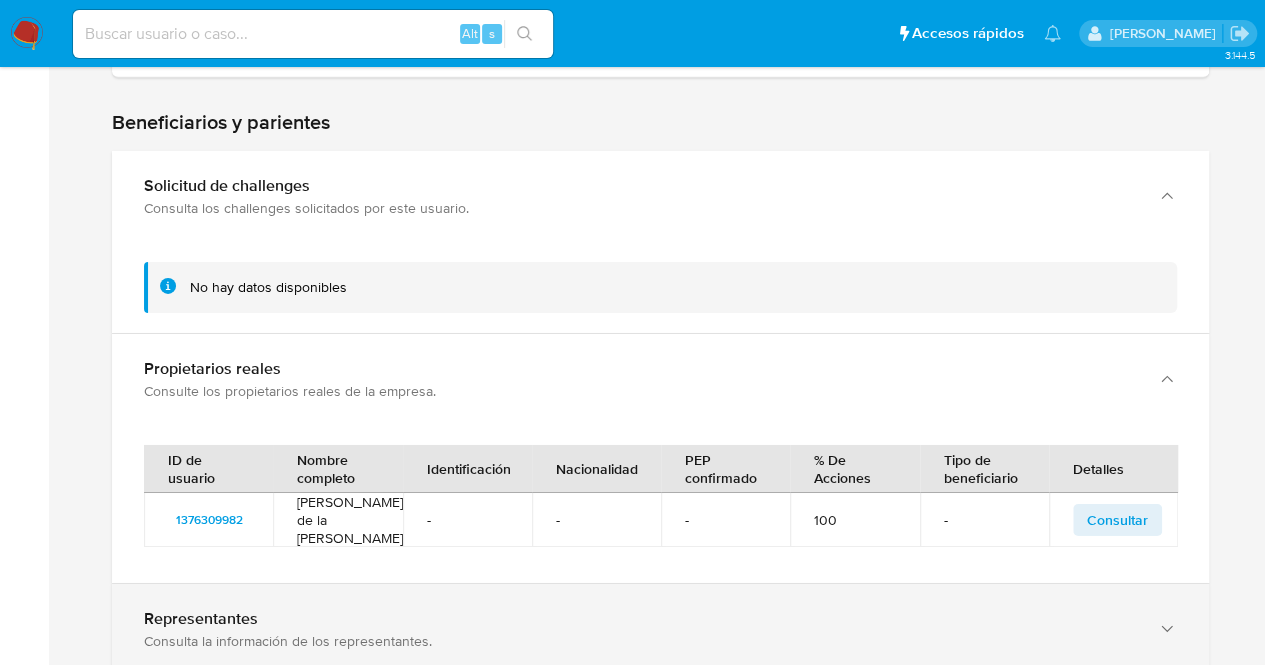click on "Representantes Consulta la información de los representantes." at bounding box center [660, 629] 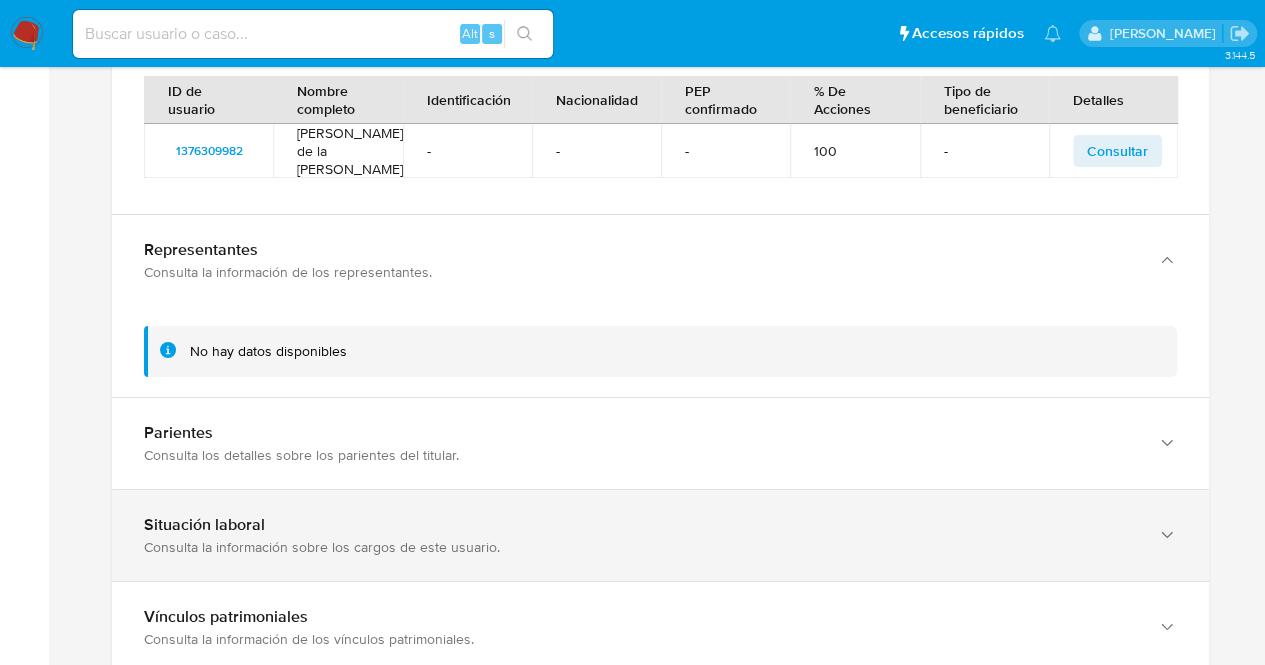 scroll, scrollTop: 3500, scrollLeft: 0, axis: vertical 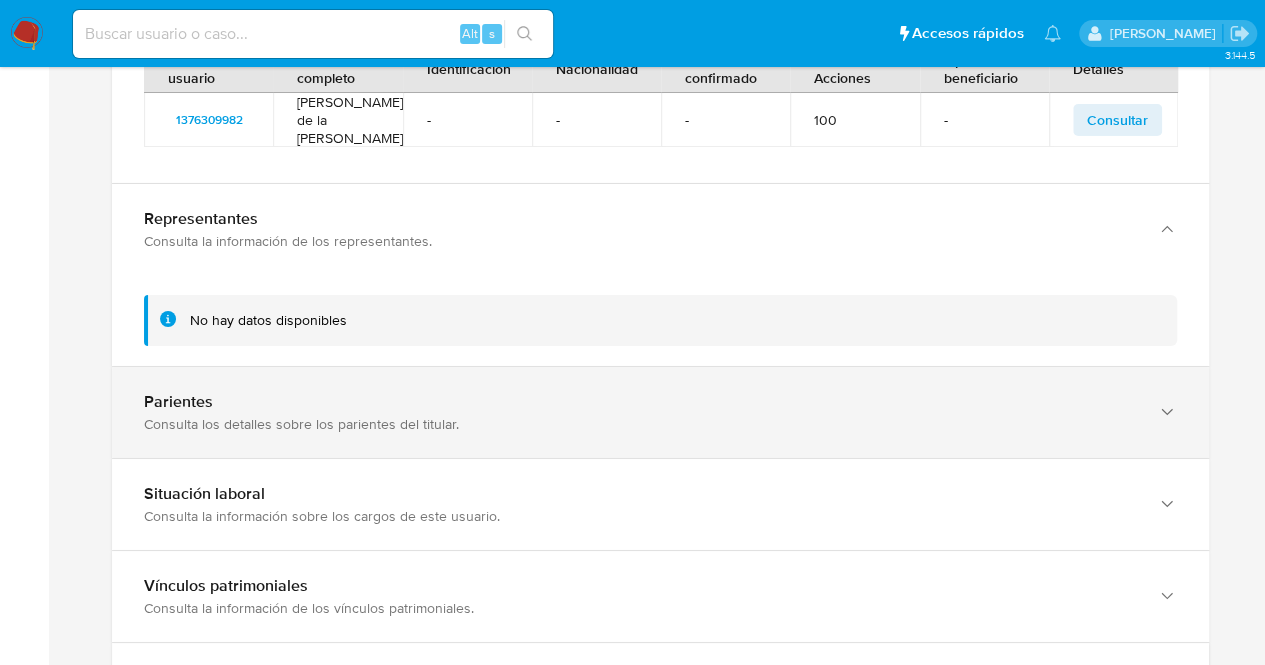 click on "Parientes Consulta los detalles sobre los parientes del titular." at bounding box center [660, 412] 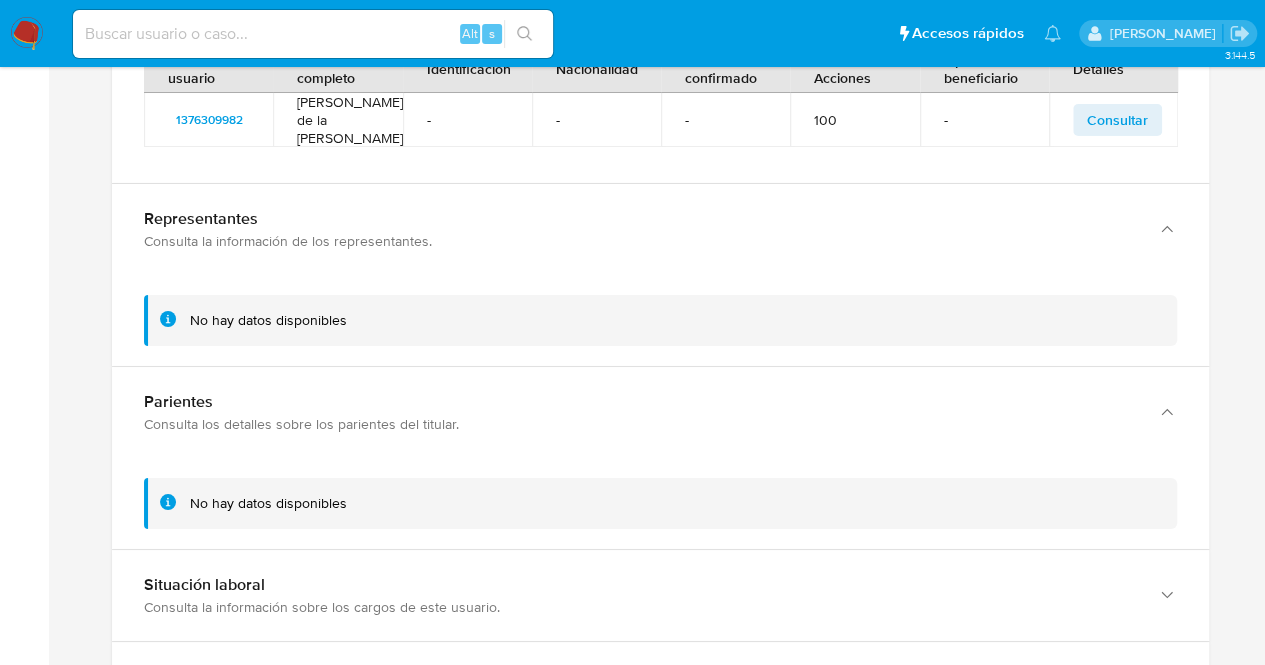 scroll, scrollTop: 3700, scrollLeft: 0, axis: vertical 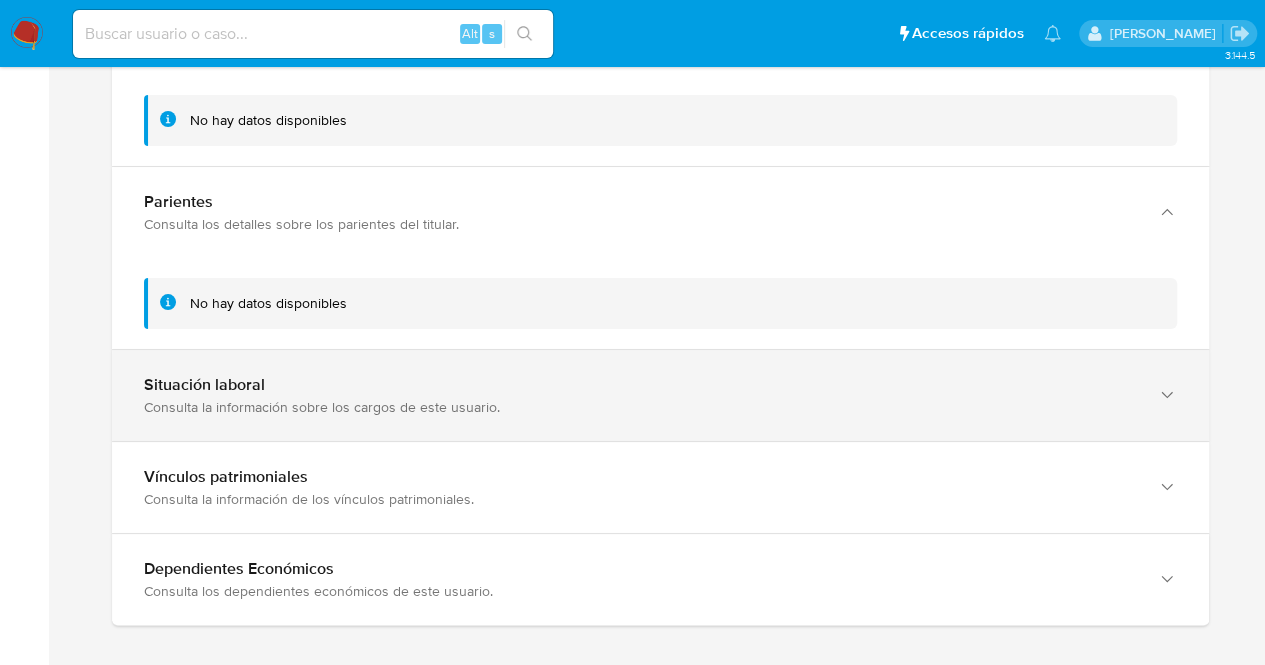 click on "Consulta la información sobre los cargos de este usuario." at bounding box center (640, 407) 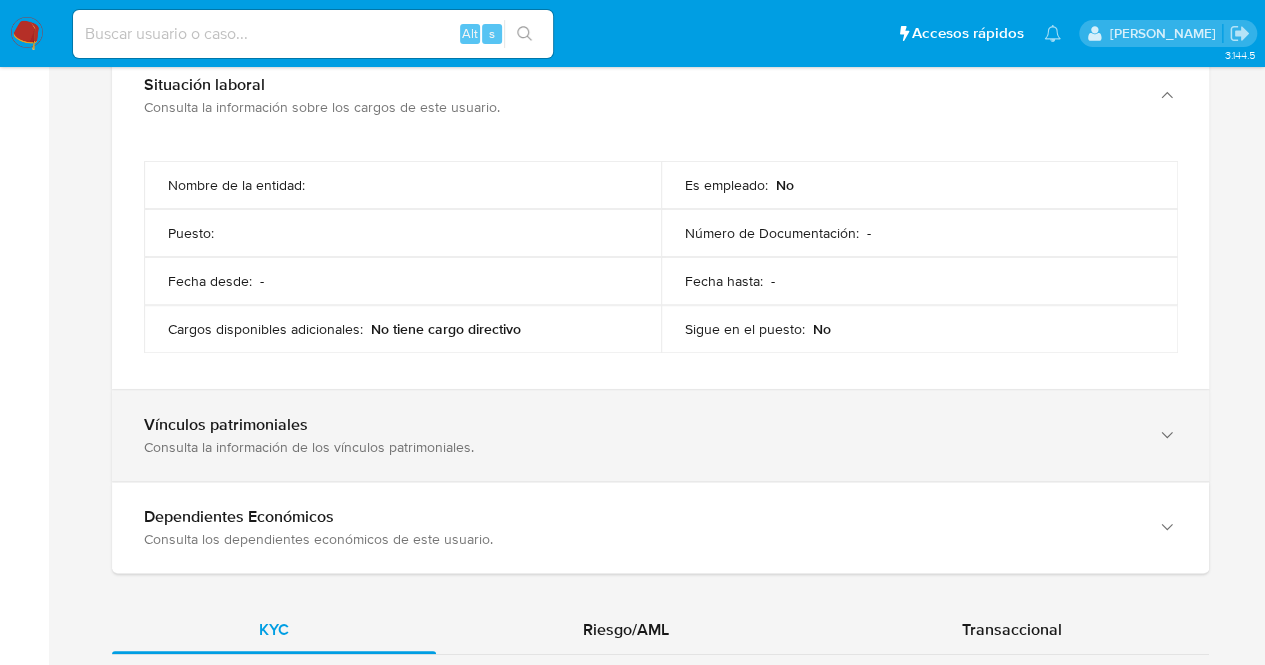 click on "Consulta la información de los vínculos patrimoniales." at bounding box center (640, 447) 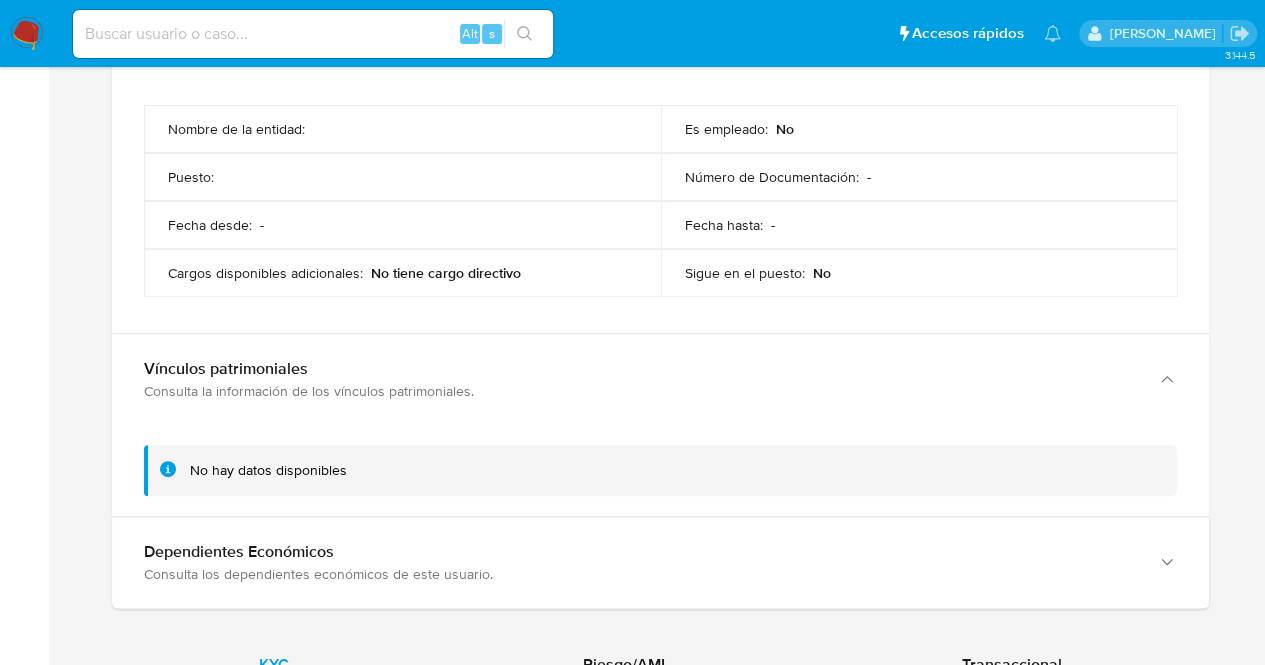 scroll, scrollTop: 4100, scrollLeft: 0, axis: vertical 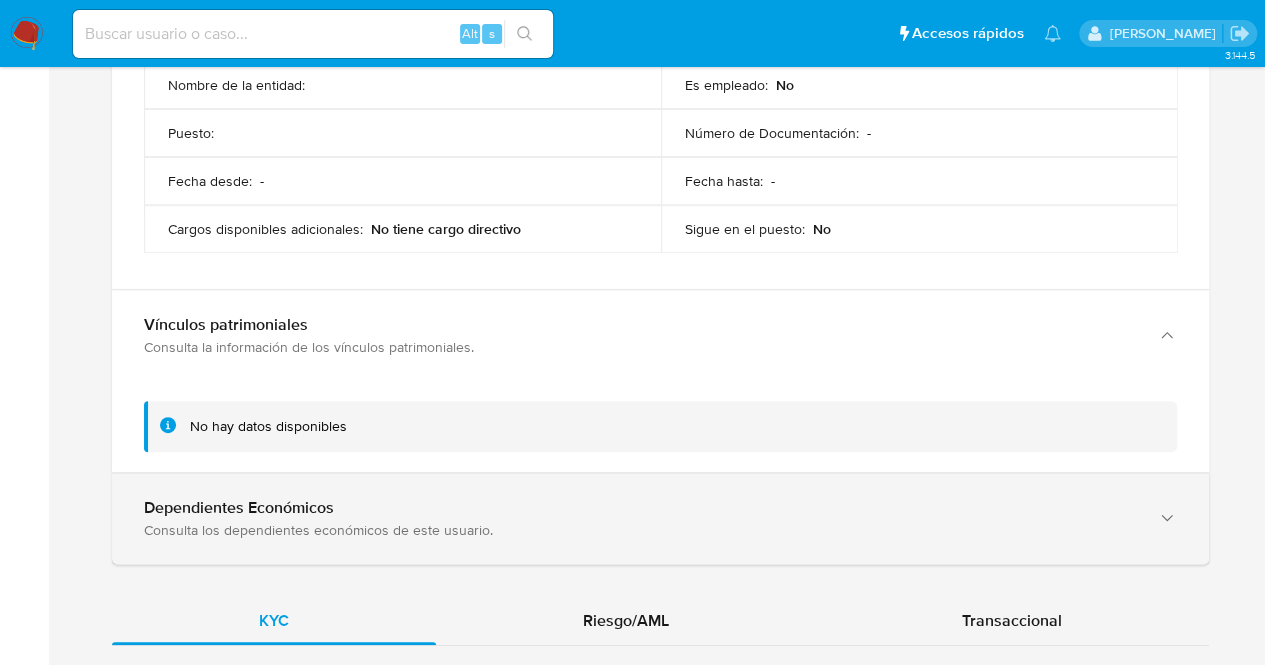 click on "Dependientes Económicos Consulta los dependientes económicos de este usuario." at bounding box center (660, 518) 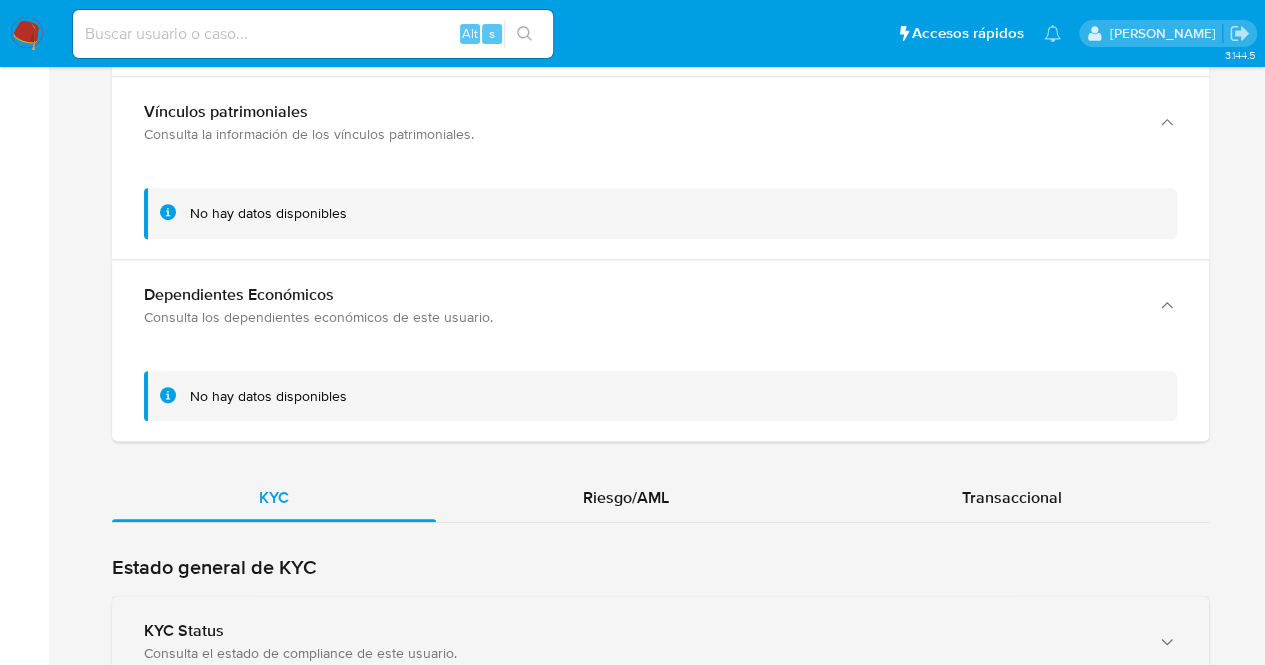 scroll, scrollTop: 4500, scrollLeft: 0, axis: vertical 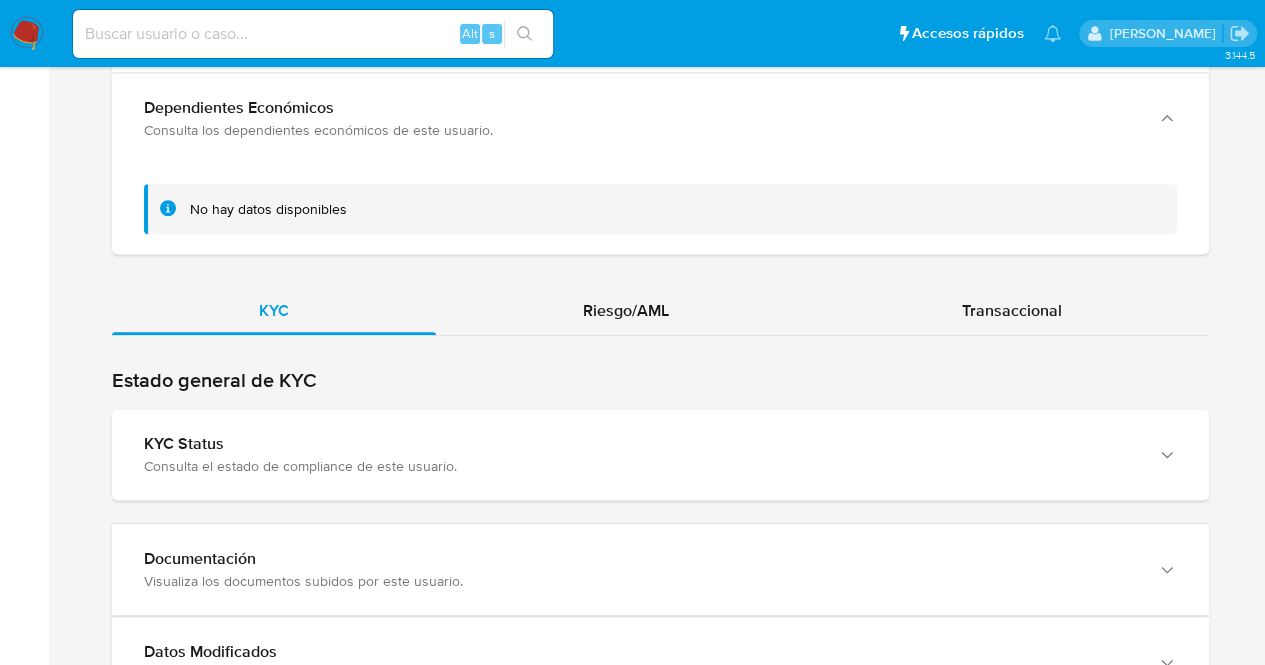 click on "Home Información de  la persona Nivel de conocimiento Verificados y Declarados Tipo de Usuario Todos KYC Riesgo/AML Transaccional Información financiera y fiscal Consulta cuentas bancarias, CVU y datos fiscales de este usuario." at bounding box center (660, -1630) 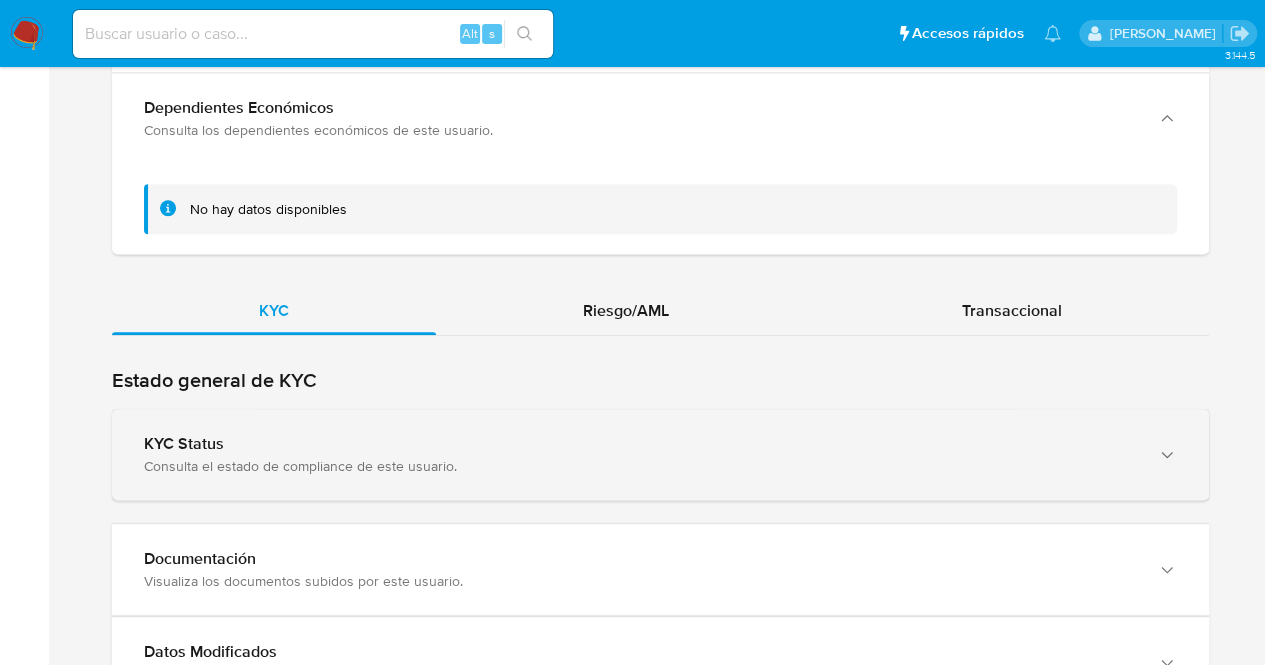 click on "KYC Status Consulta el estado de compliance de este usuario." at bounding box center [660, 454] 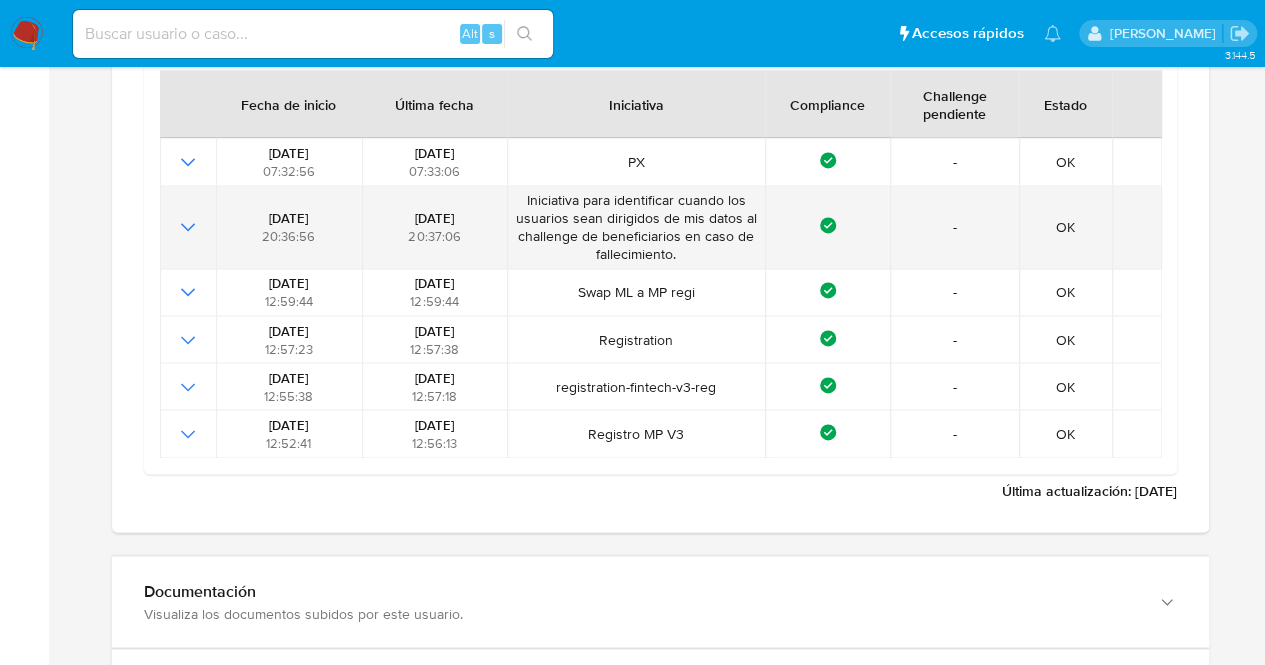 scroll, scrollTop: 5100, scrollLeft: 0, axis: vertical 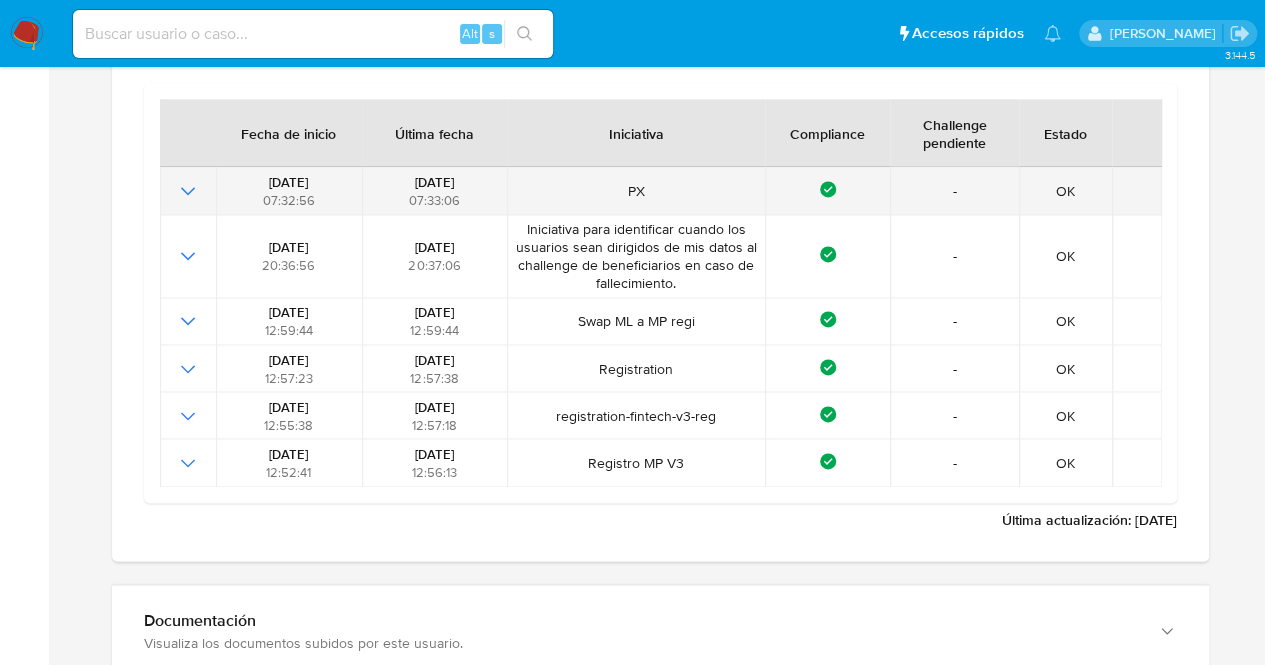 click 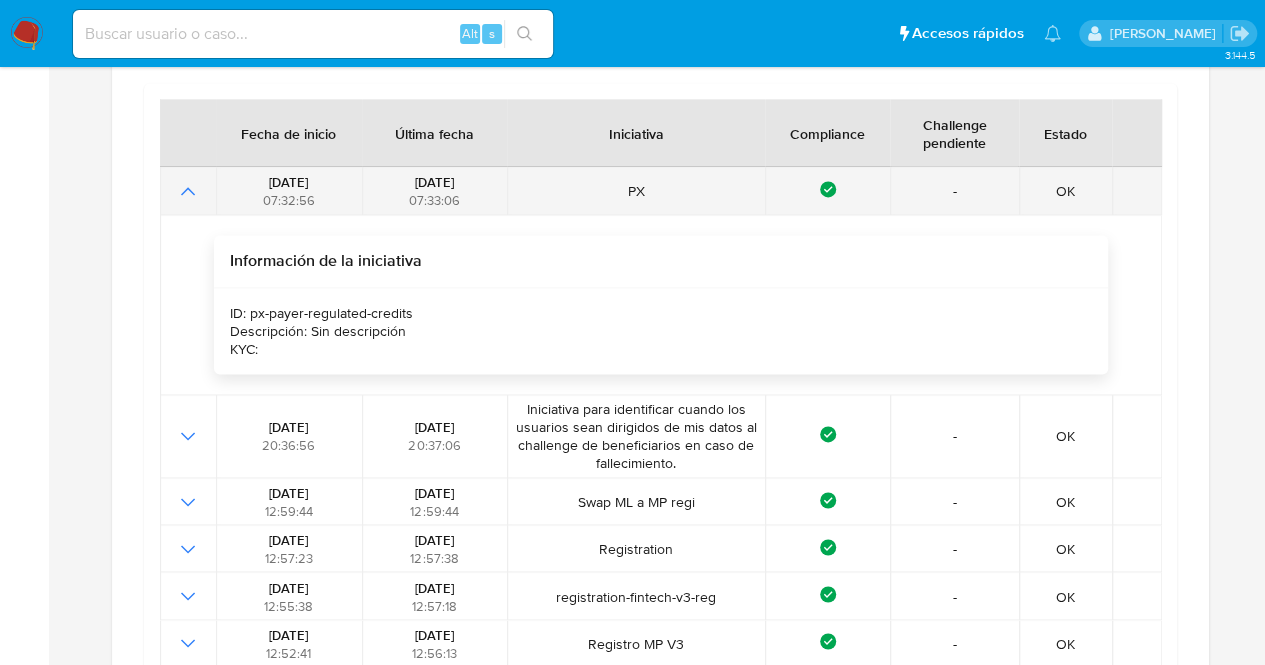 click 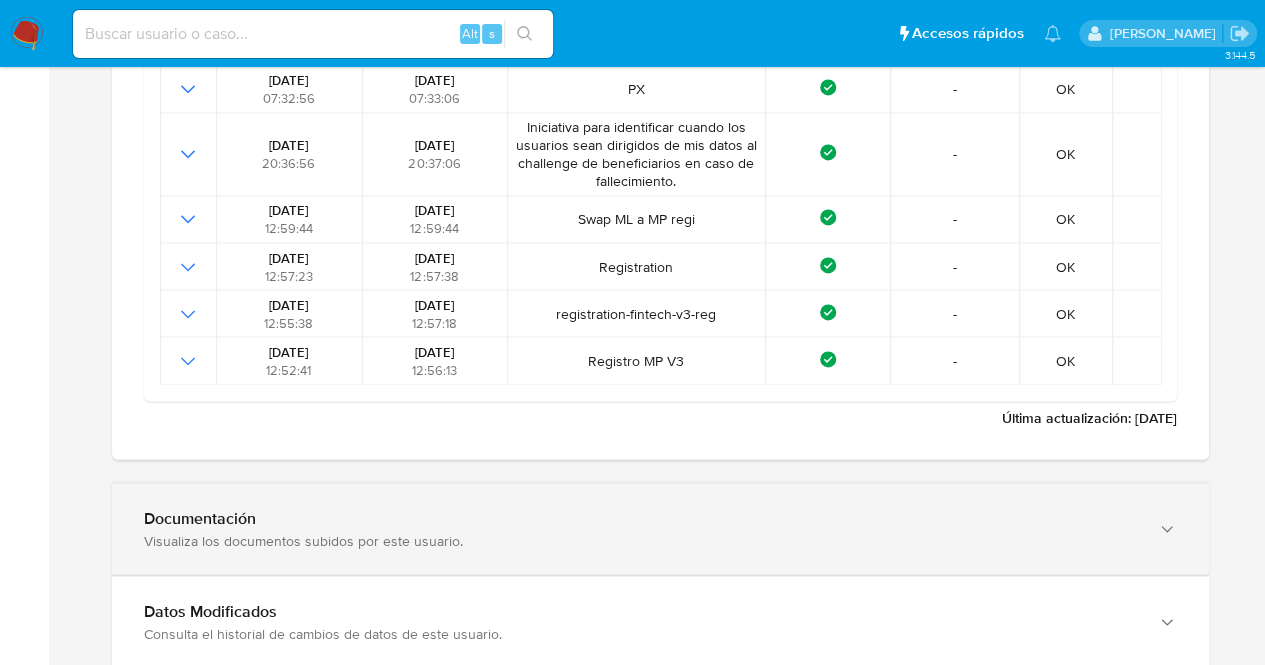 scroll, scrollTop: 5300, scrollLeft: 0, axis: vertical 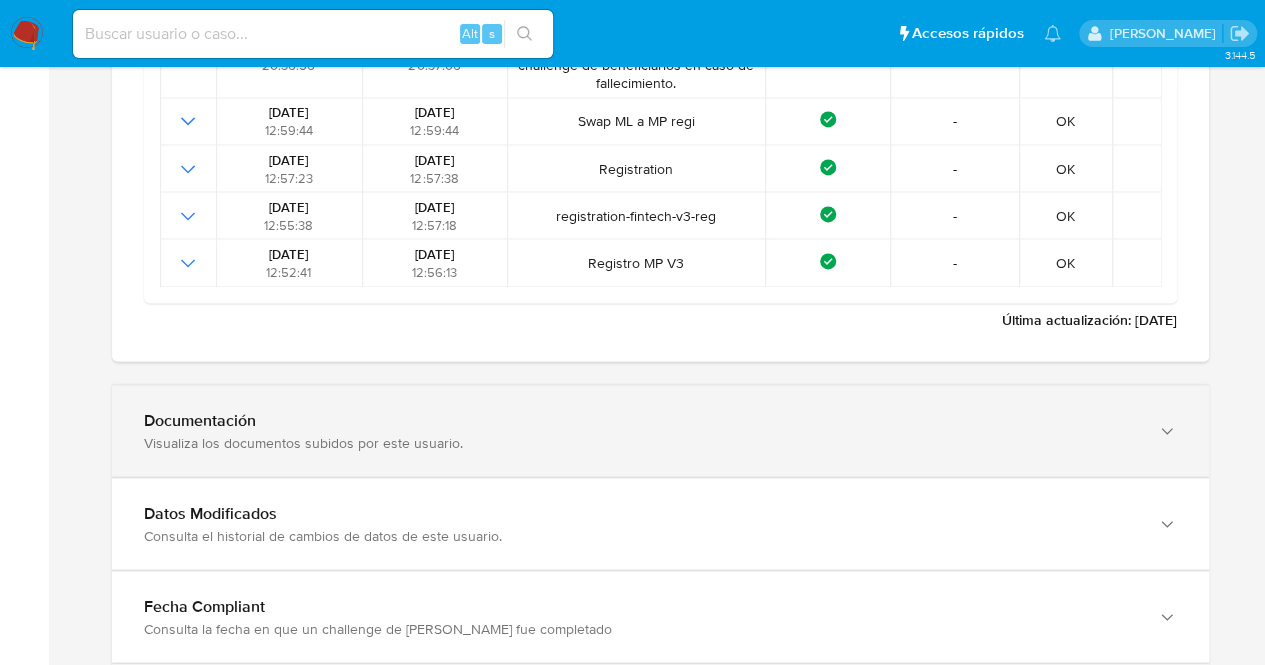 click 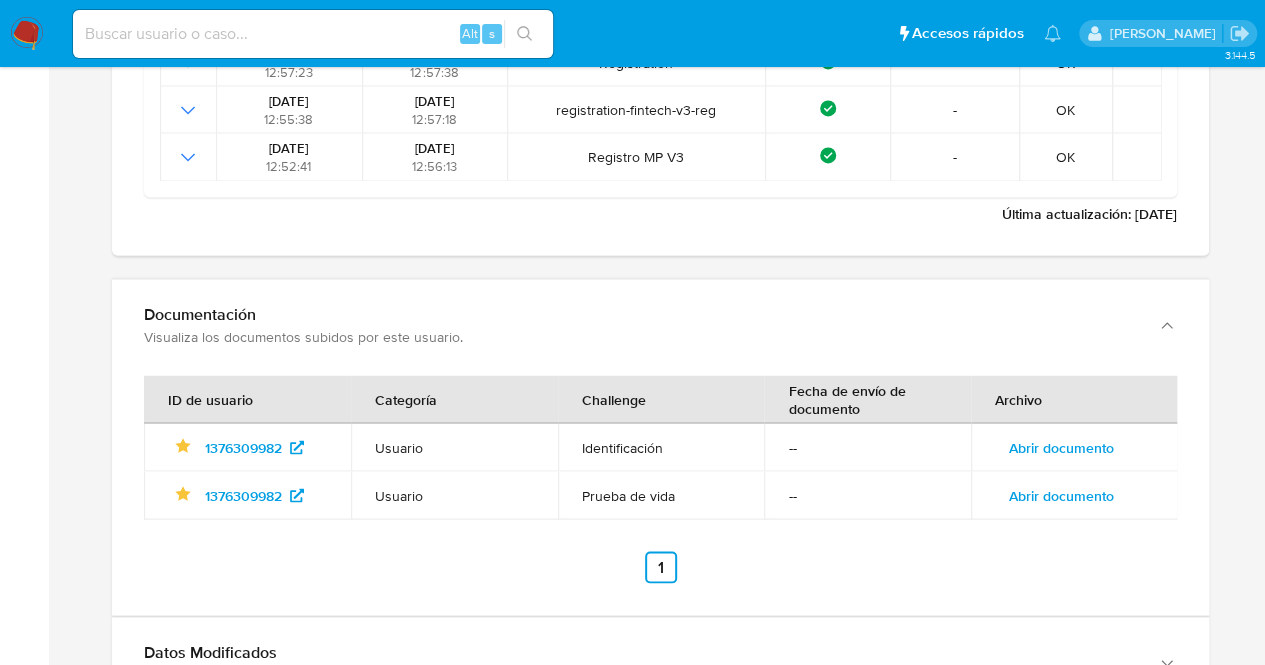 scroll, scrollTop: 5500, scrollLeft: 0, axis: vertical 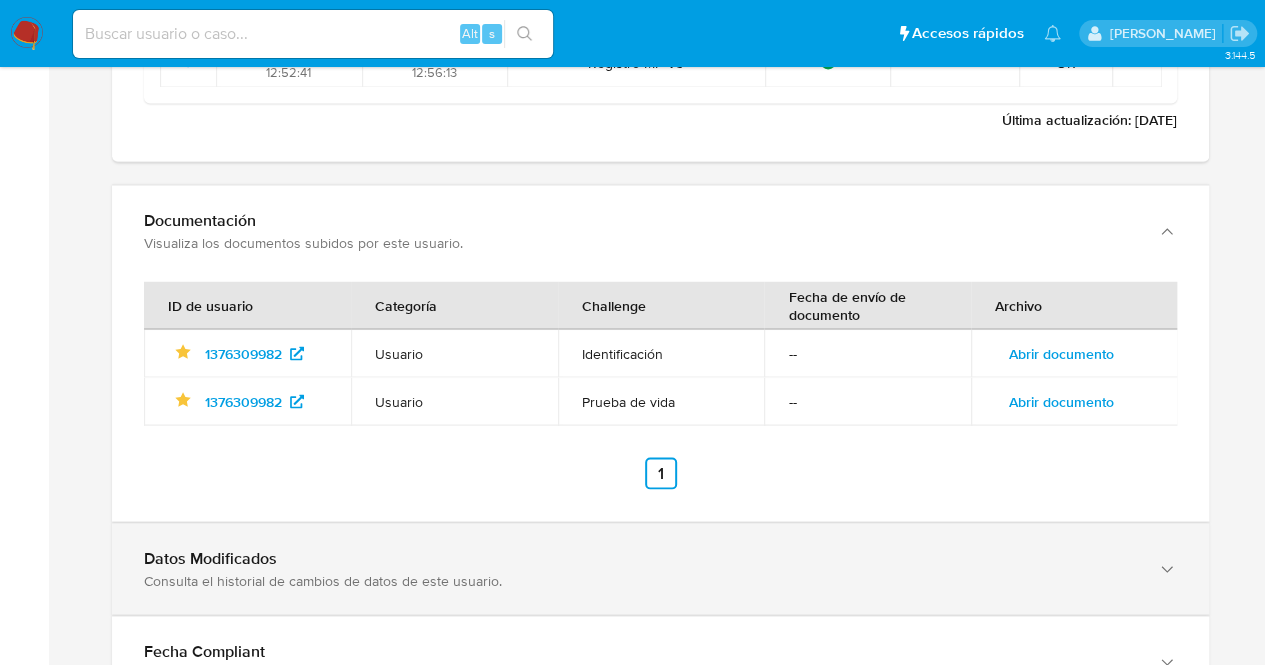 click on "Datos Modificados Consulta el historial de cambios de datos de este usuario." at bounding box center [660, 568] 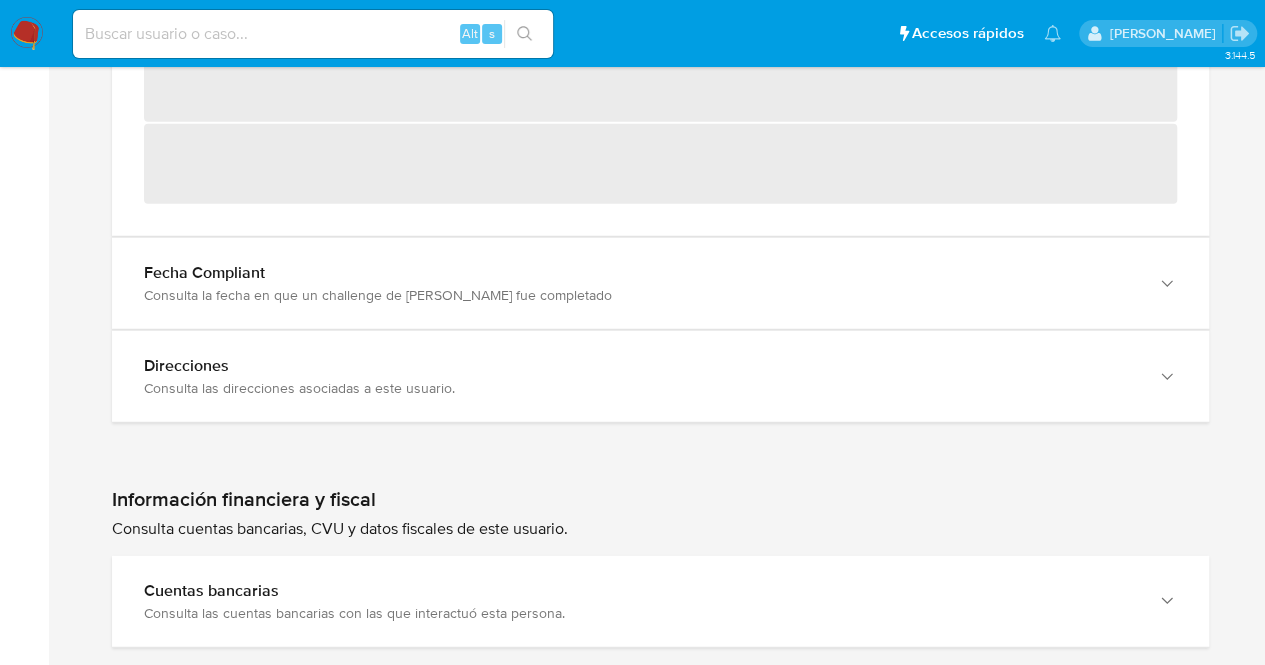 scroll, scrollTop: 6265, scrollLeft: 0, axis: vertical 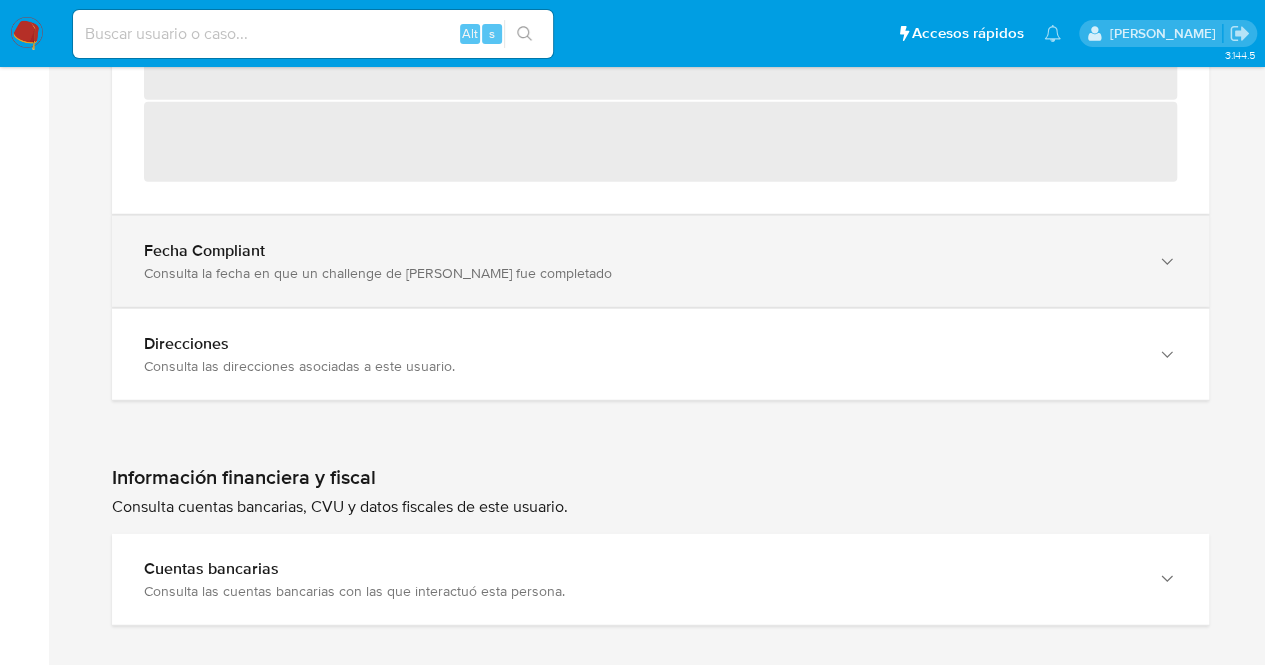 click 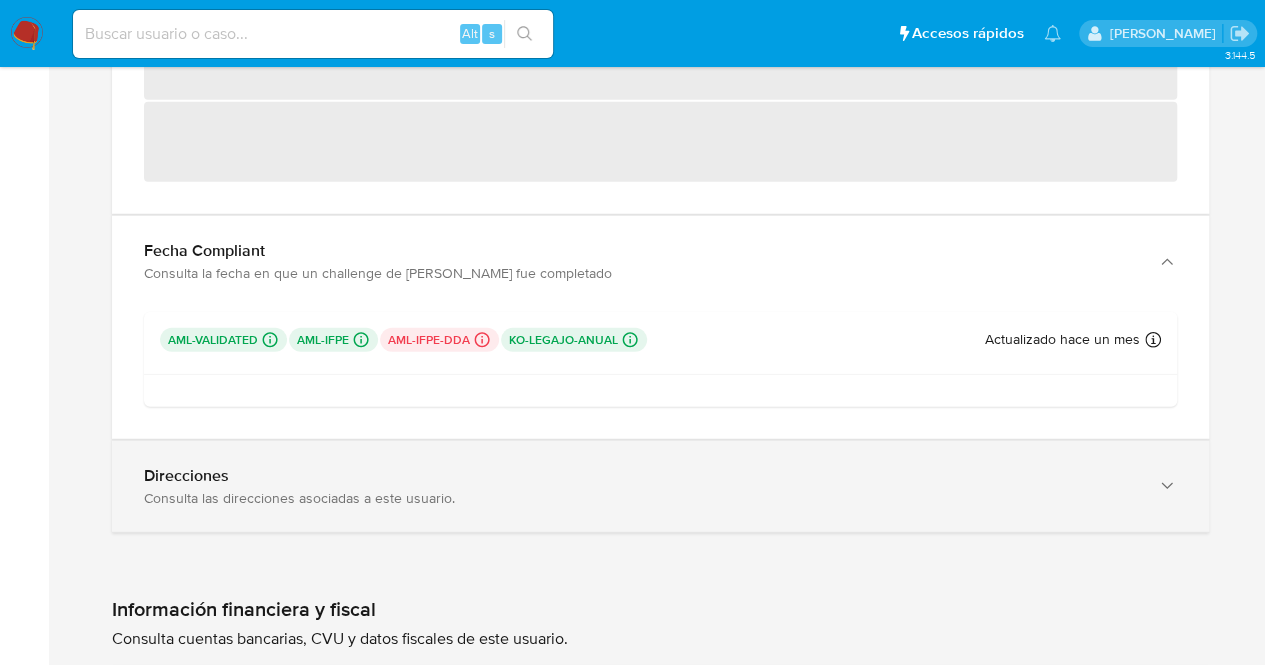 click 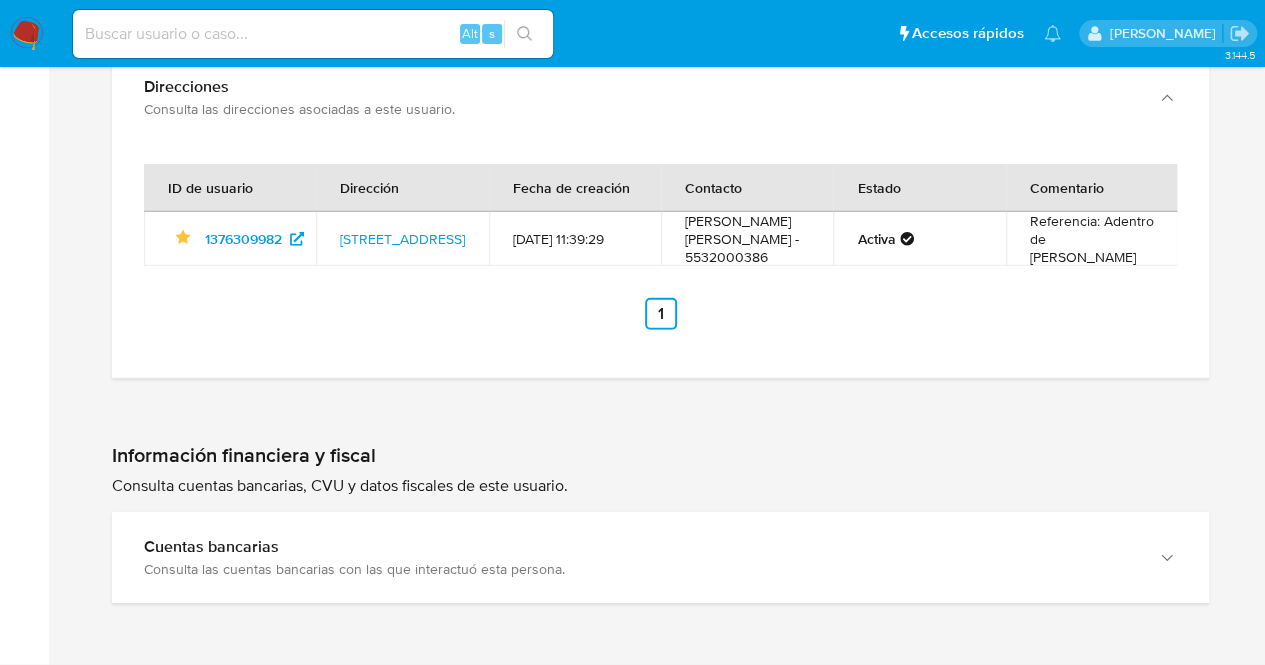 scroll, scrollTop: 6609, scrollLeft: 0, axis: vertical 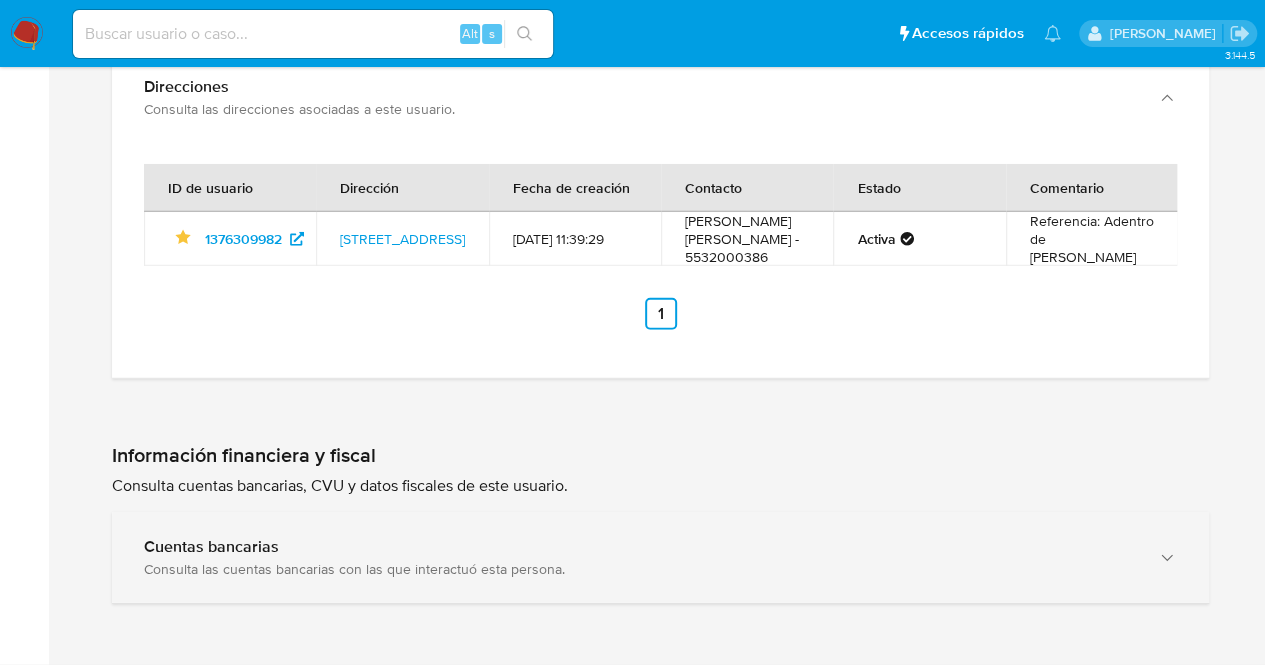 click at bounding box center [1165, 557] 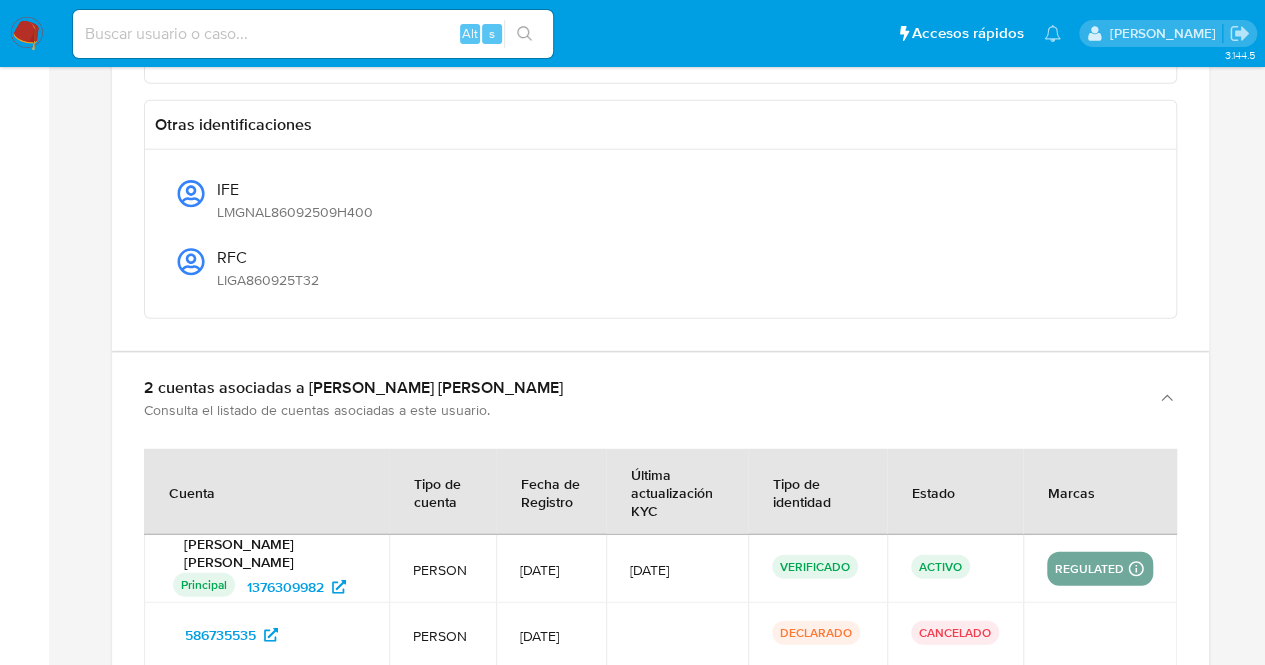 scroll, scrollTop: 0, scrollLeft: 0, axis: both 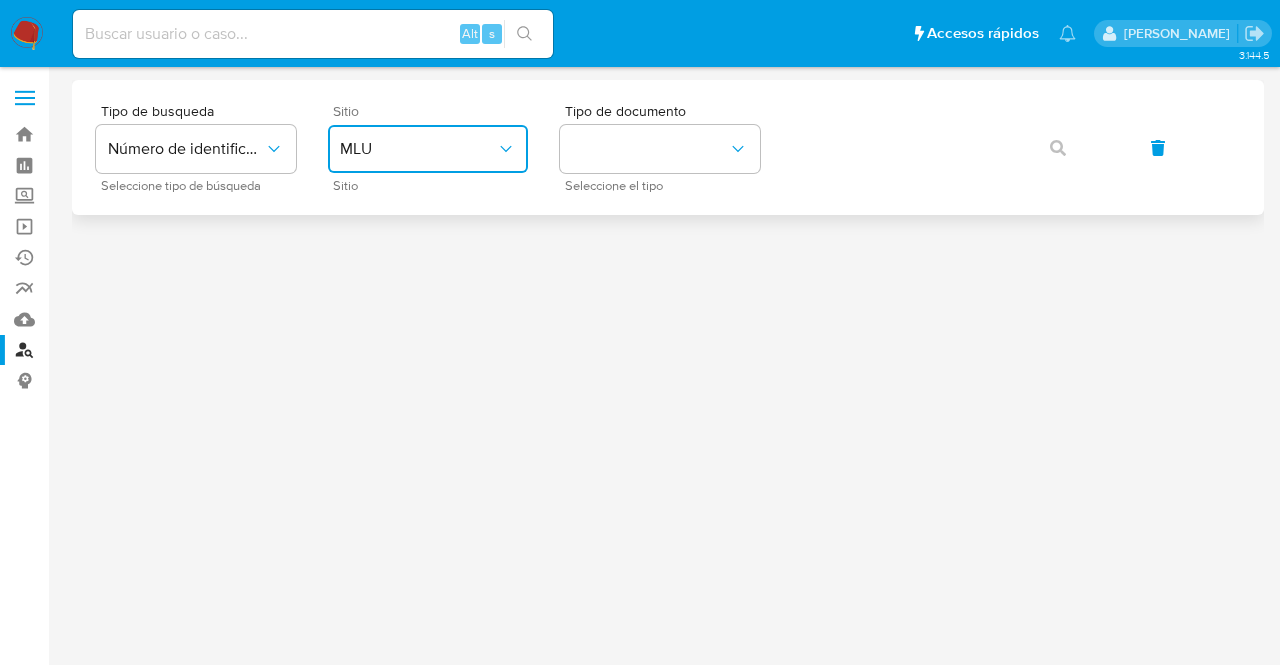 click on "MLU" at bounding box center (428, 149) 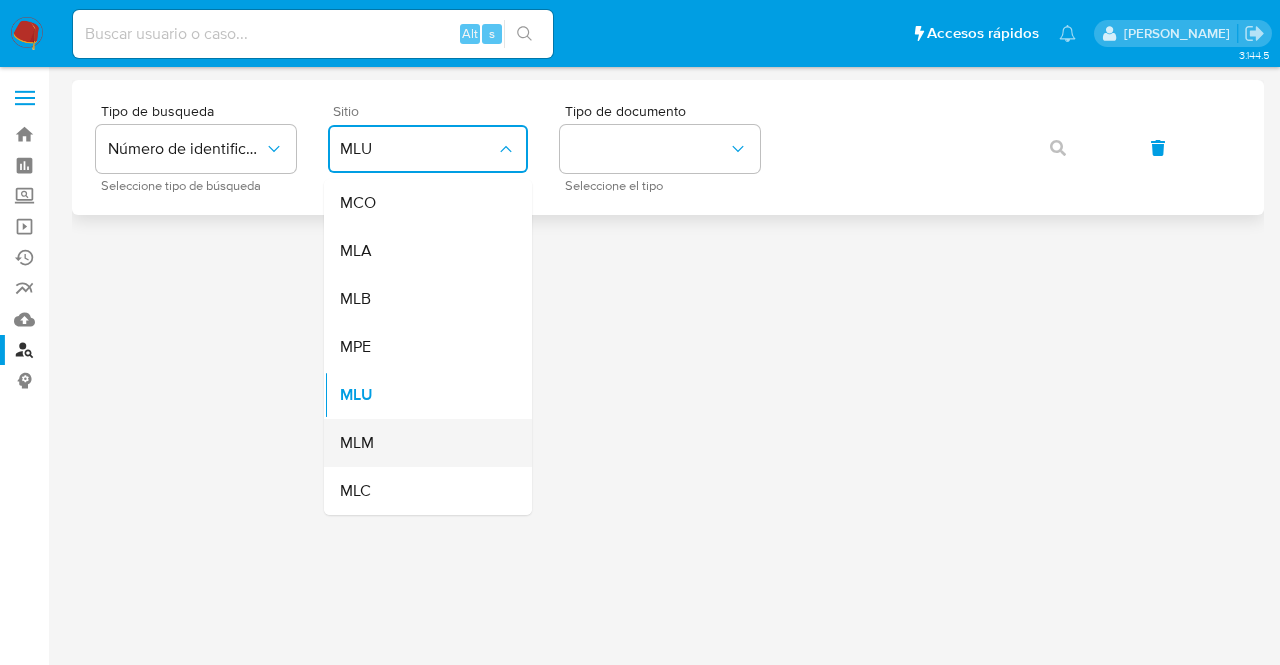 click on "MLM" at bounding box center (422, 443) 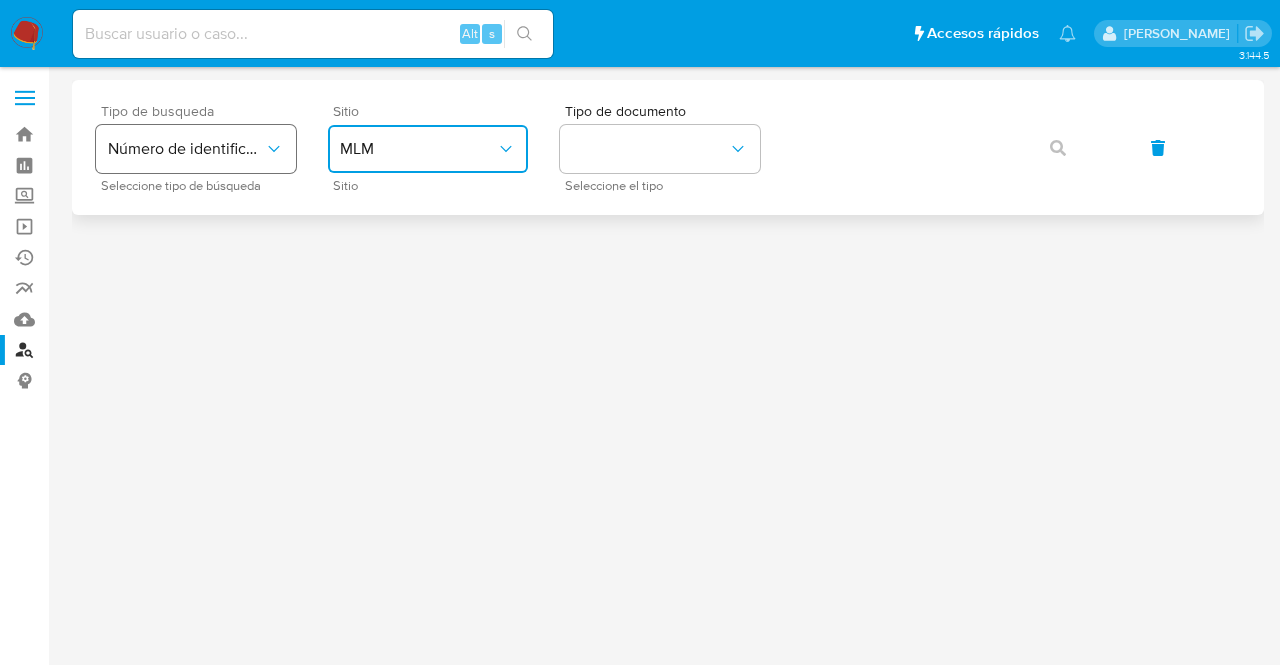 click on "Número de identificación" at bounding box center (186, 149) 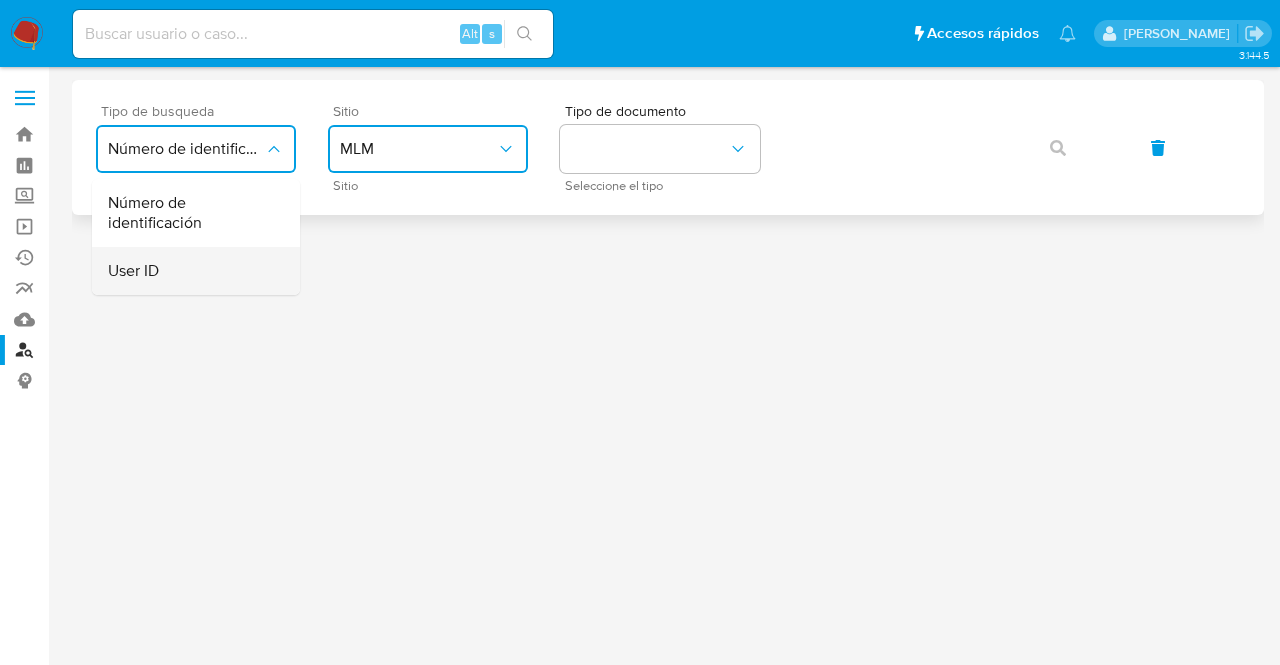 click on "User ID" at bounding box center (190, 271) 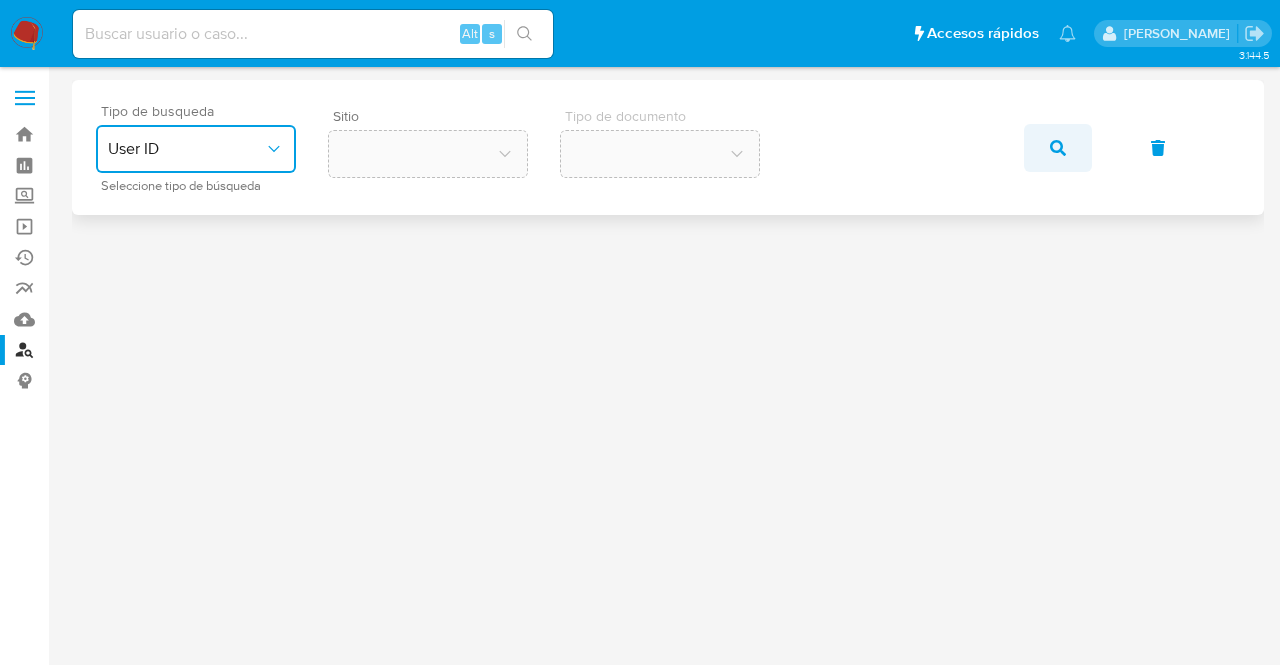 click at bounding box center [1058, 148] 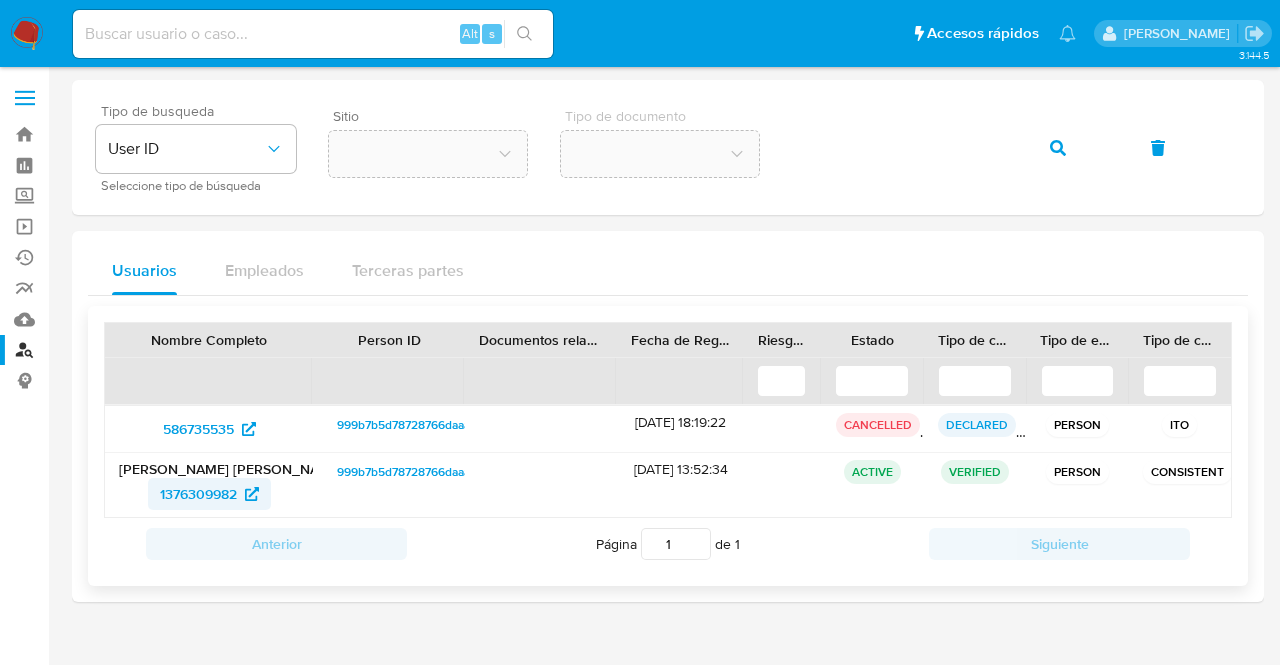 click on "1376309982" at bounding box center [198, 494] 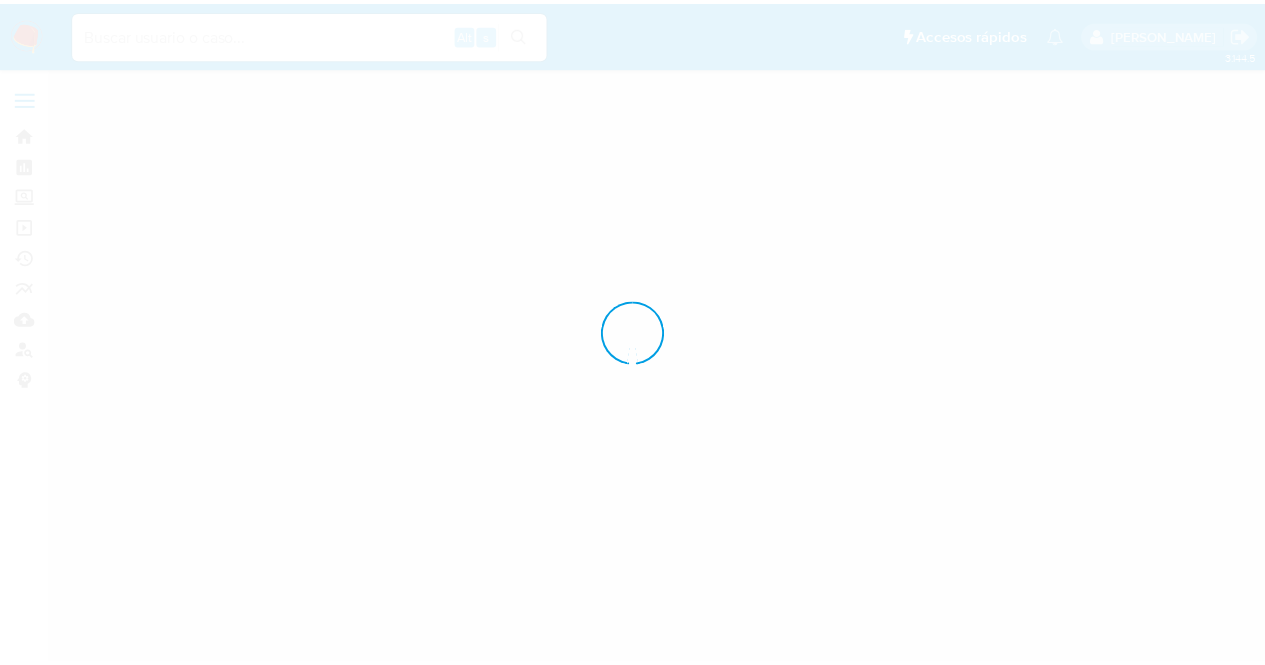 scroll, scrollTop: 0, scrollLeft: 0, axis: both 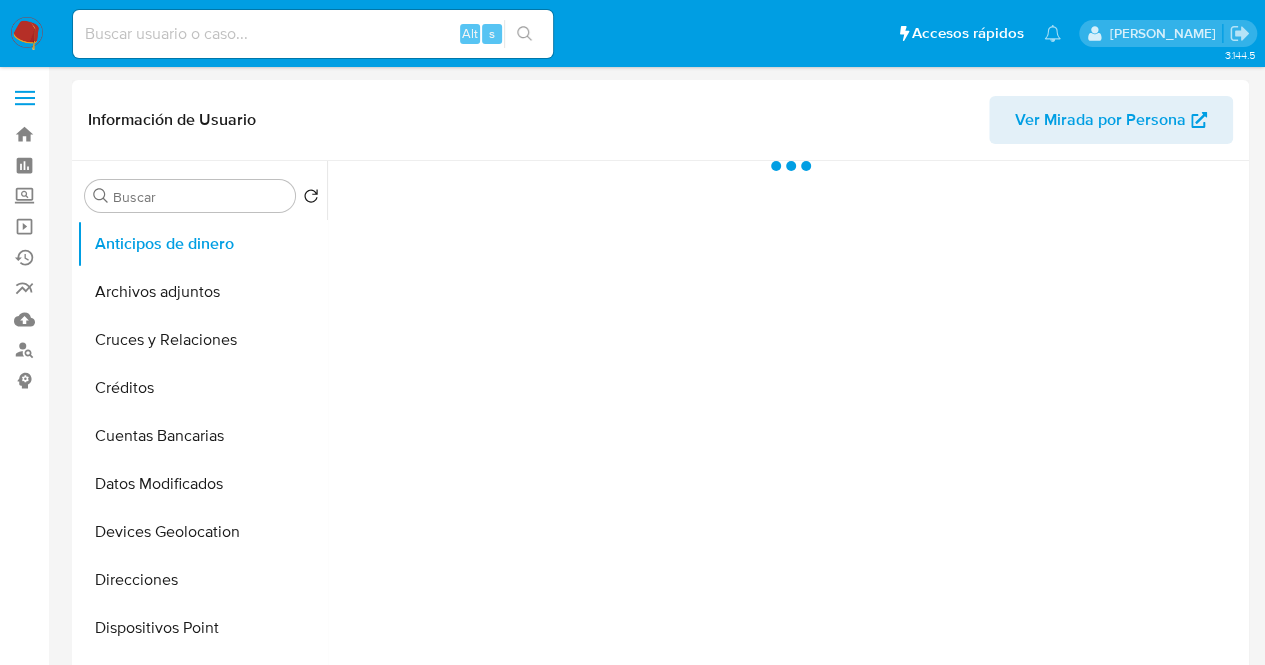 click on "Ver Mirada por Persona" at bounding box center [1100, 120] 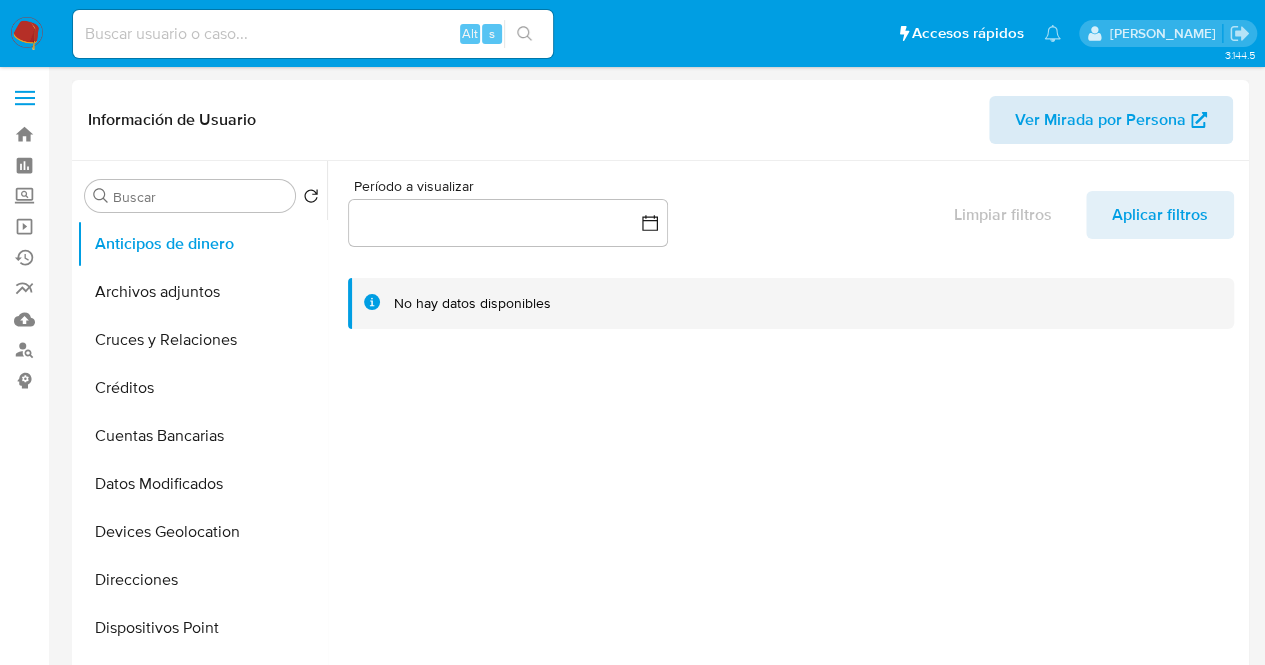 select on "10" 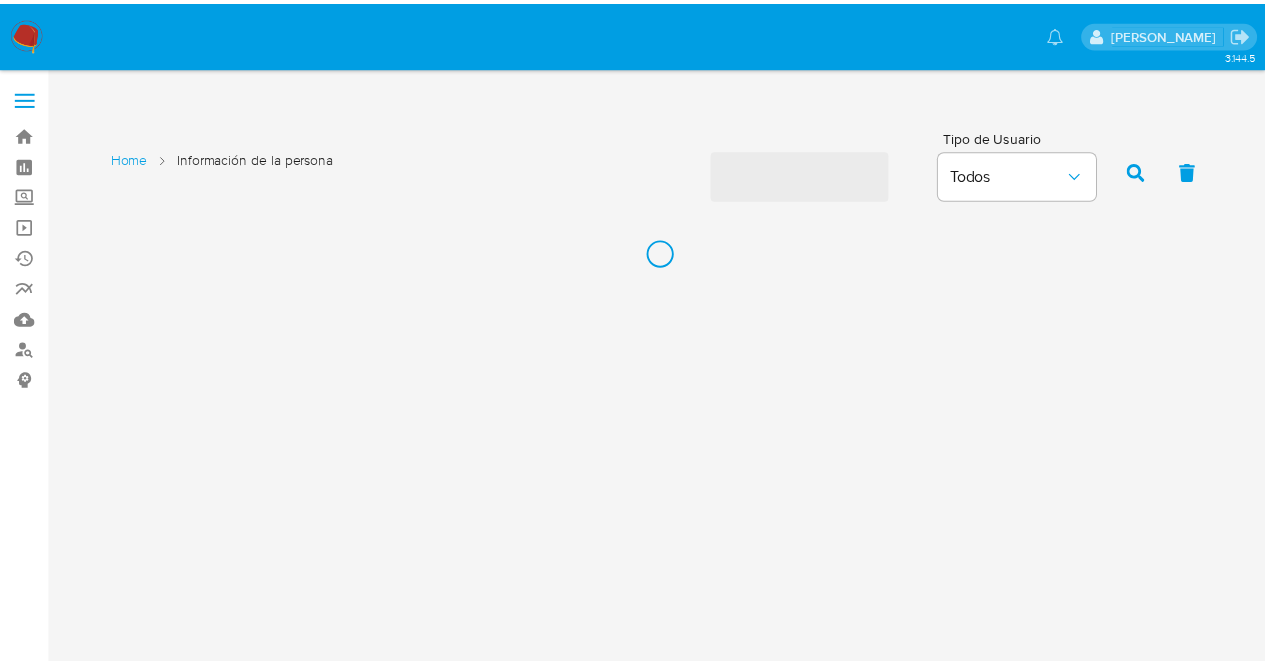 scroll, scrollTop: 0, scrollLeft: 0, axis: both 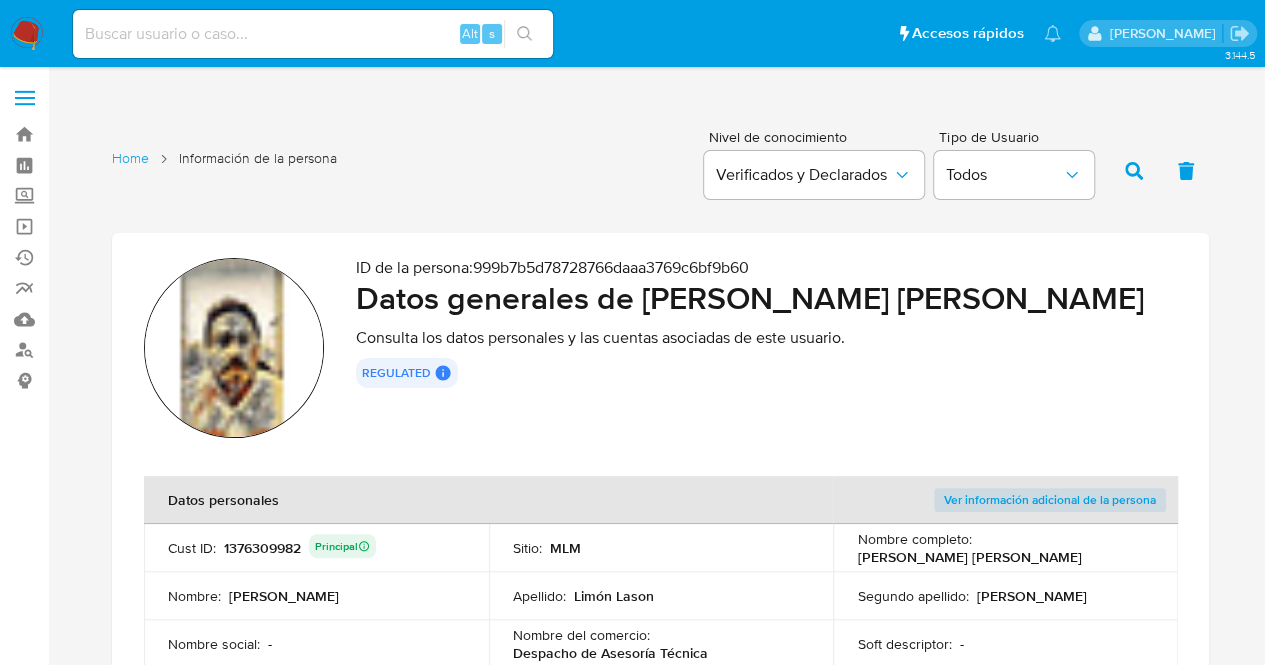 drag, startPoint x: 1279, startPoint y: 1, endPoint x: 614, endPoint y: 163, distance: 684.44794 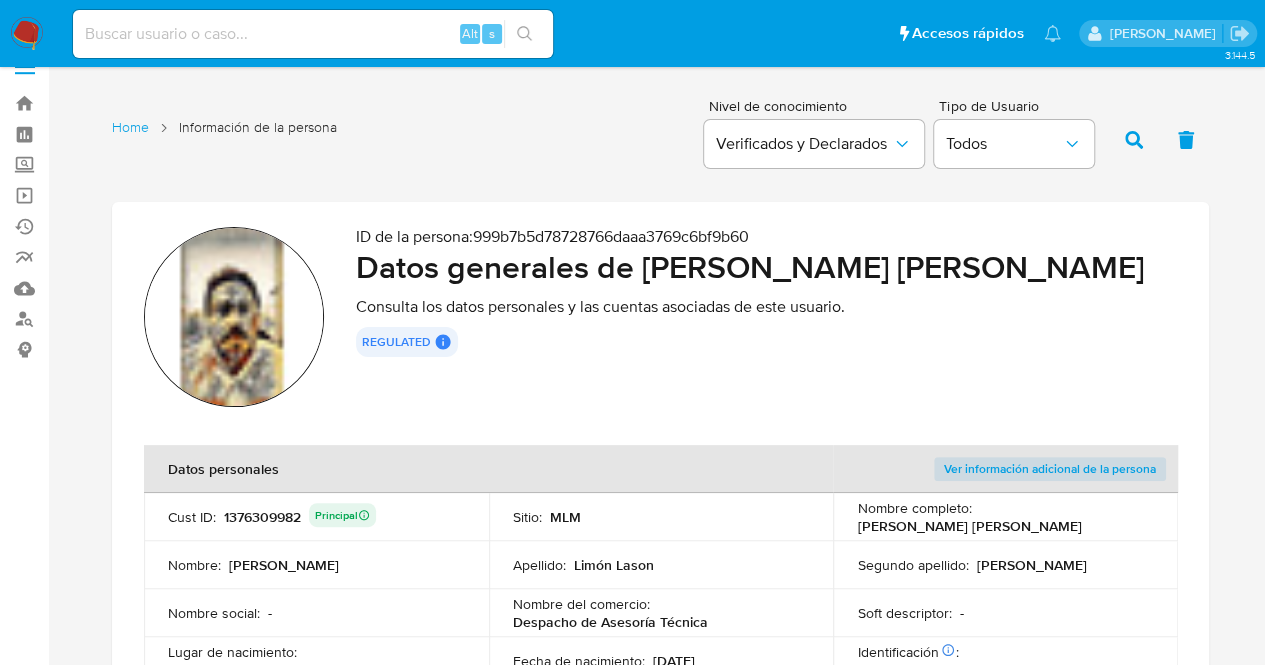 scroll, scrollTop: 0, scrollLeft: 0, axis: both 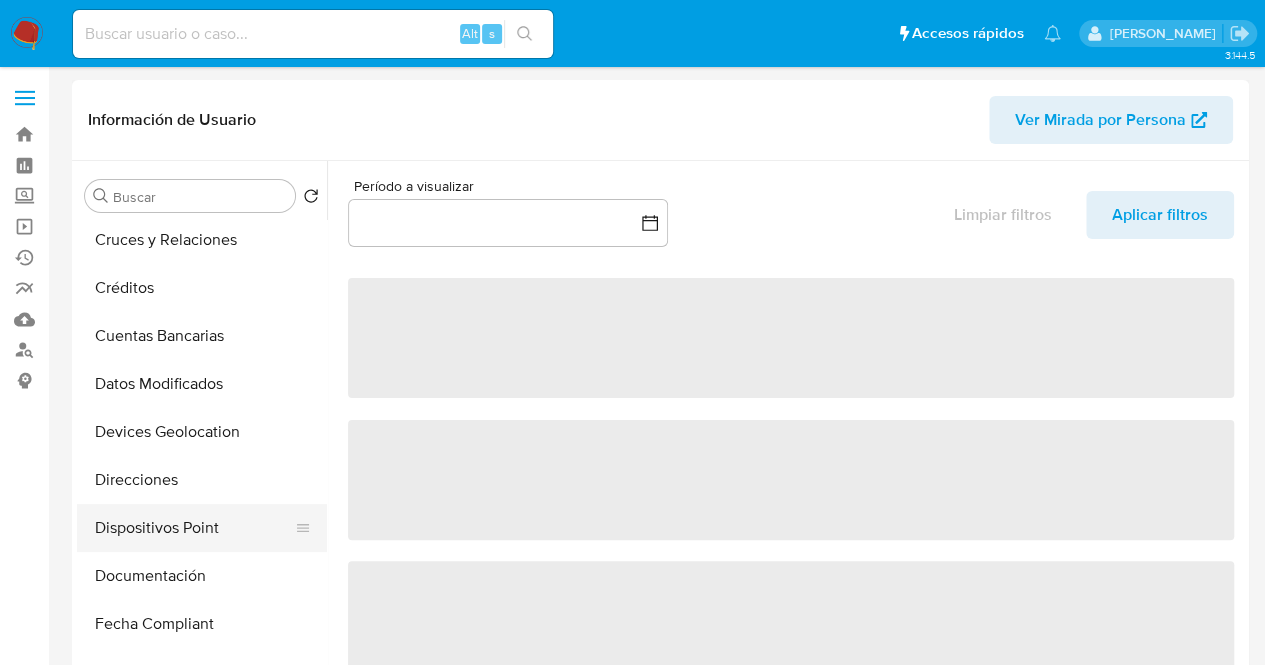 select on "10" 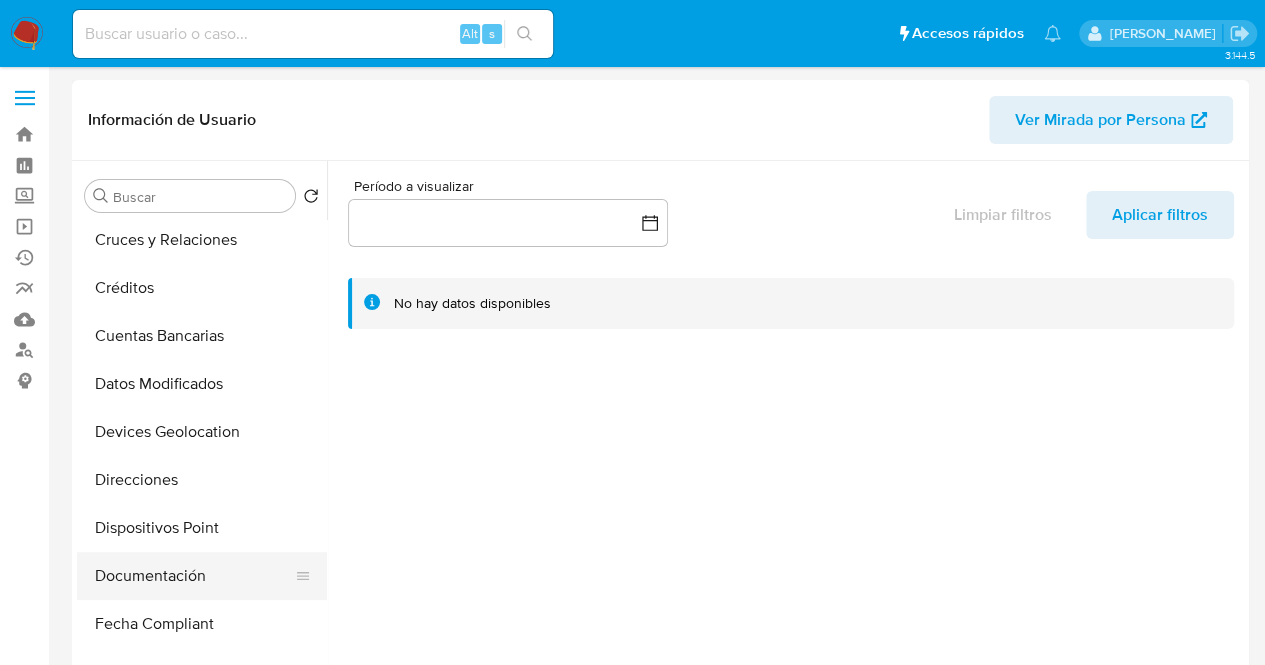 click on "Documentación" at bounding box center (194, 576) 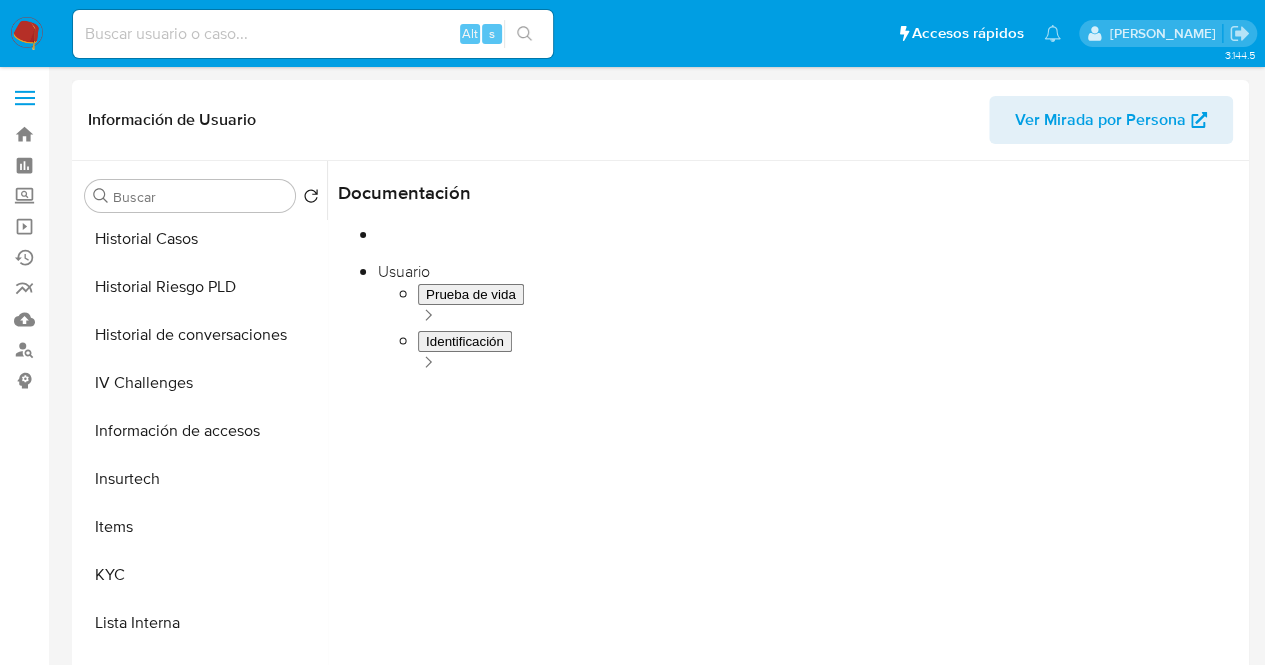 scroll, scrollTop: 797, scrollLeft: 0, axis: vertical 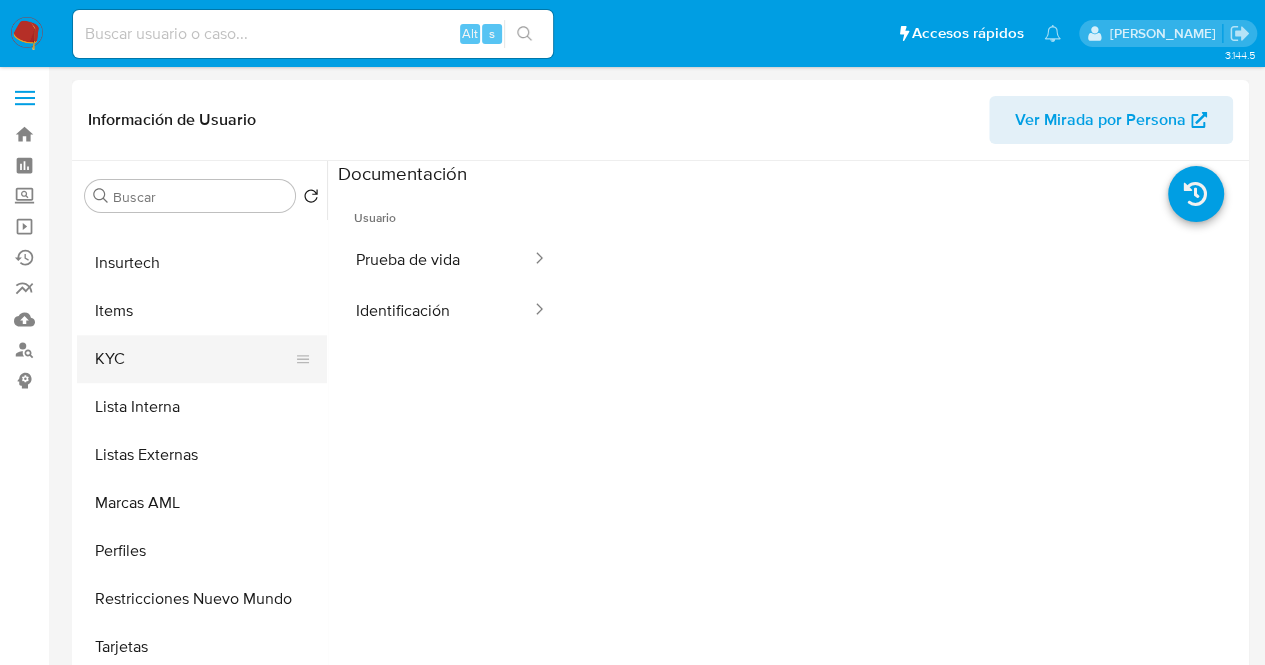 click on "KYC" at bounding box center [194, 359] 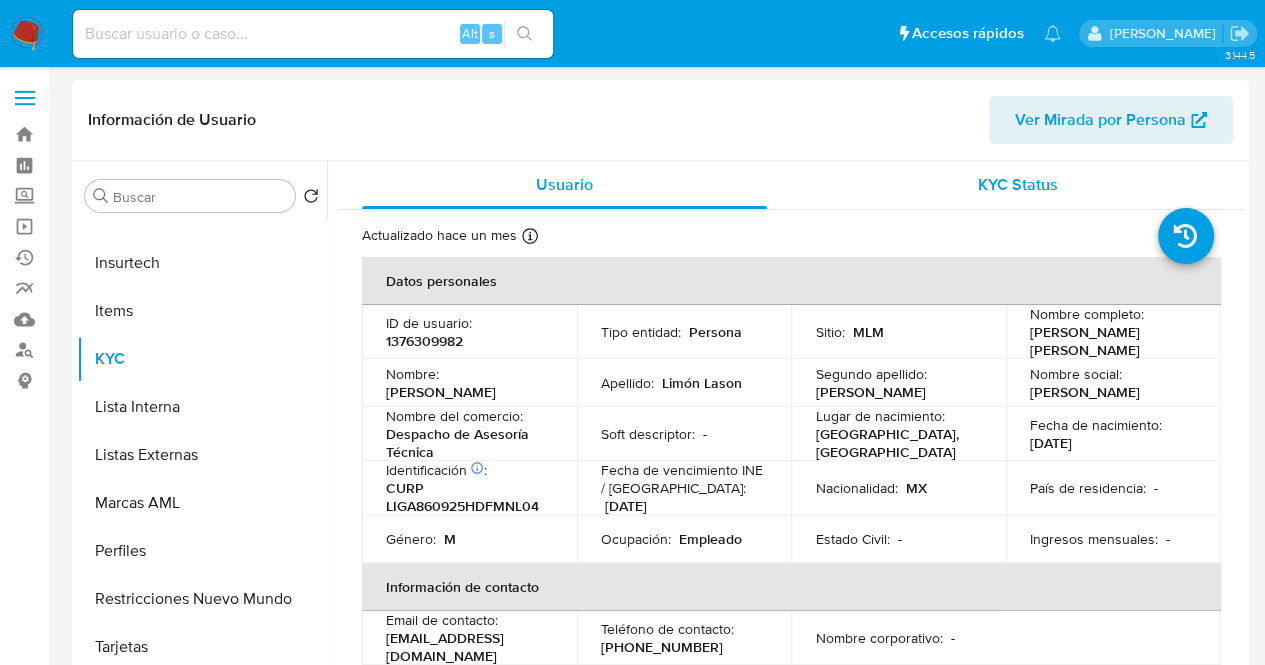 click on "KYC Status" at bounding box center [1017, 185] 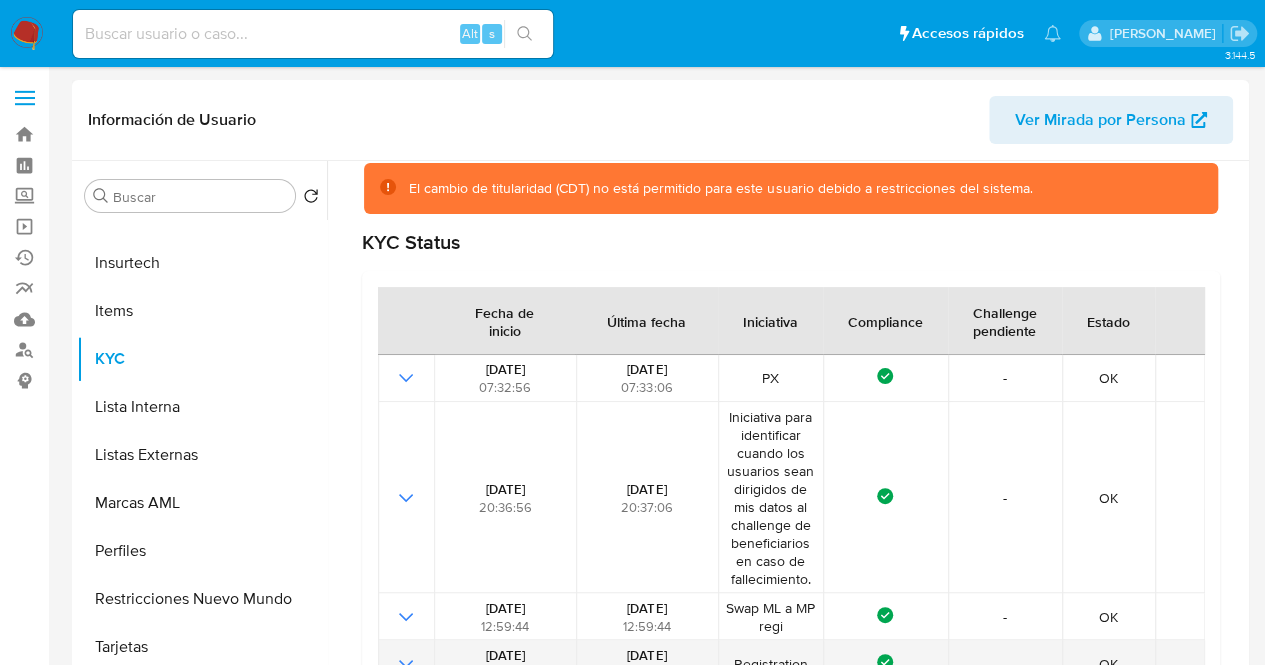 scroll, scrollTop: 305, scrollLeft: 0, axis: vertical 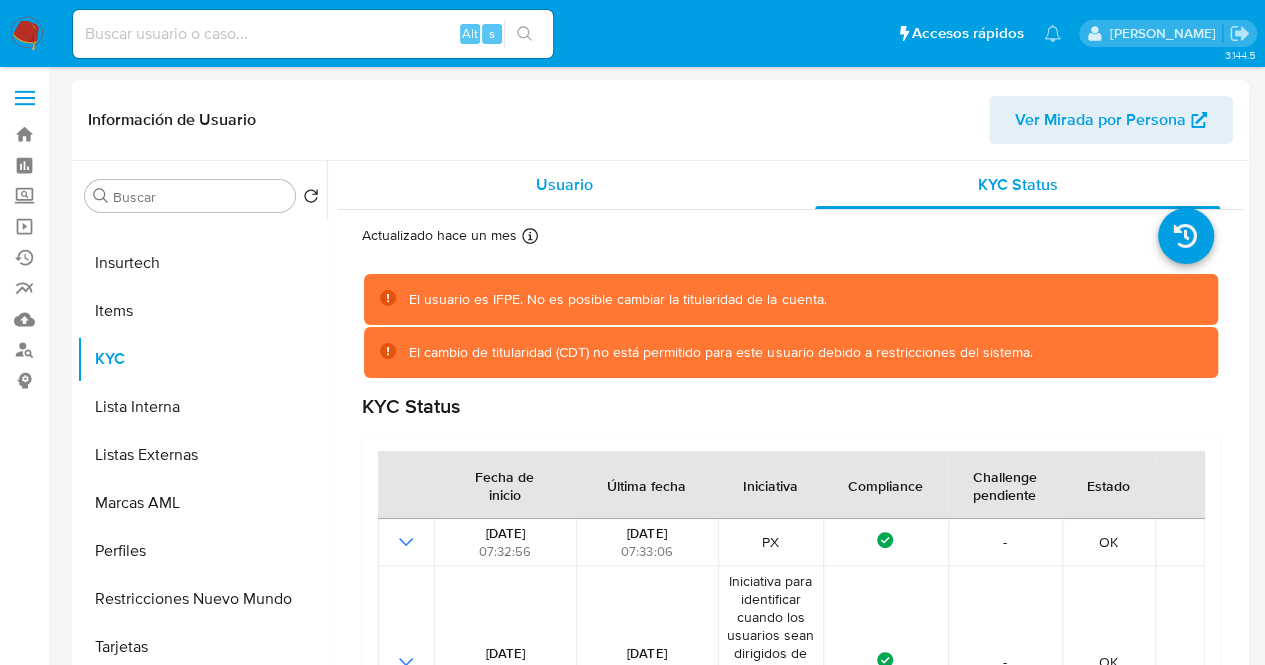 click on "Usuario" at bounding box center (564, 185) 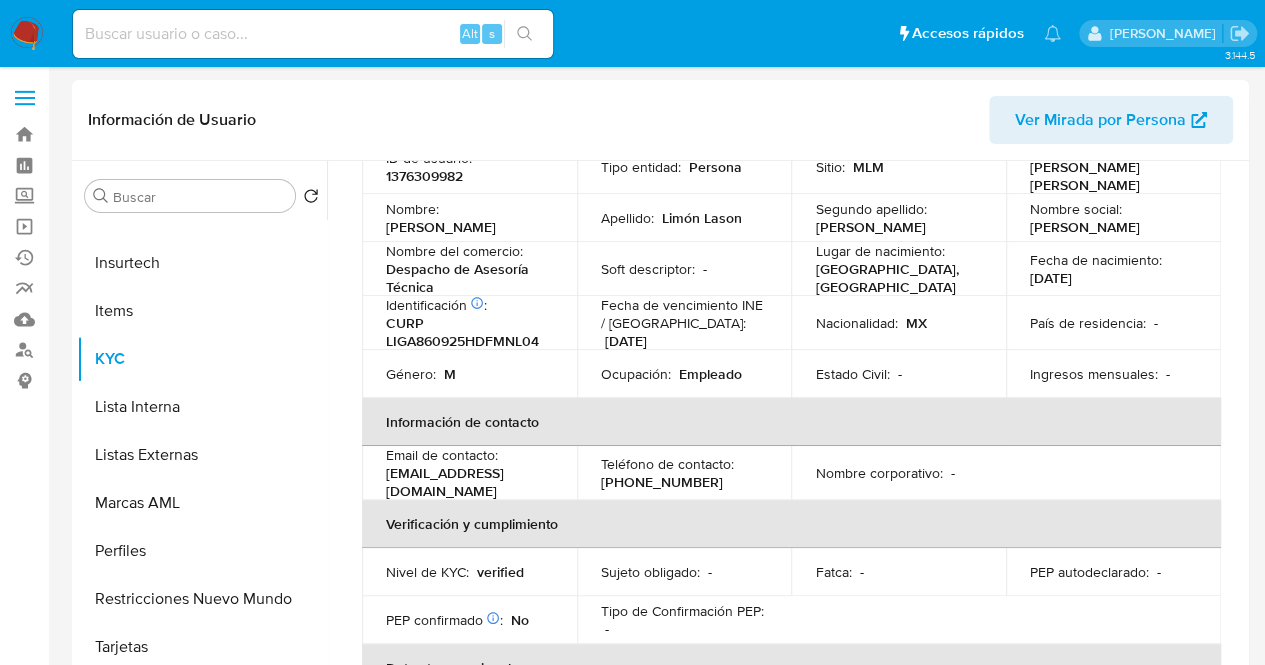 scroll, scrollTop: 0, scrollLeft: 0, axis: both 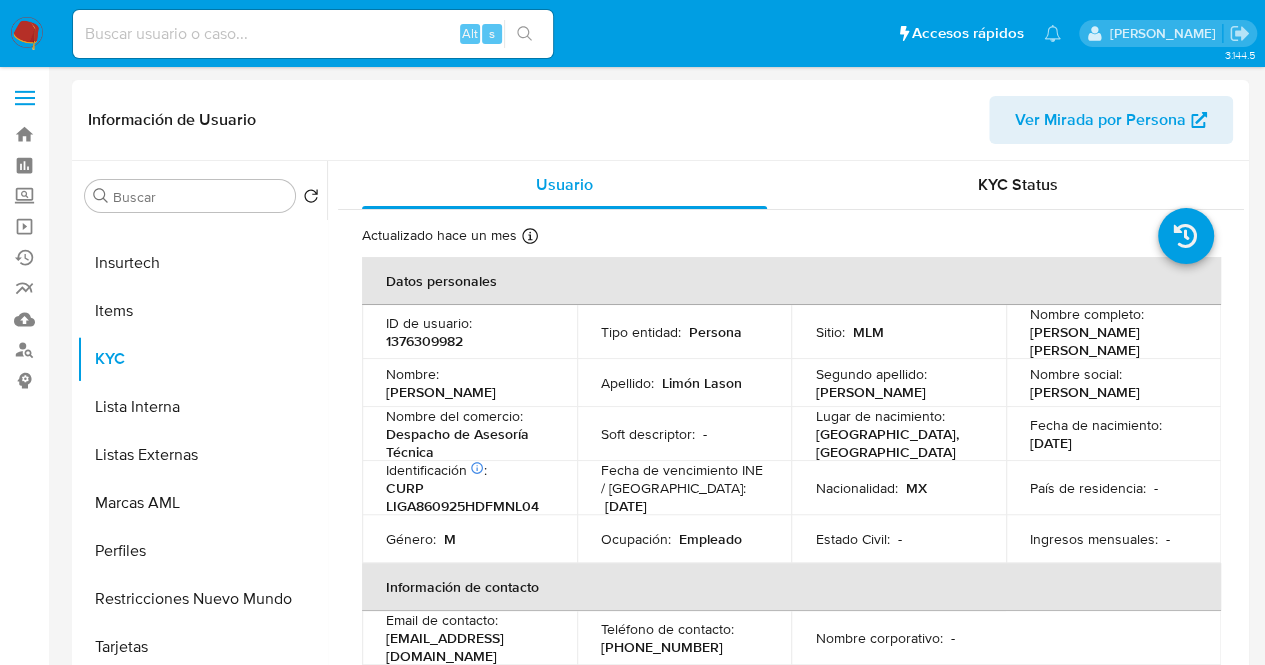 click on "CURP LIGA860925HDFMNL04" at bounding box center (465, 497) 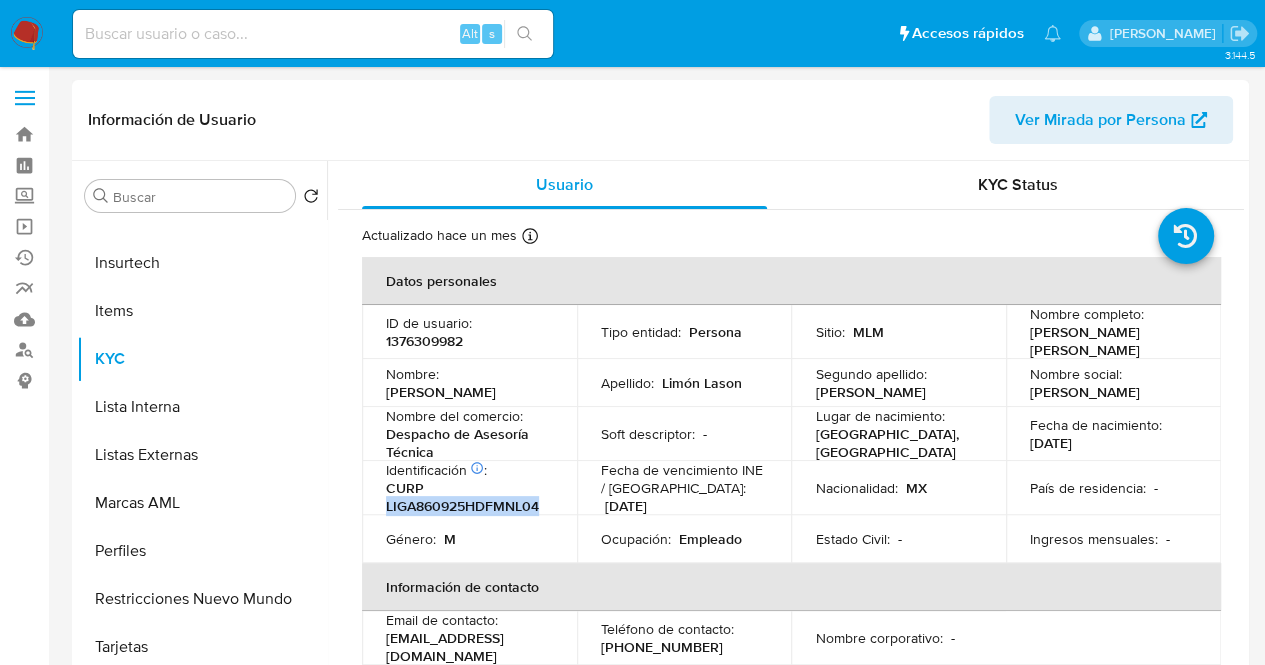 click on "CURP LIGA860925HDFMNL04" at bounding box center (465, 497) 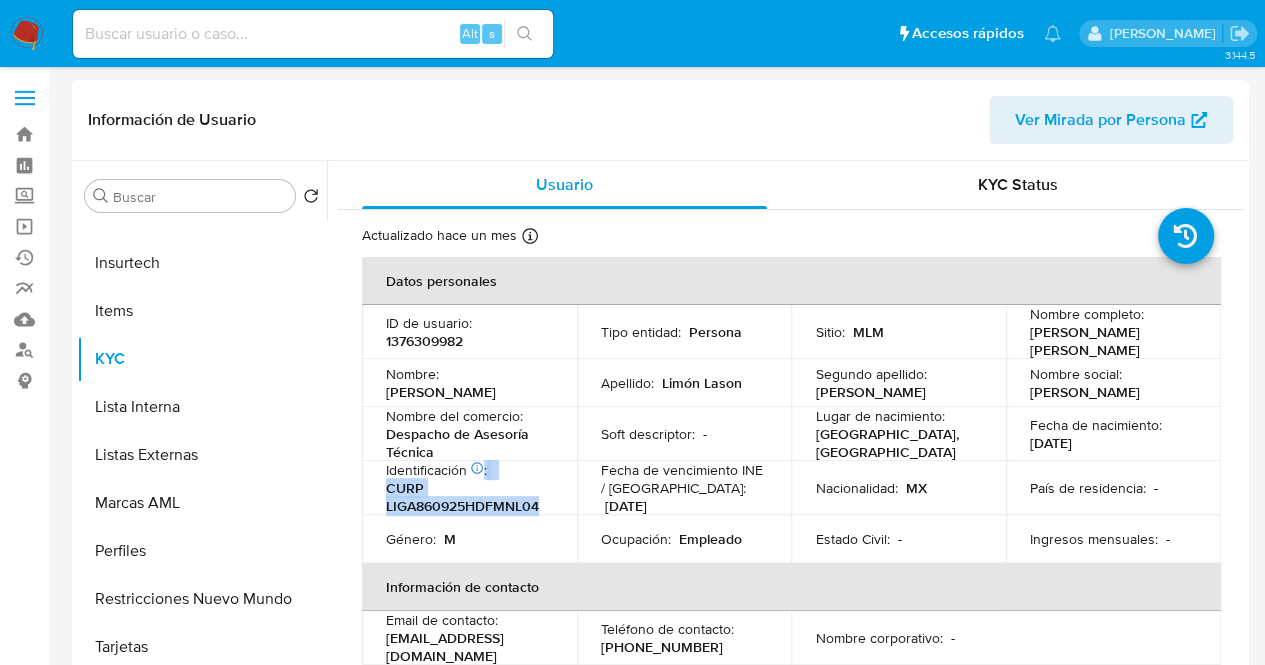 click on "CURP LIGA860925HDFMNL04" at bounding box center (465, 497) 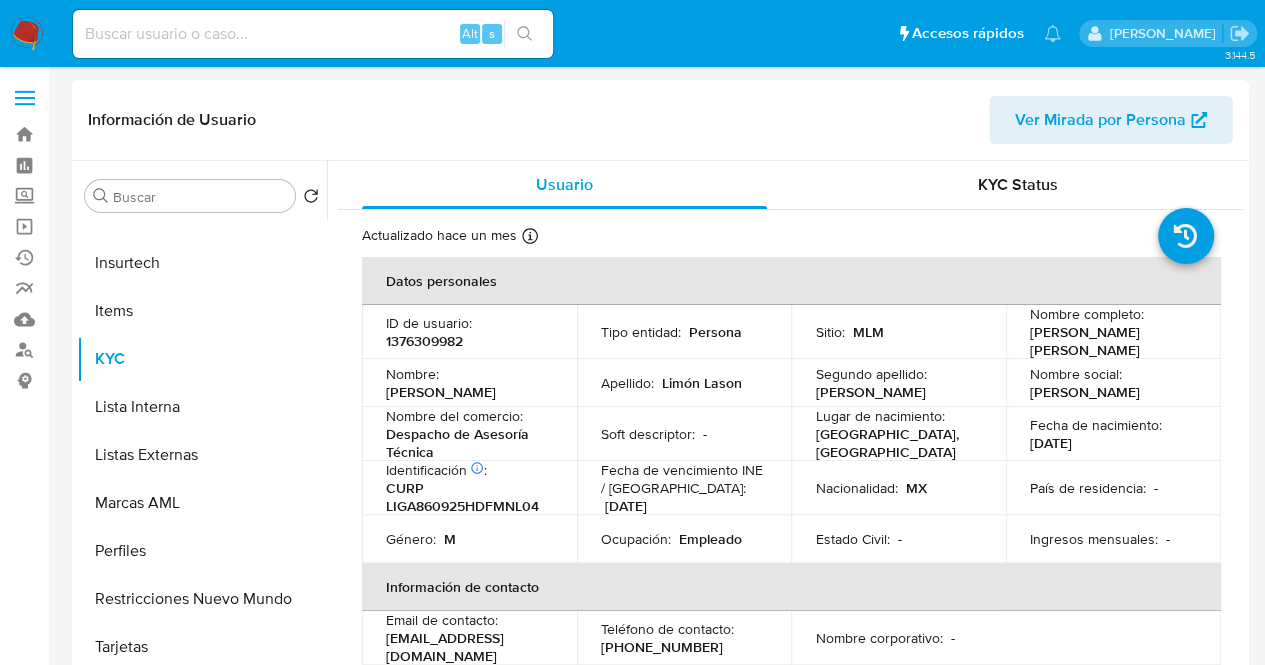 drag, startPoint x: 1024, startPoint y: 335, endPoint x: 1080, endPoint y: 350, distance: 57.974133 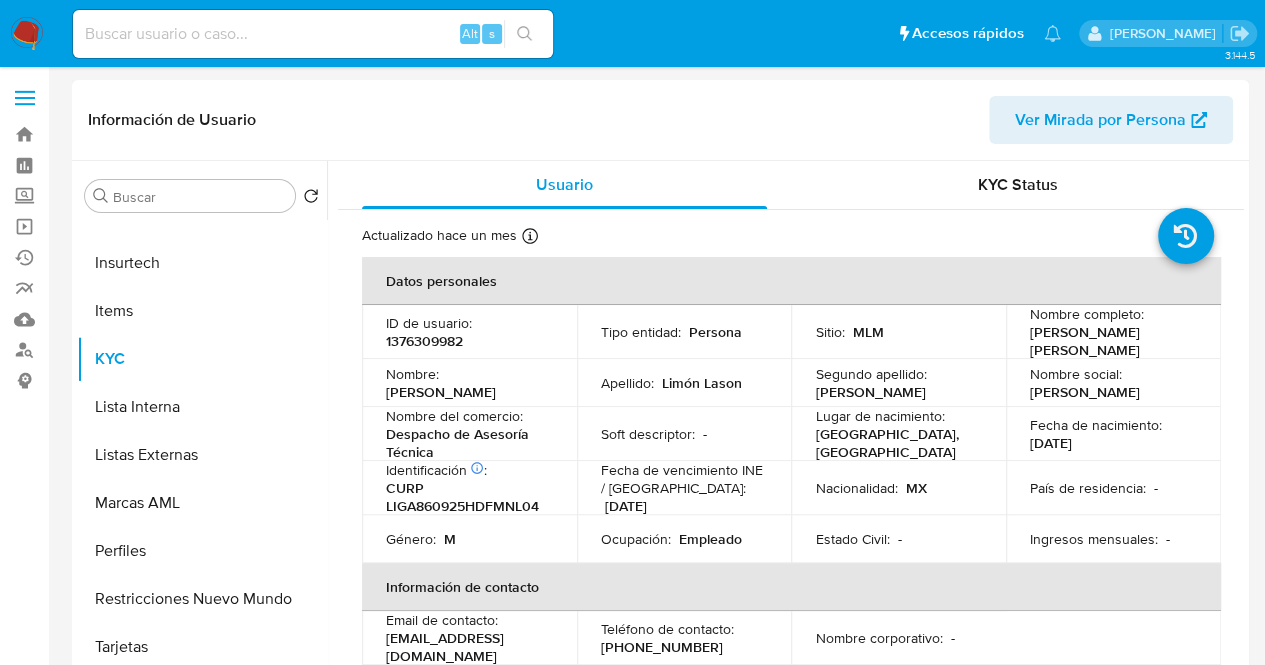 click on "CURP LIGA860925HDFMNL04" at bounding box center [465, 497] 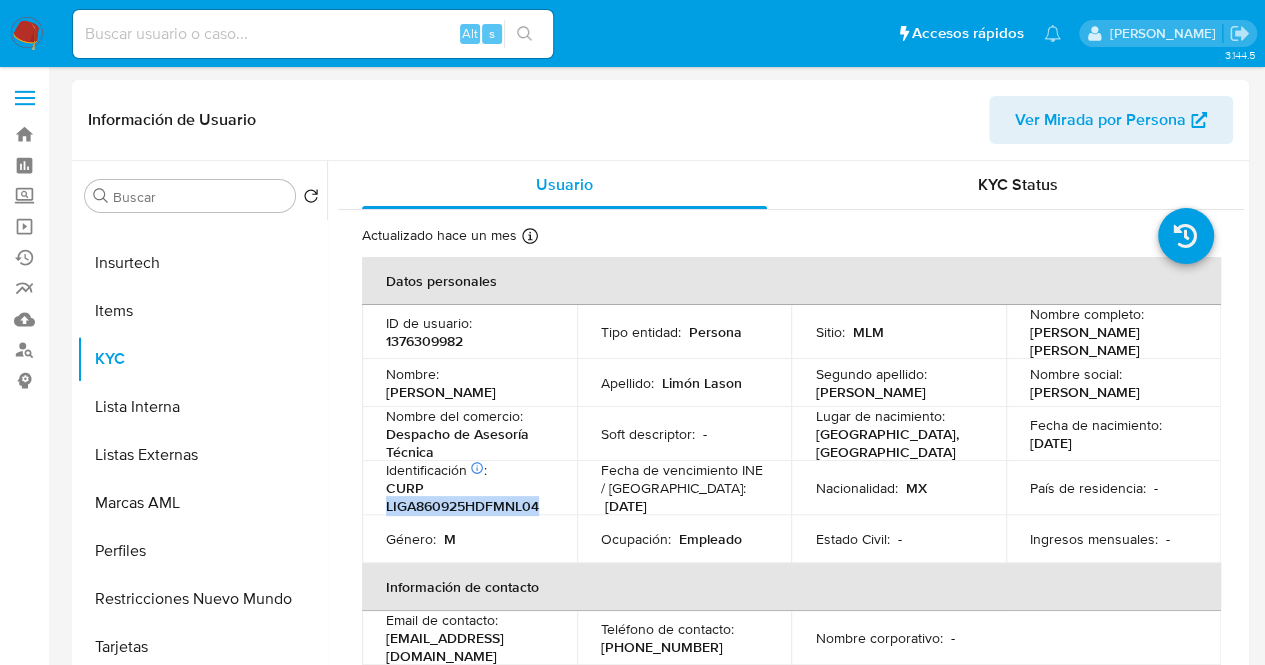 click on "CURP LIGA860925HDFMNL04" at bounding box center (465, 497) 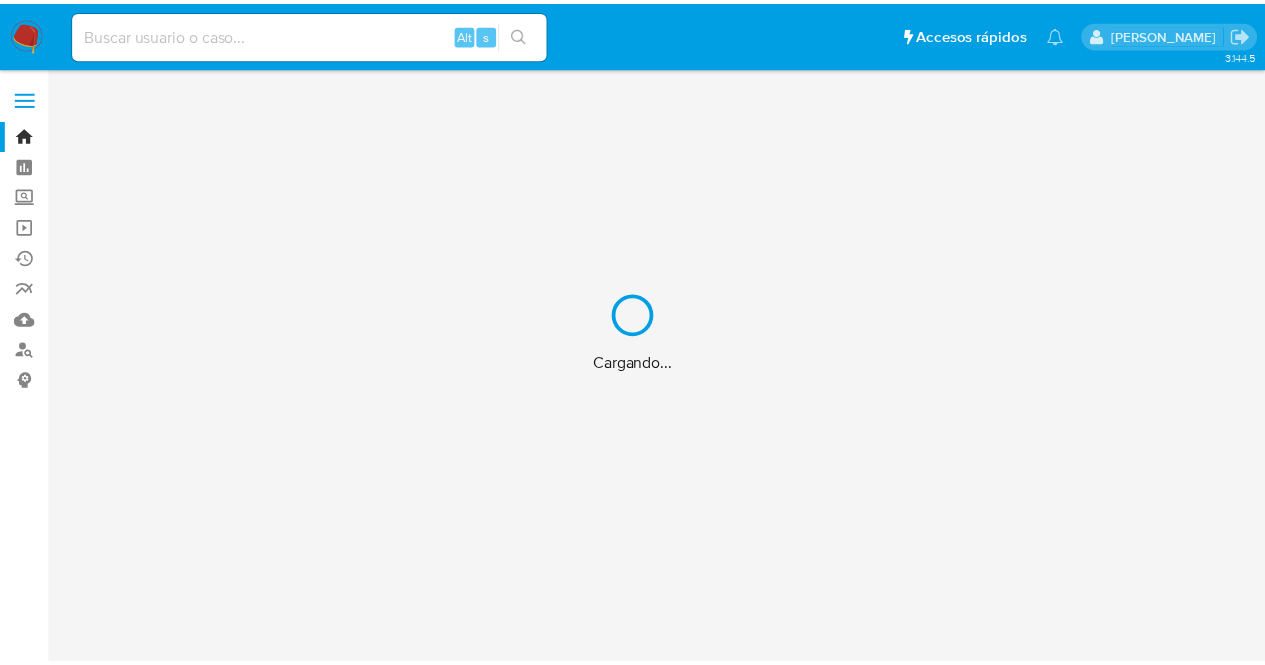 scroll, scrollTop: 0, scrollLeft: 0, axis: both 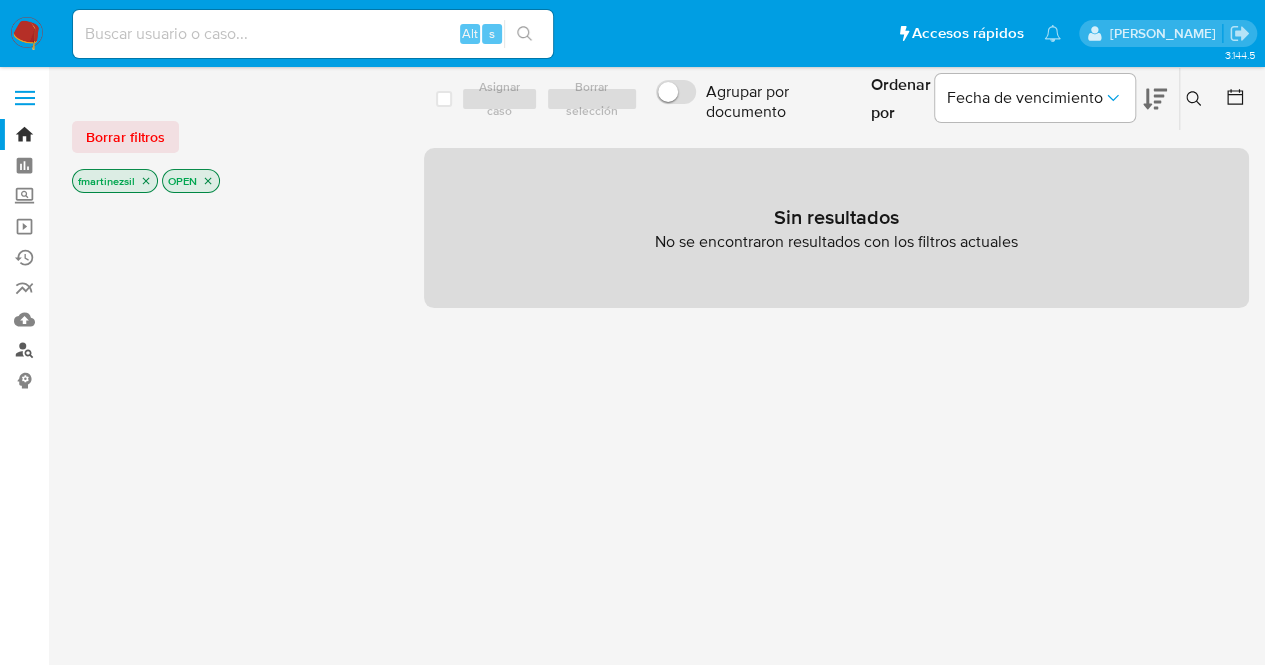 click on "Buscador de personas" at bounding box center [119, 350] 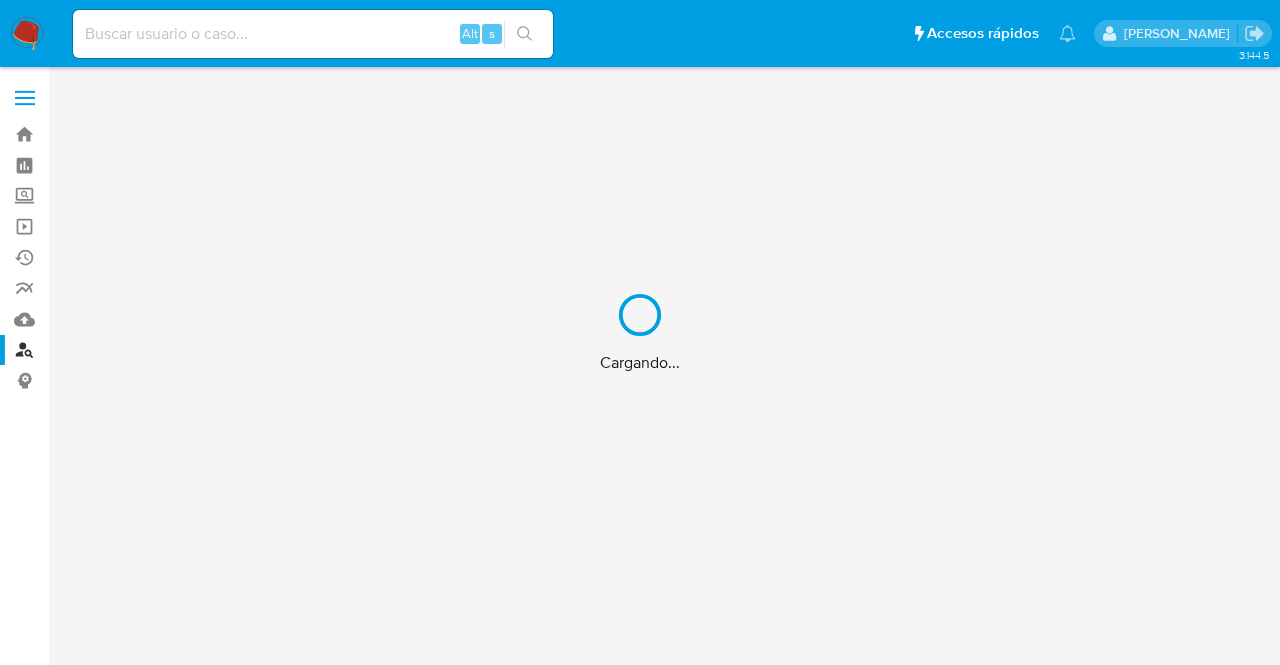 scroll, scrollTop: 0, scrollLeft: 0, axis: both 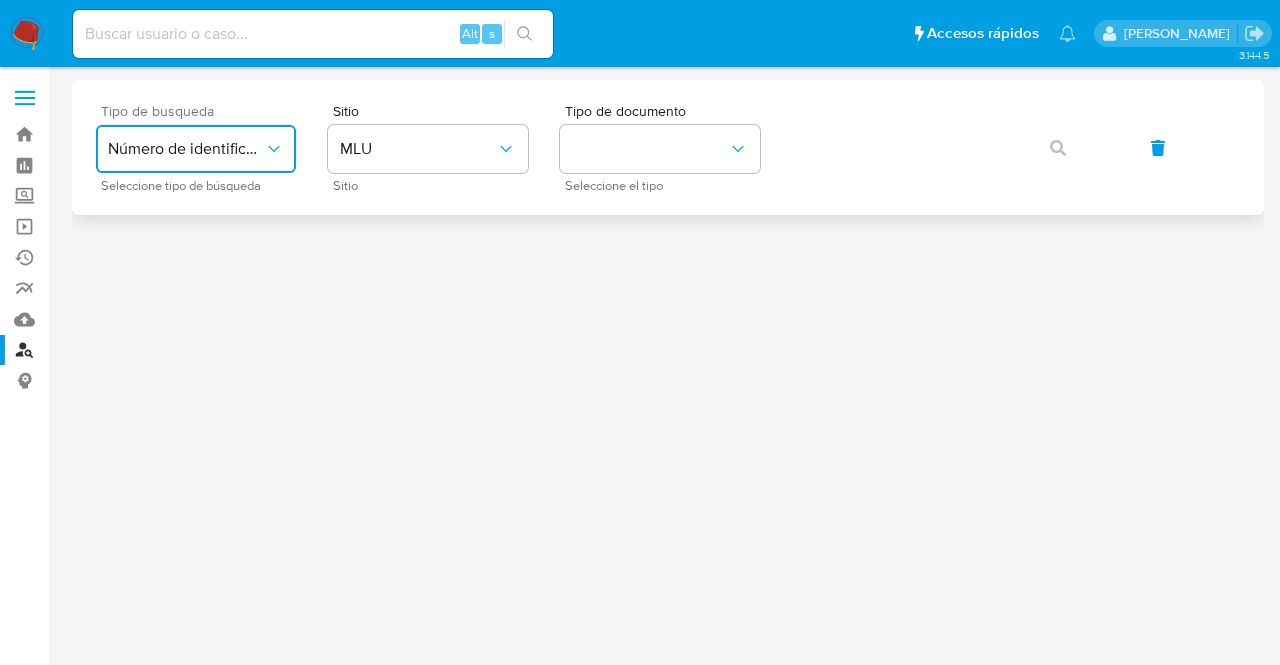 click 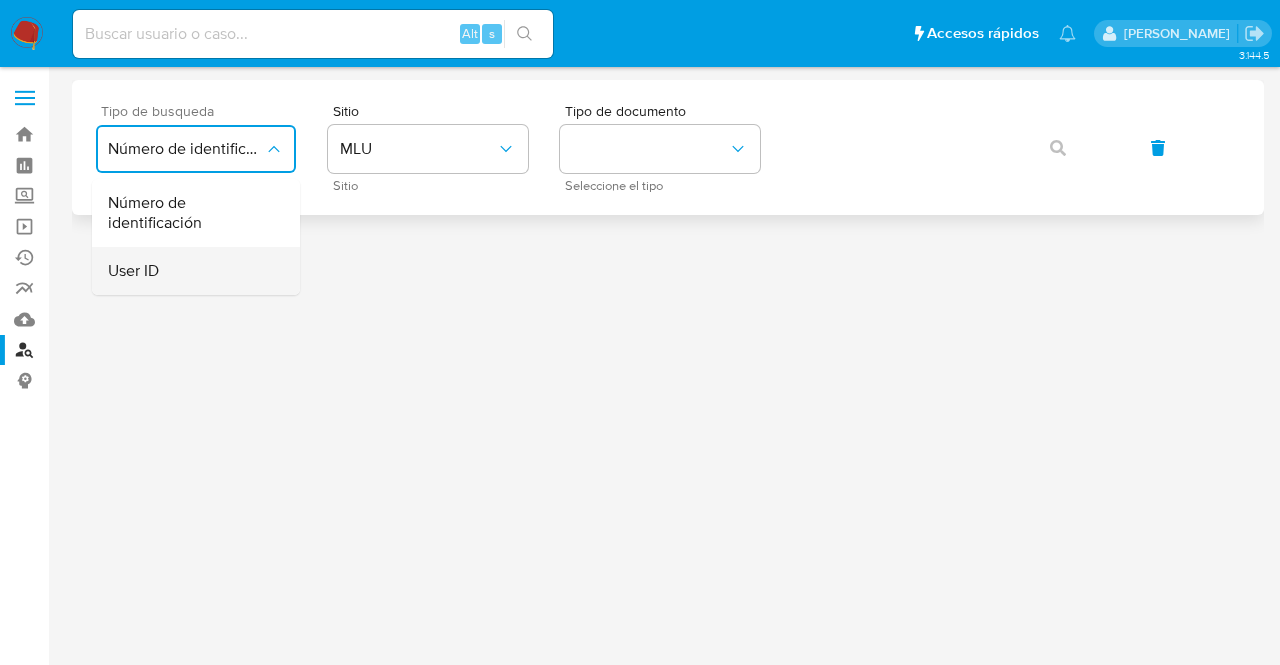 click on "User ID" at bounding box center [190, 271] 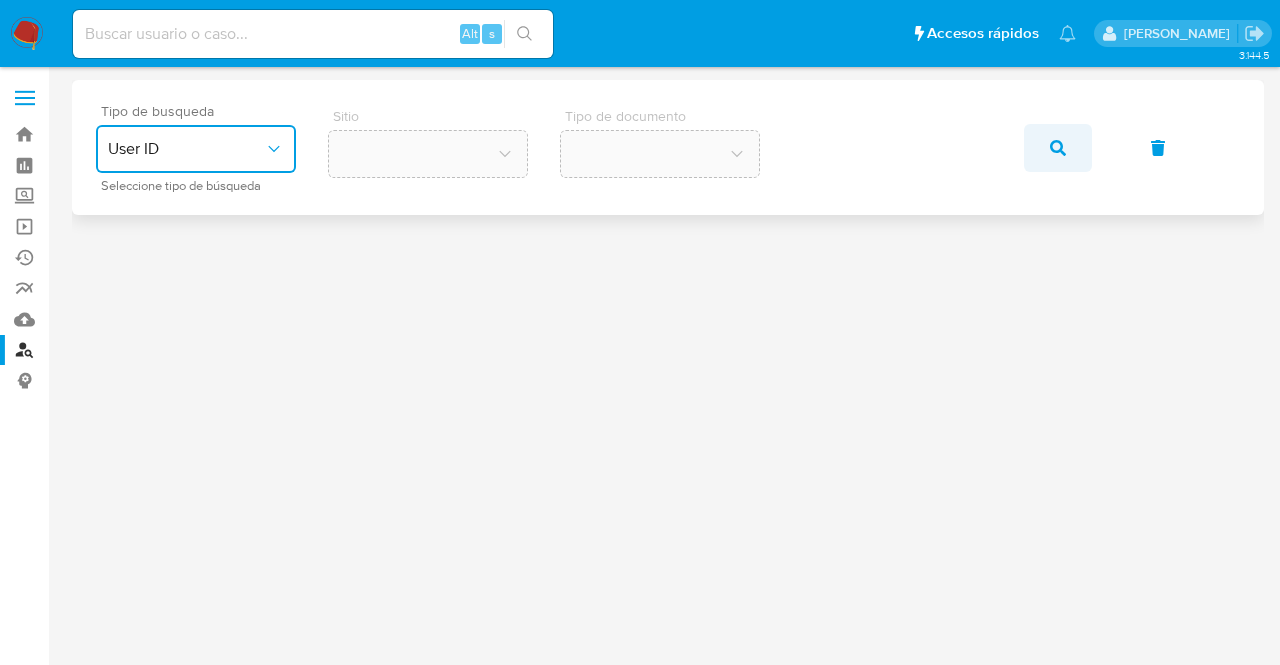 click 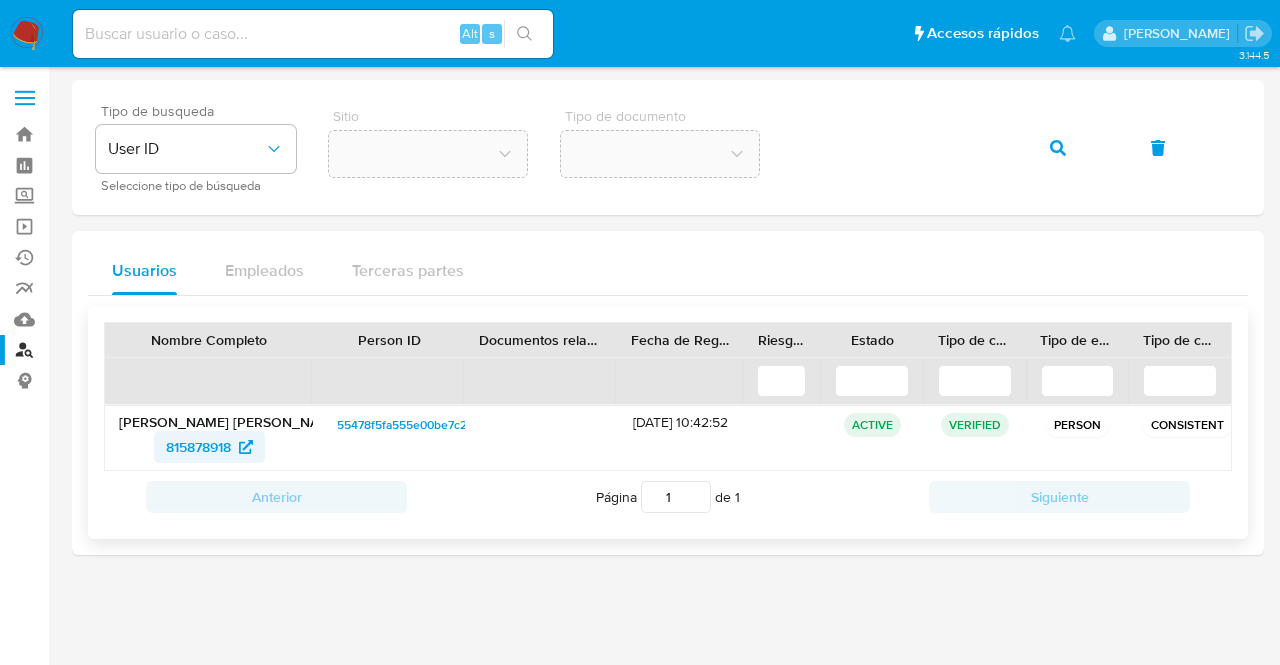 click on "815878918" at bounding box center (198, 447) 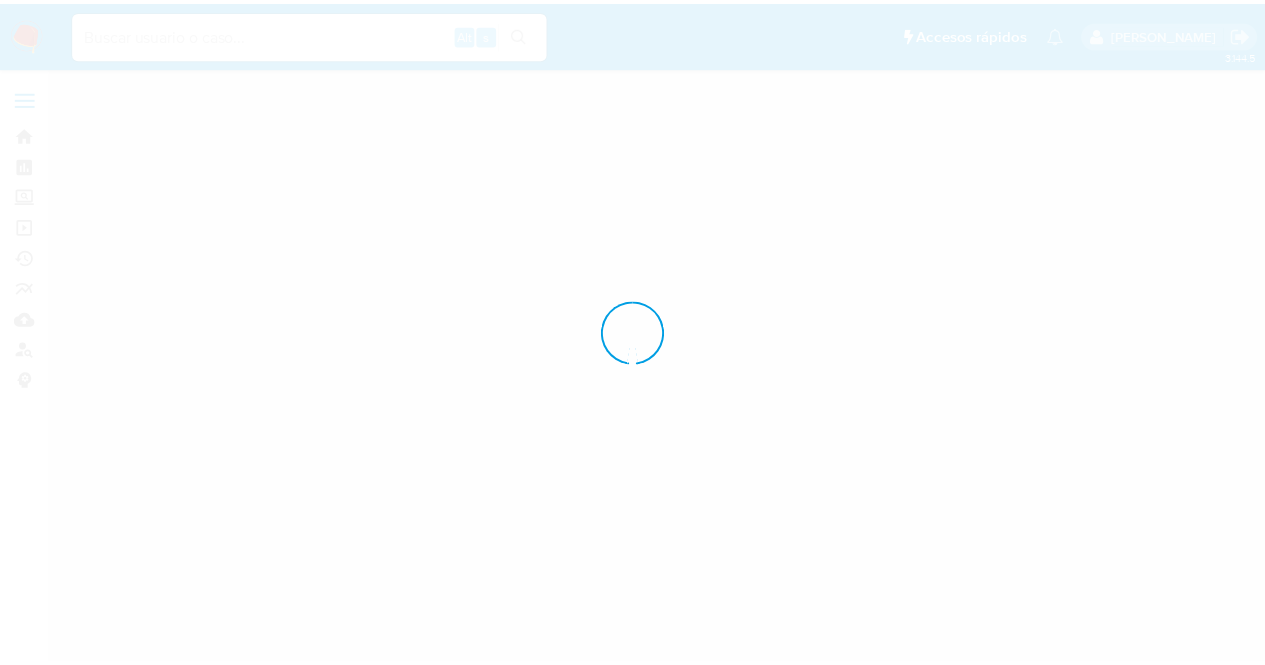 scroll, scrollTop: 0, scrollLeft: 0, axis: both 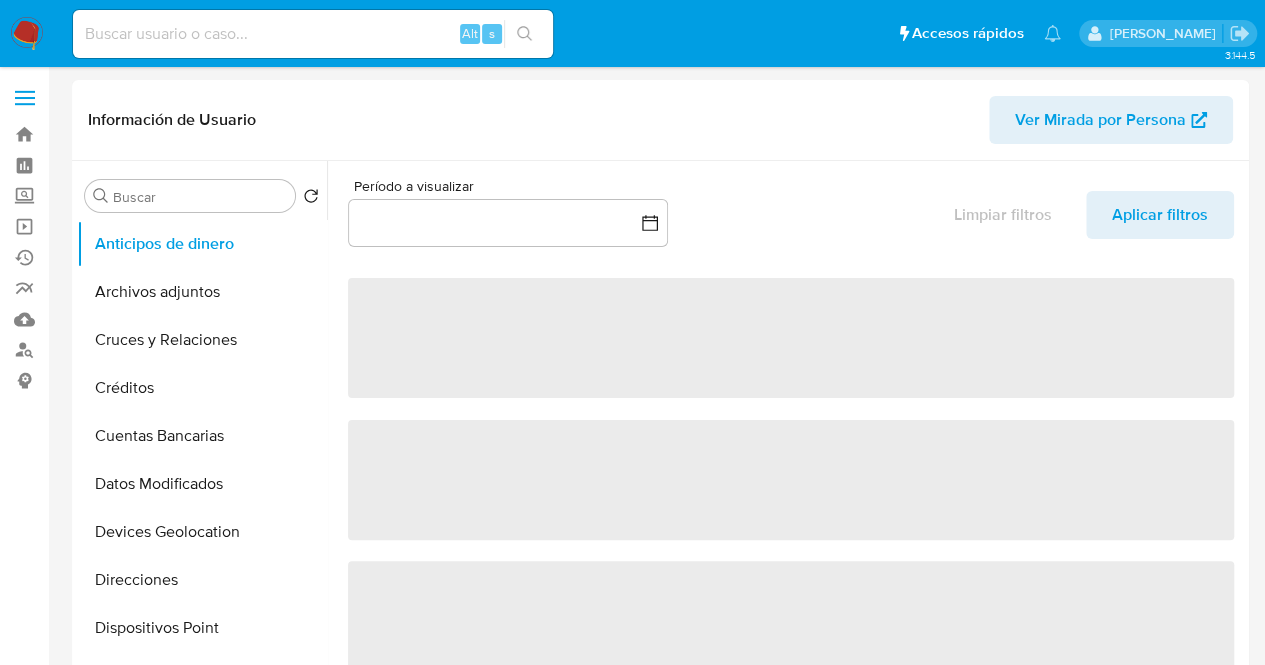 select on "10" 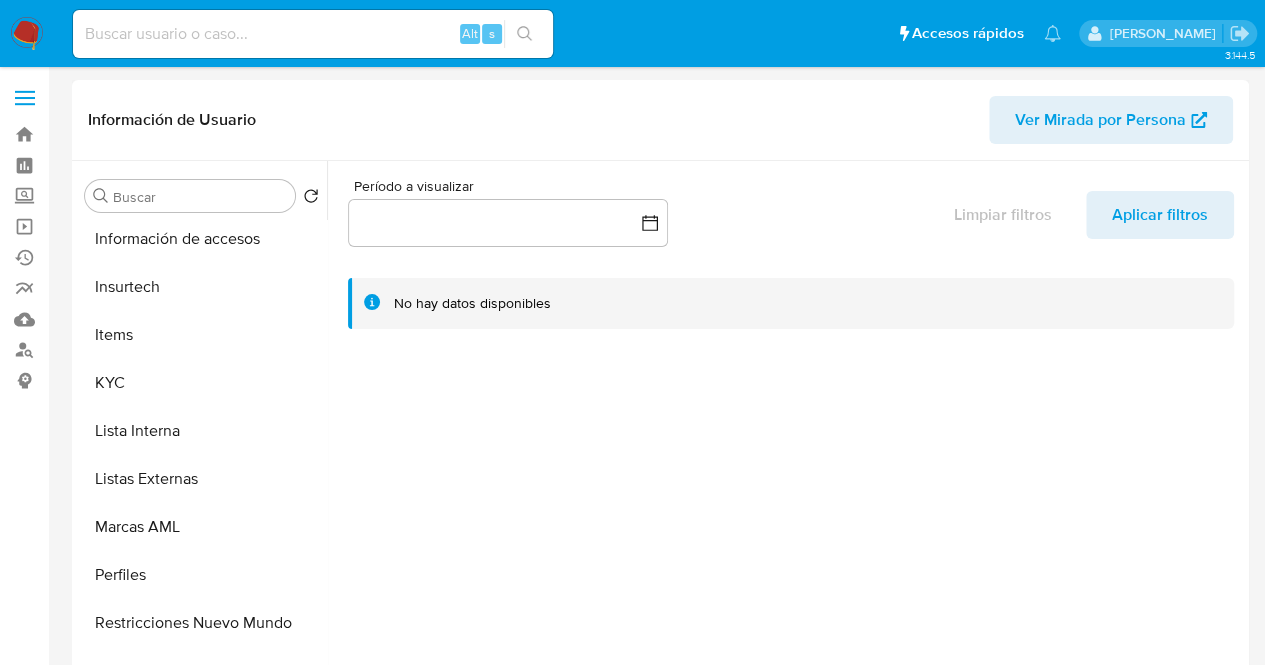 scroll, scrollTop: 397, scrollLeft: 0, axis: vertical 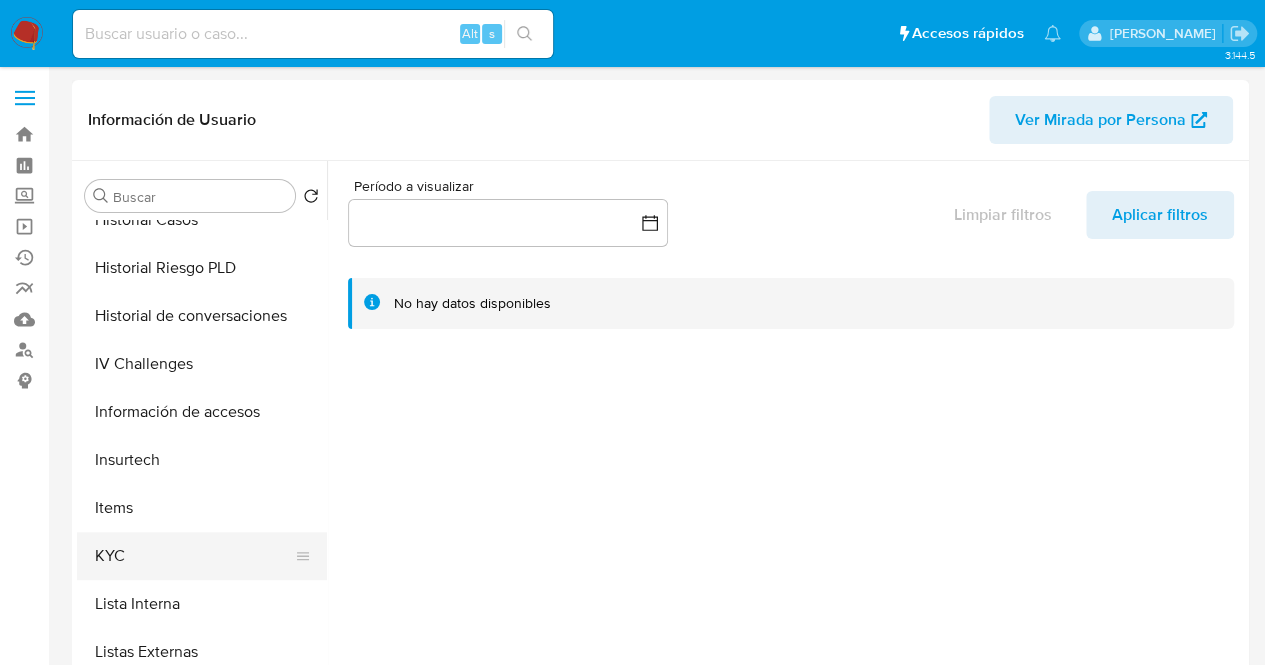 click on "KYC" at bounding box center [194, 556] 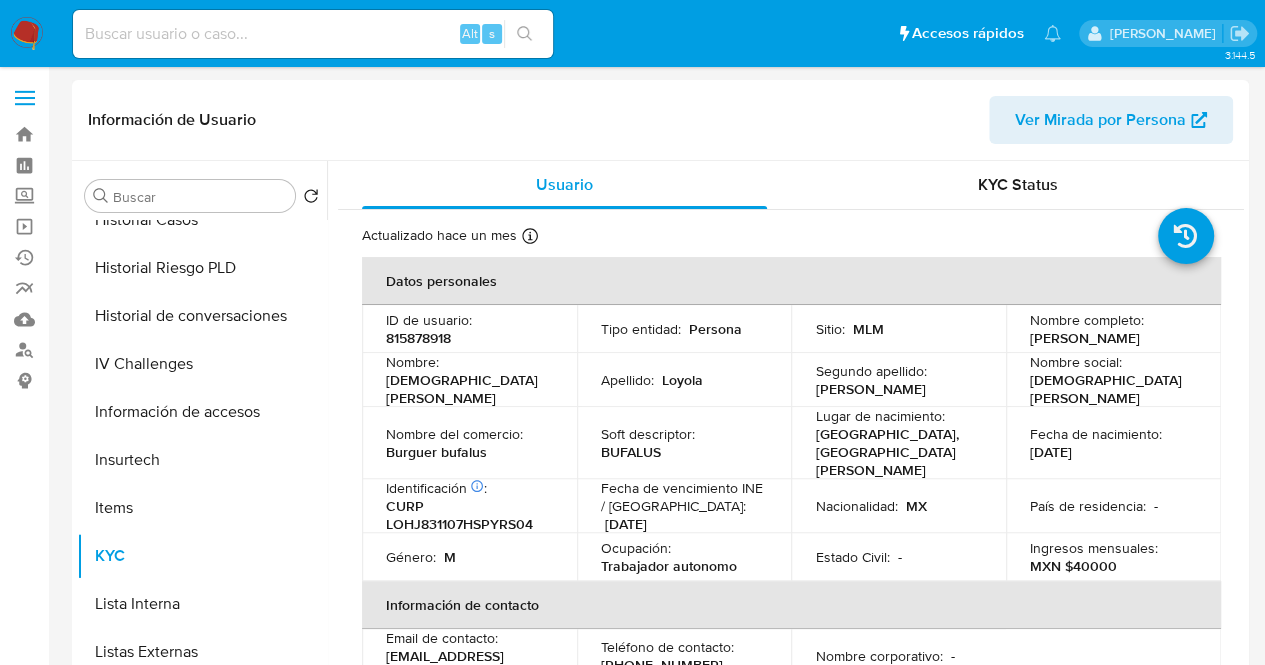 drag, startPoint x: 1024, startPoint y: 341, endPoint x: 1102, endPoint y: 355, distance: 79.24645 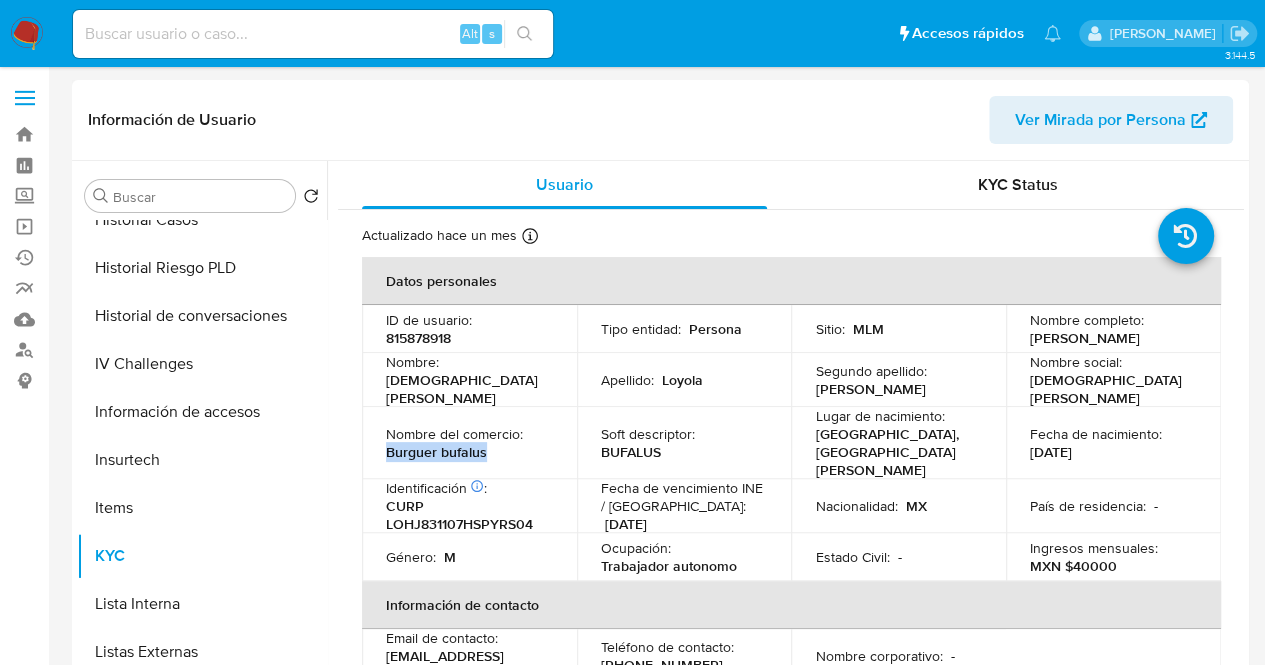 drag, startPoint x: 488, startPoint y: 445, endPoint x: 386, endPoint y: 439, distance: 102.176315 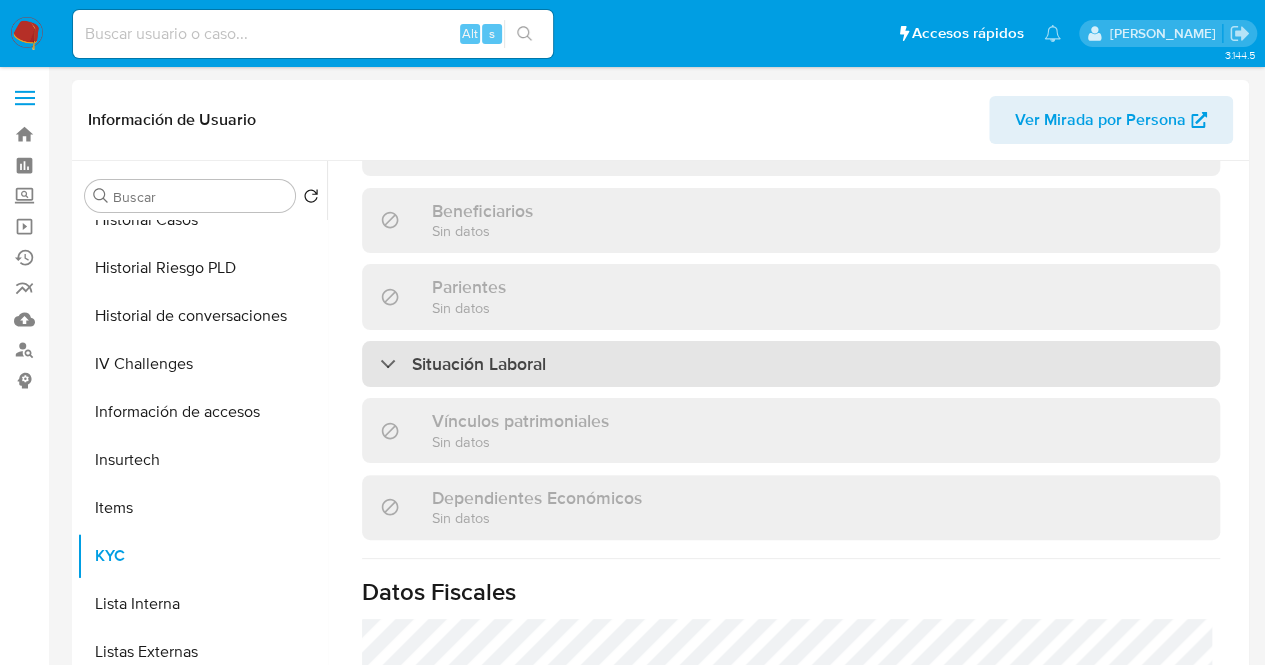 scroll, scrollTop: 580, scrollLeft: 0, axis: vertical 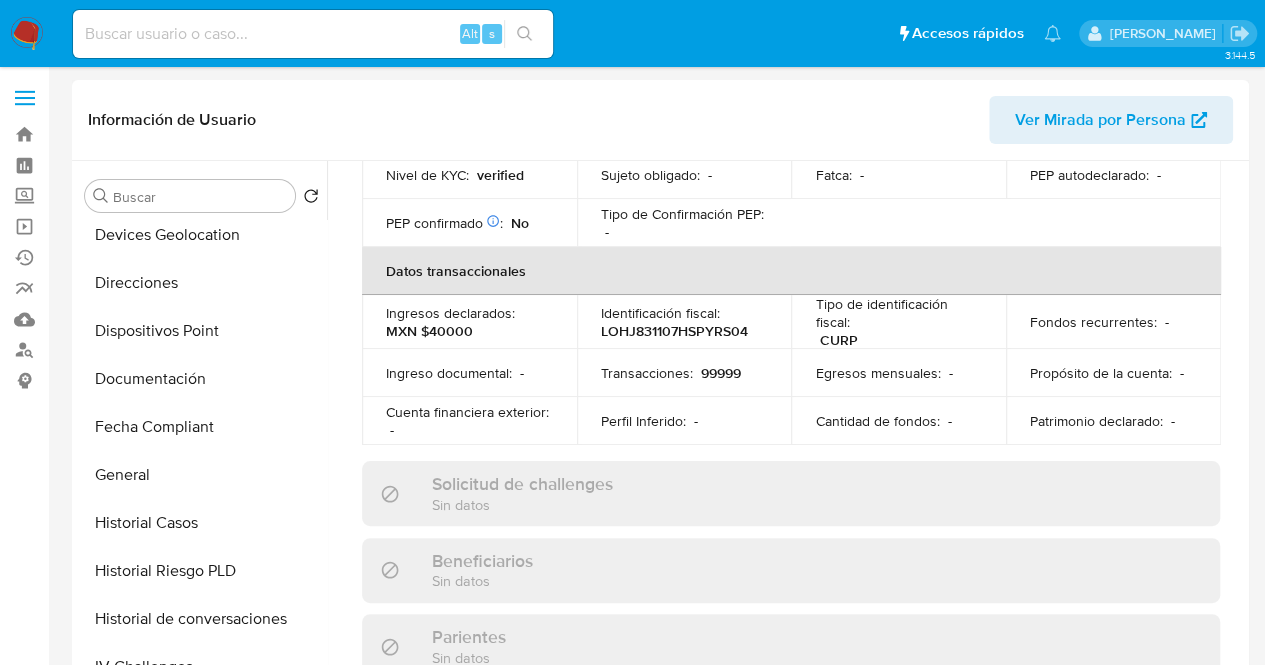 click on "Ver Mirada por Persona" at bounding box center [1100, 120] 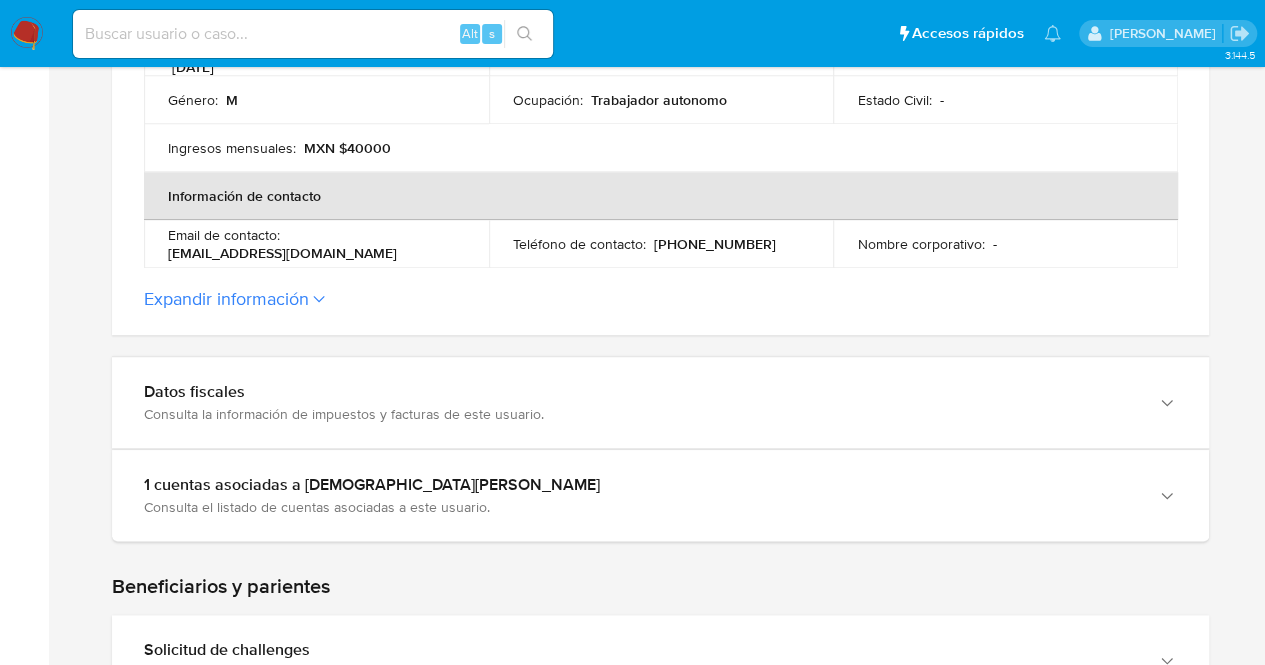 scroll, scrollTop: 700, scrollLeft: 0, axis: vertical 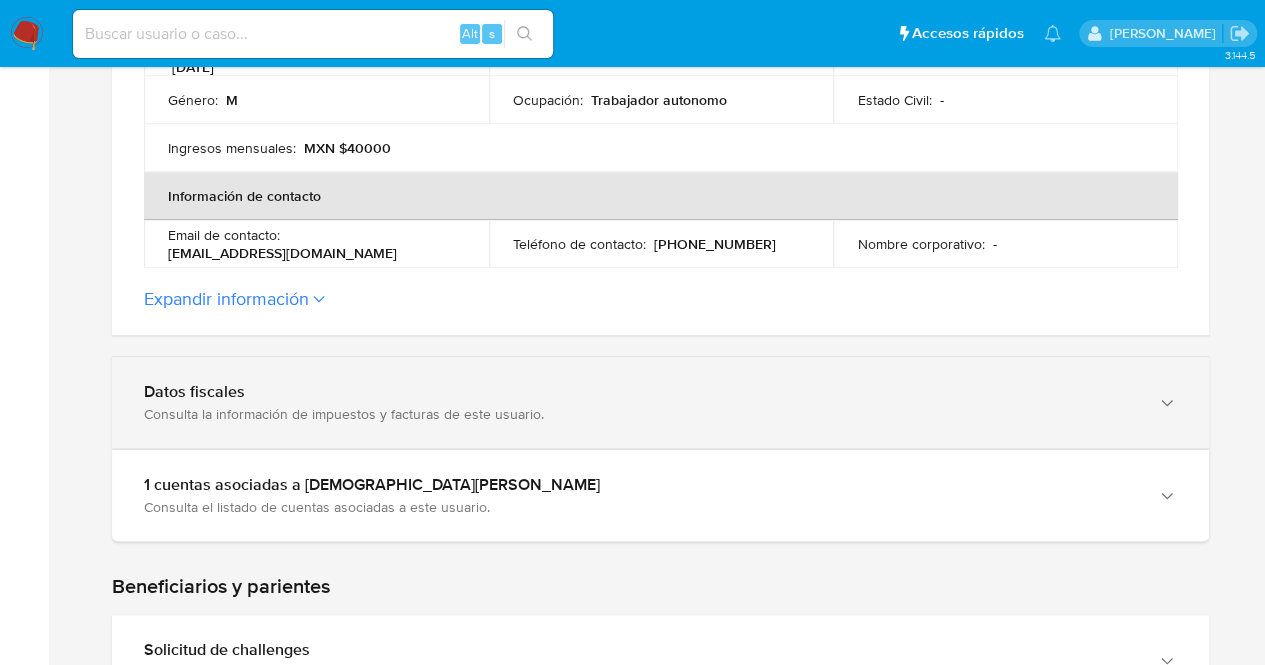 click on "Consulta la información de impuestos y facturas de este usuario." at bounding box center (640, 414) 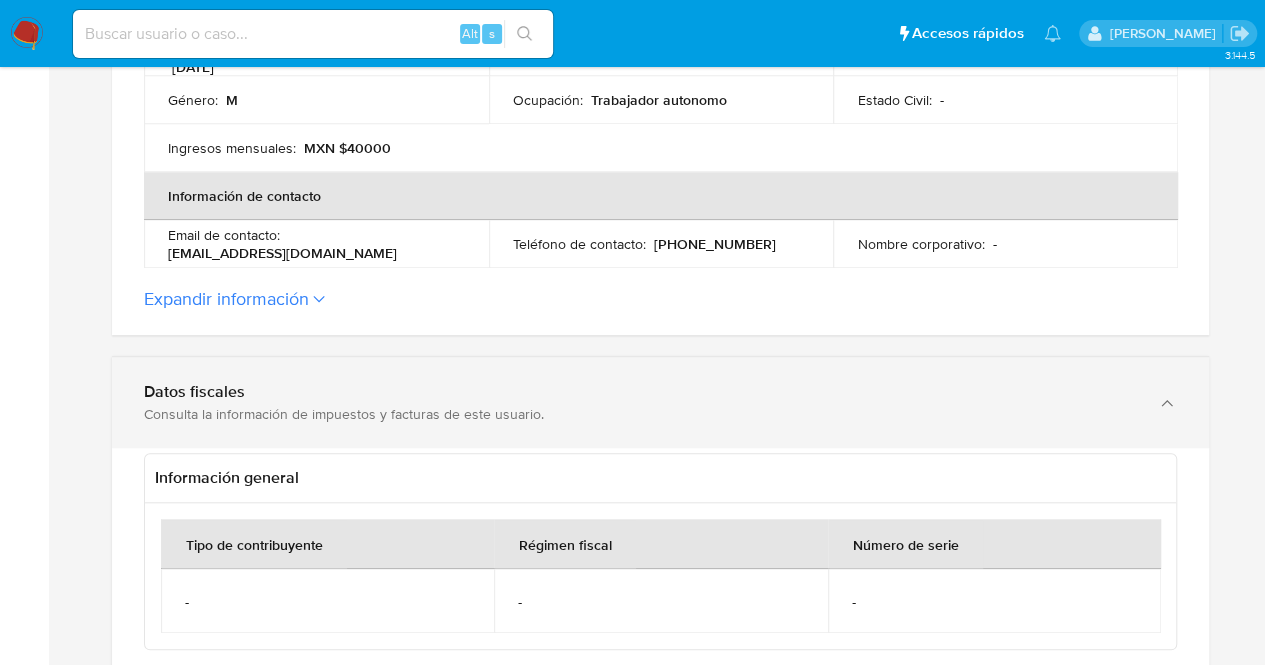 click on "Consulta la información de impuestos y facturas de este usuario." at bounding box center [640, 414] 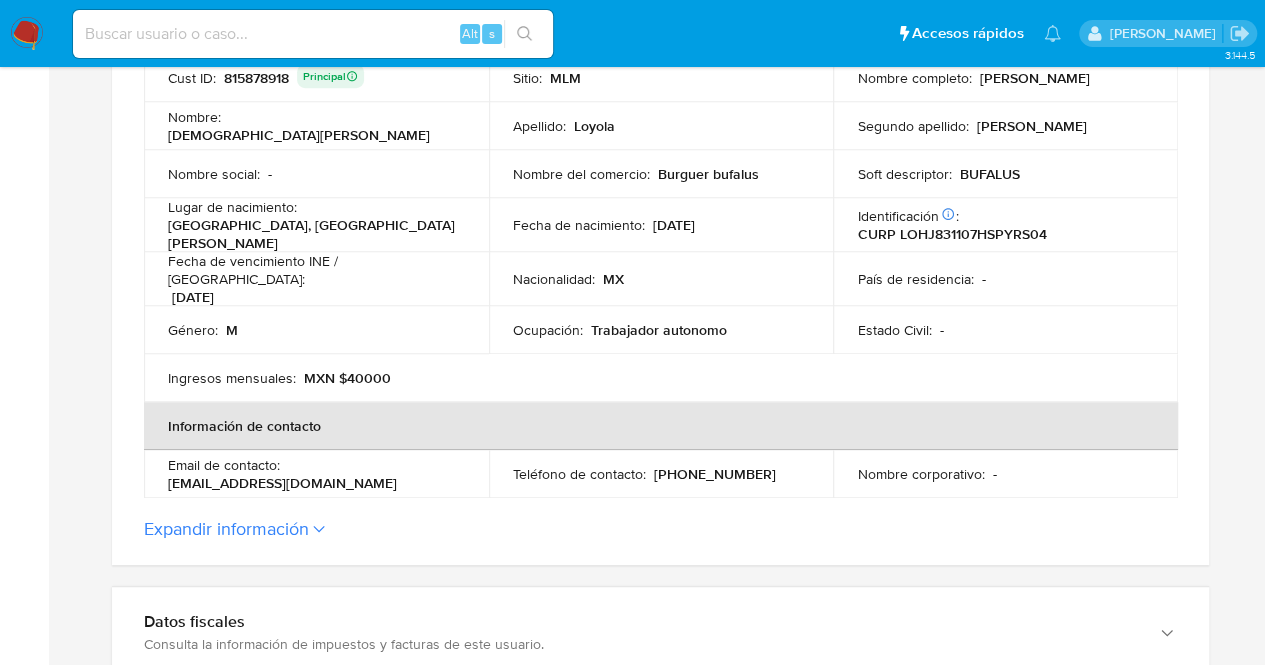 scroll, scrollTop: 500, scrollLeft: 0, axis: vertical 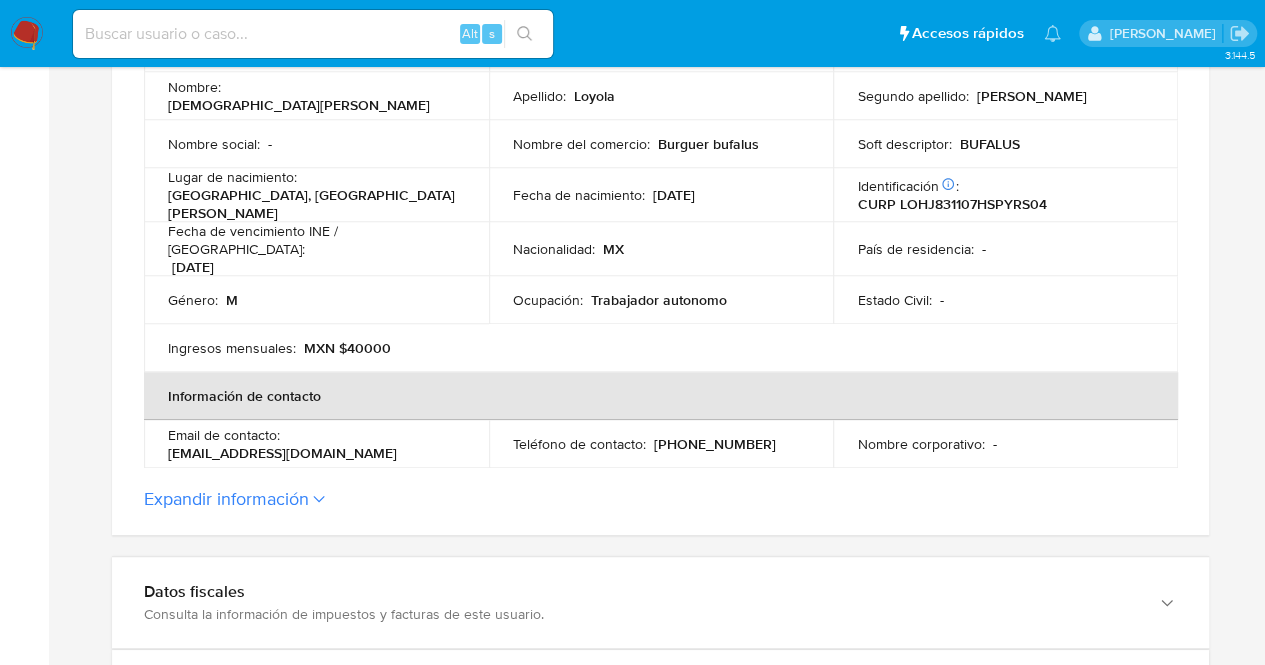 click 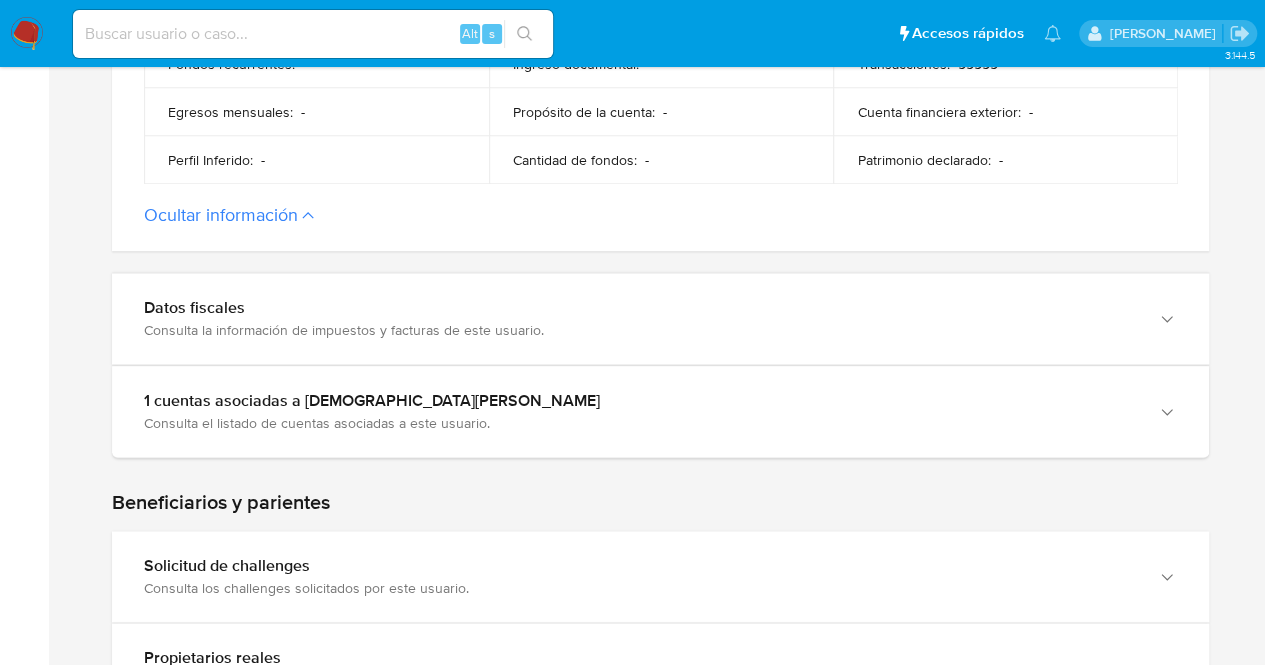 scroll, scrollTop: 1200, scrollLeft: 0, axis: vertical 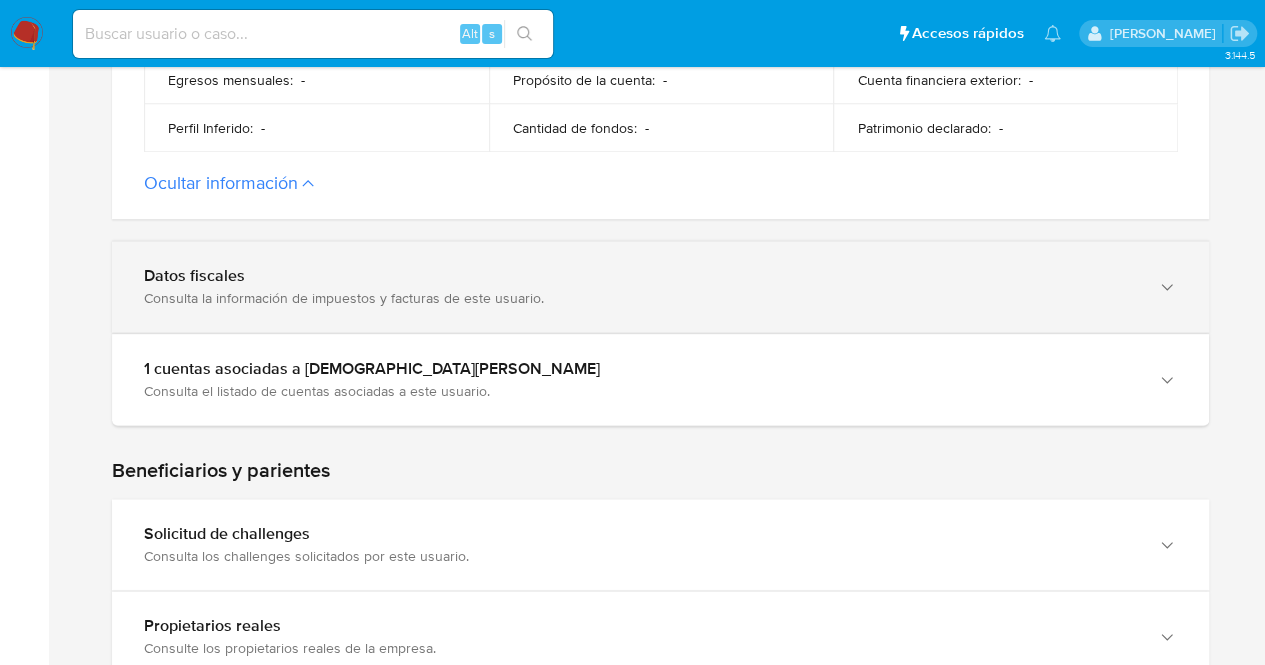 click on "Datos fiscales Consulta la información de impuestos y facturas de este usuario." at bounding box center [660, 286] 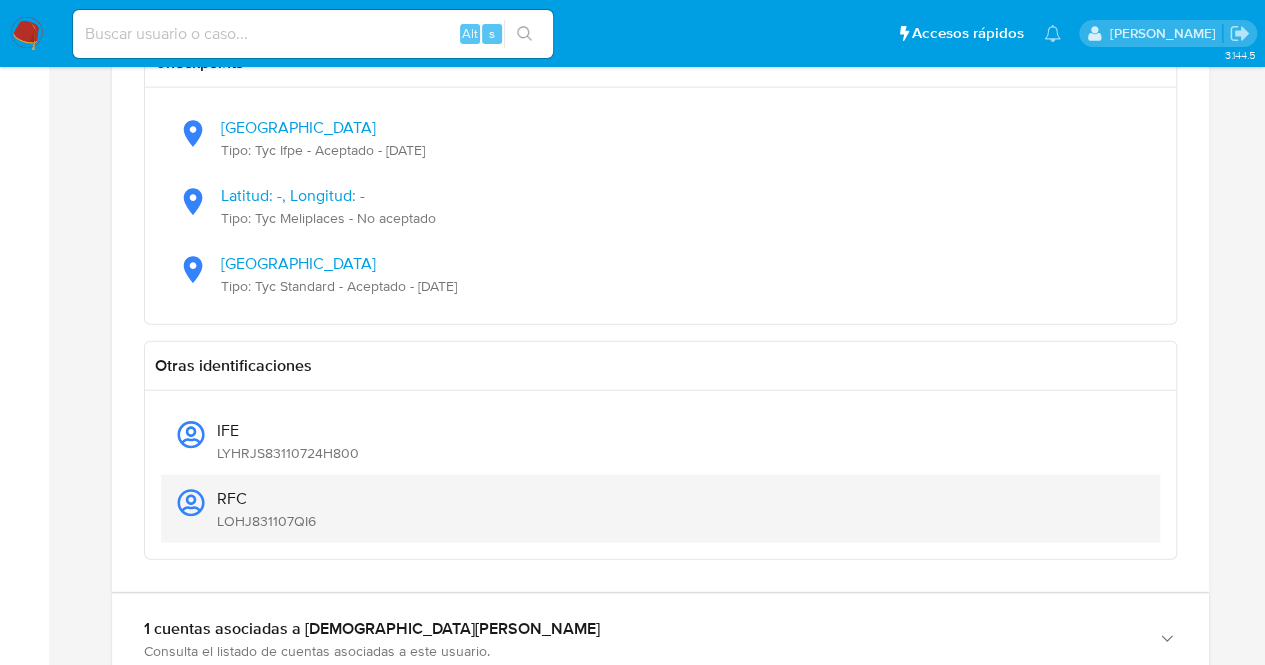 scroll, scrollTop: 2300, scrollLeft: 0, axis: vertical 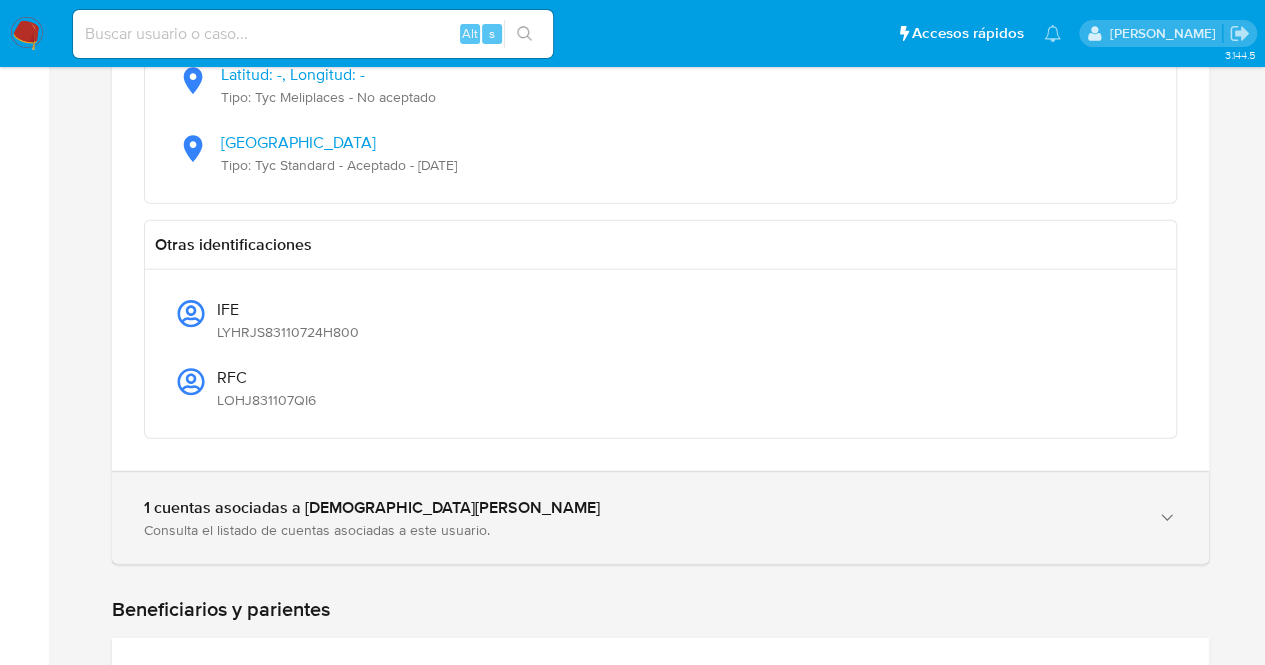 click on "1 cuentas asociadas a [DEMOGRAPHIC_DATA][PERSON_NAME]" at bounding box center (640, 508) 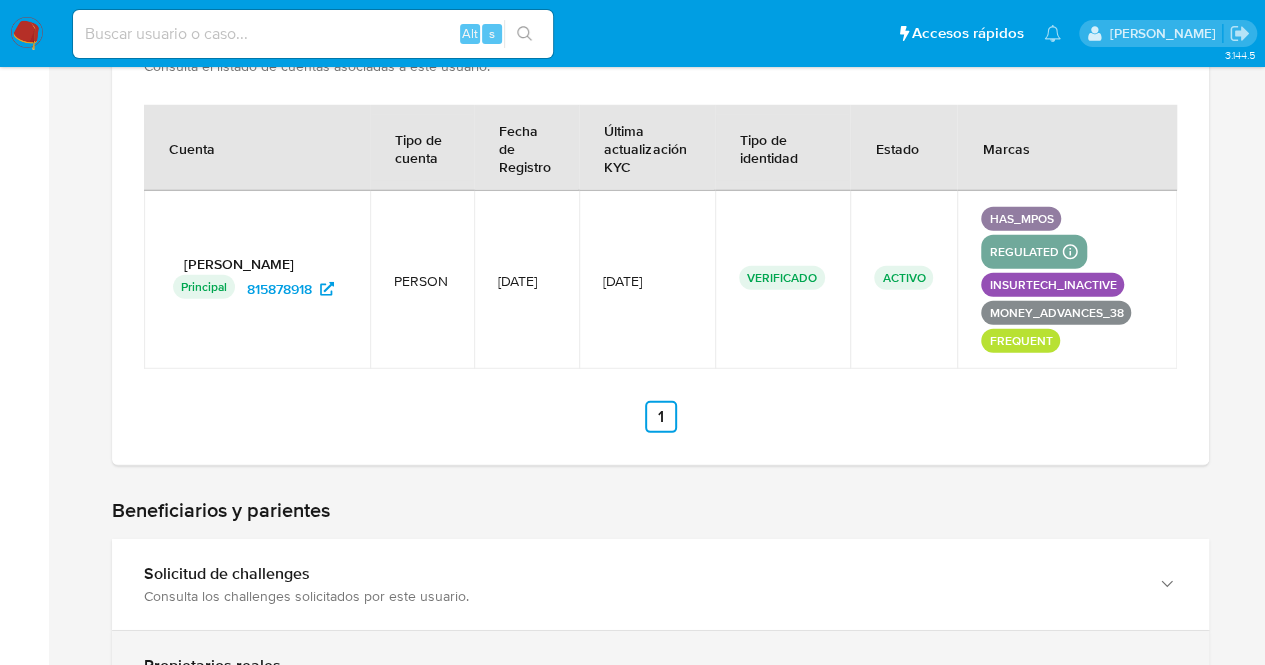 scroll, scrollTop: 2900, scrollLeft: 0, axis: vertical 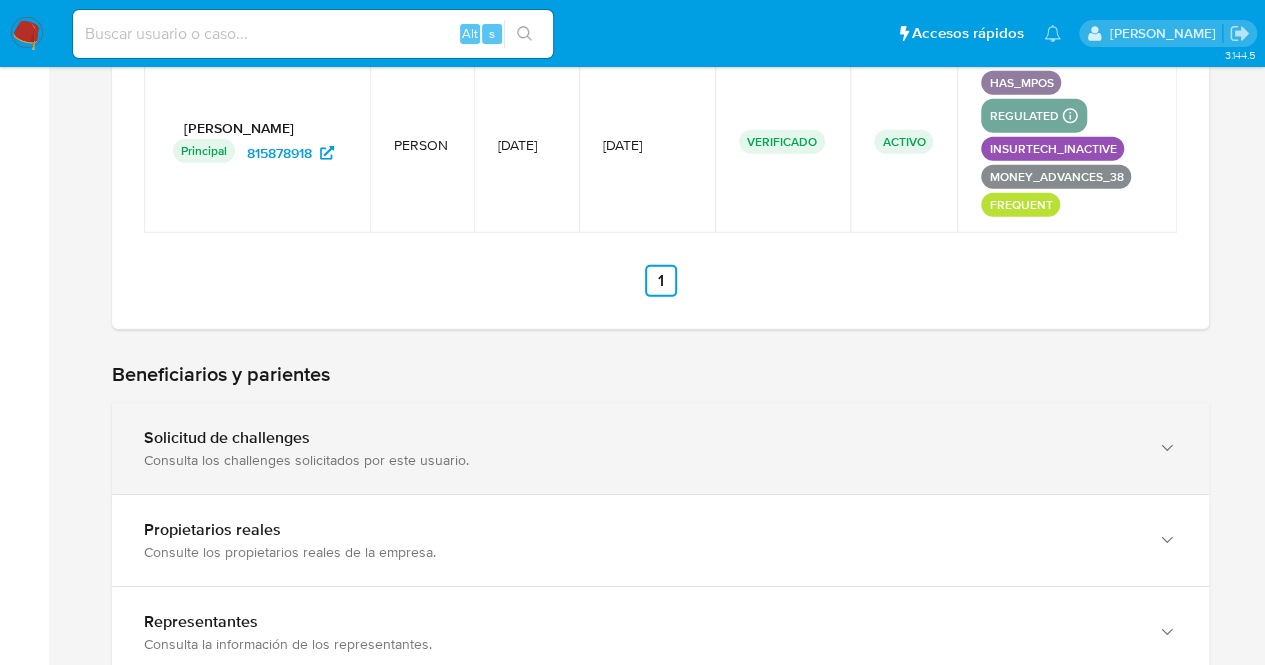 click on "Consulta los challenges solicitados por este usuario." at bounding box center [640, 460] 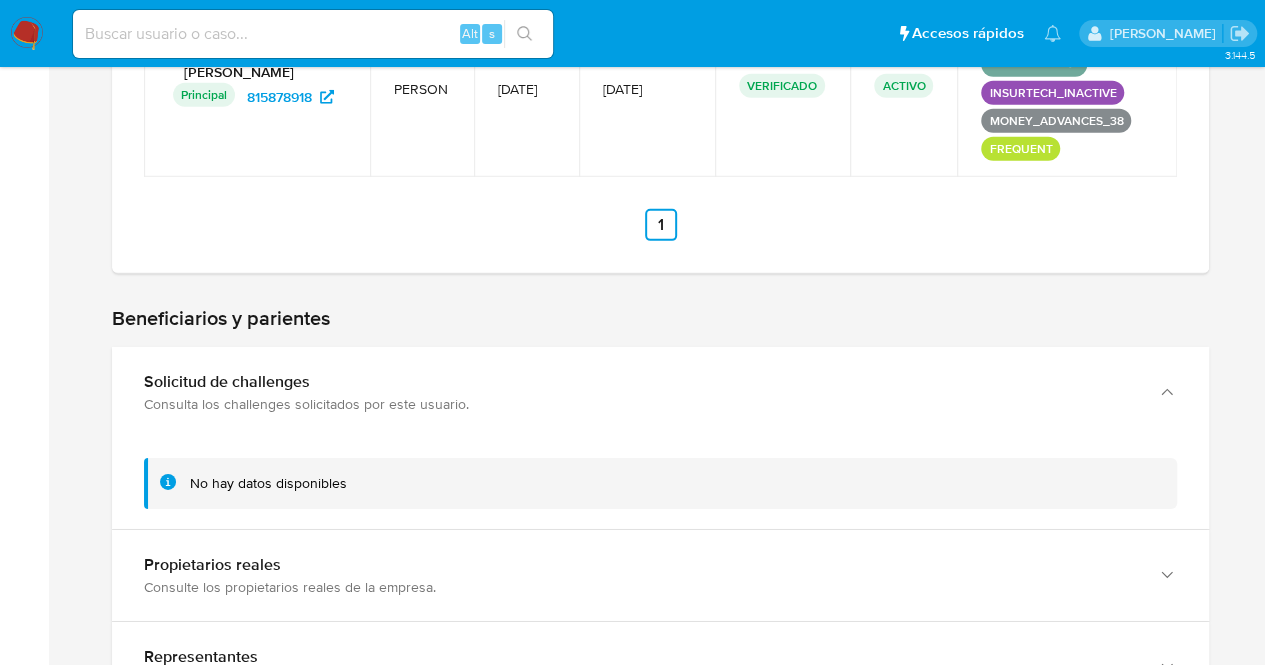 scroll, scrollTop: 3000, scrollLeft: 0, axis: vertical 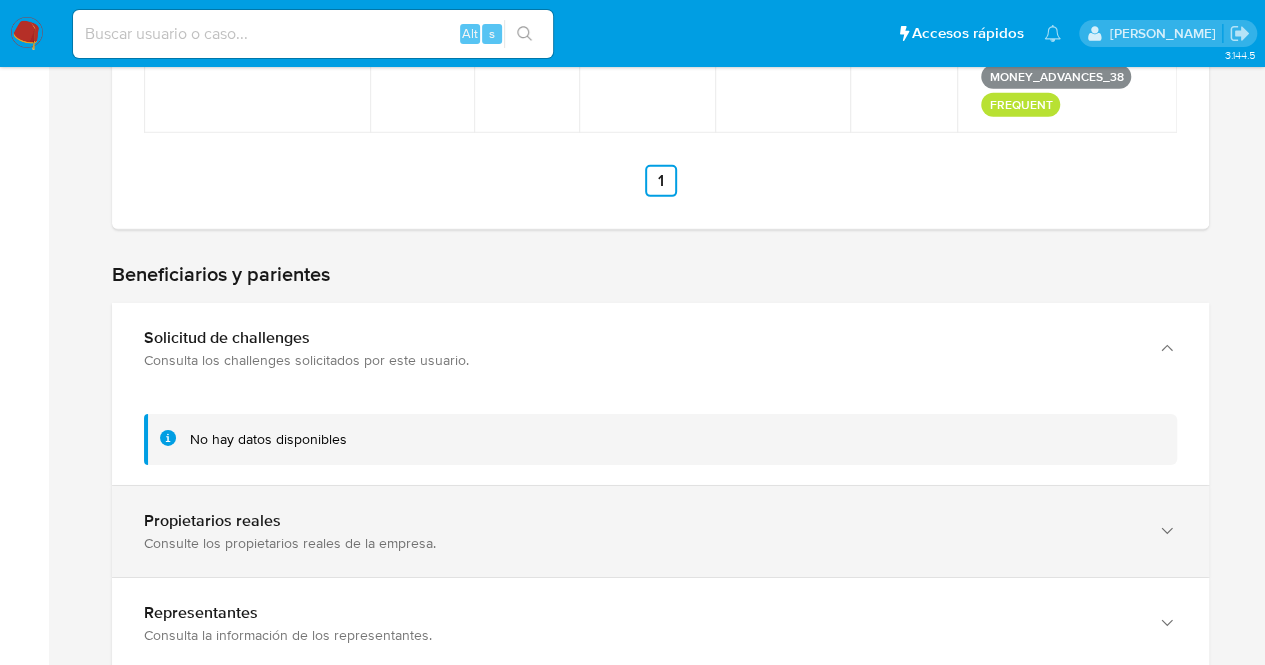 click on "Consulte los propietarios reales de la empresa." at bounding box center [640, 543] 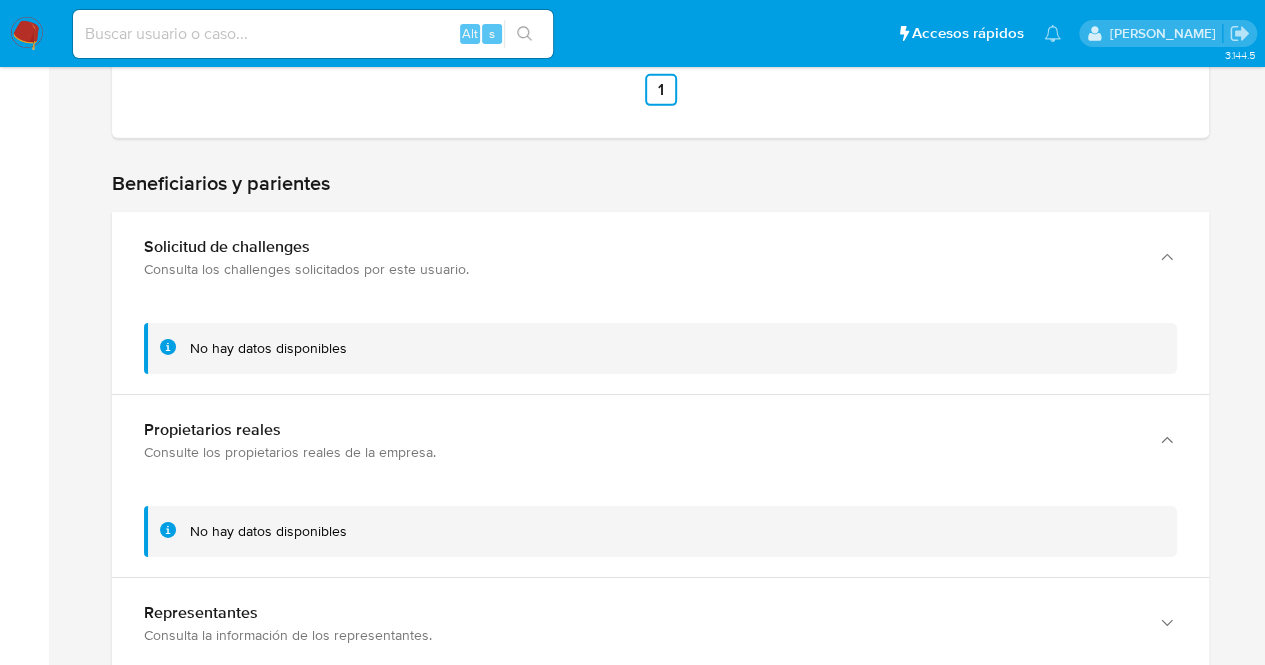 scroll, scrollTop: 3300, scrollLeft: 0, axis: vertical 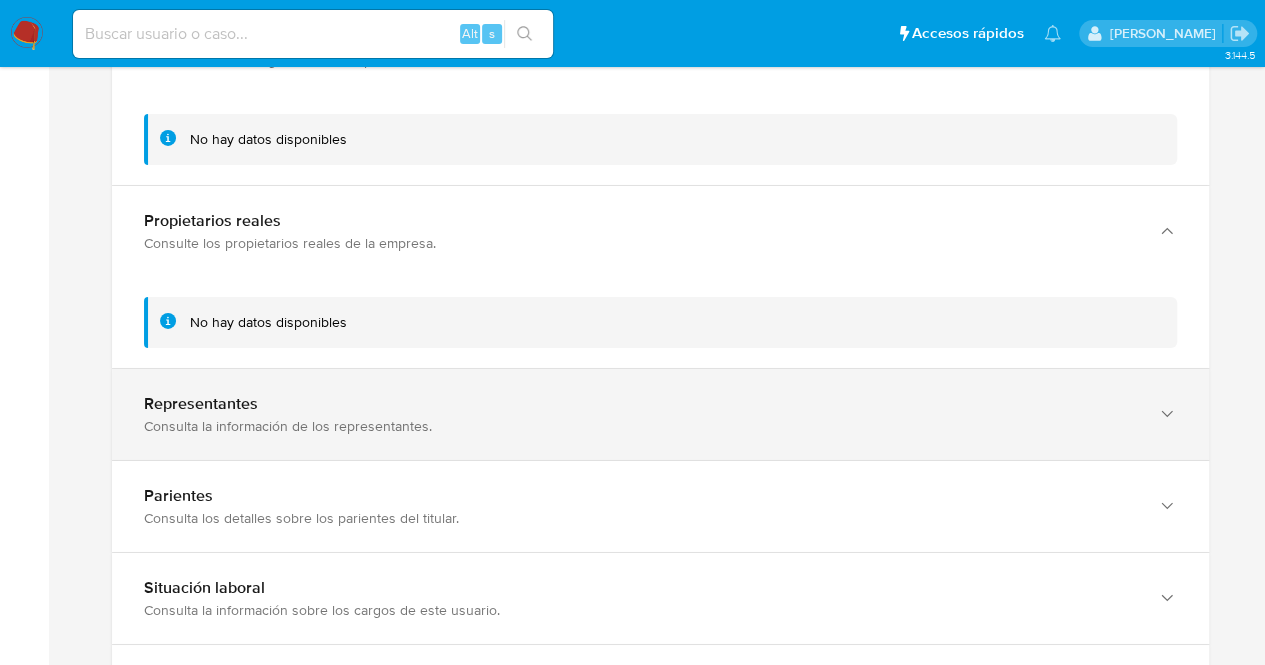 click on "Representantes Consulta la información de los representantes." at bounding box center [660, 414] 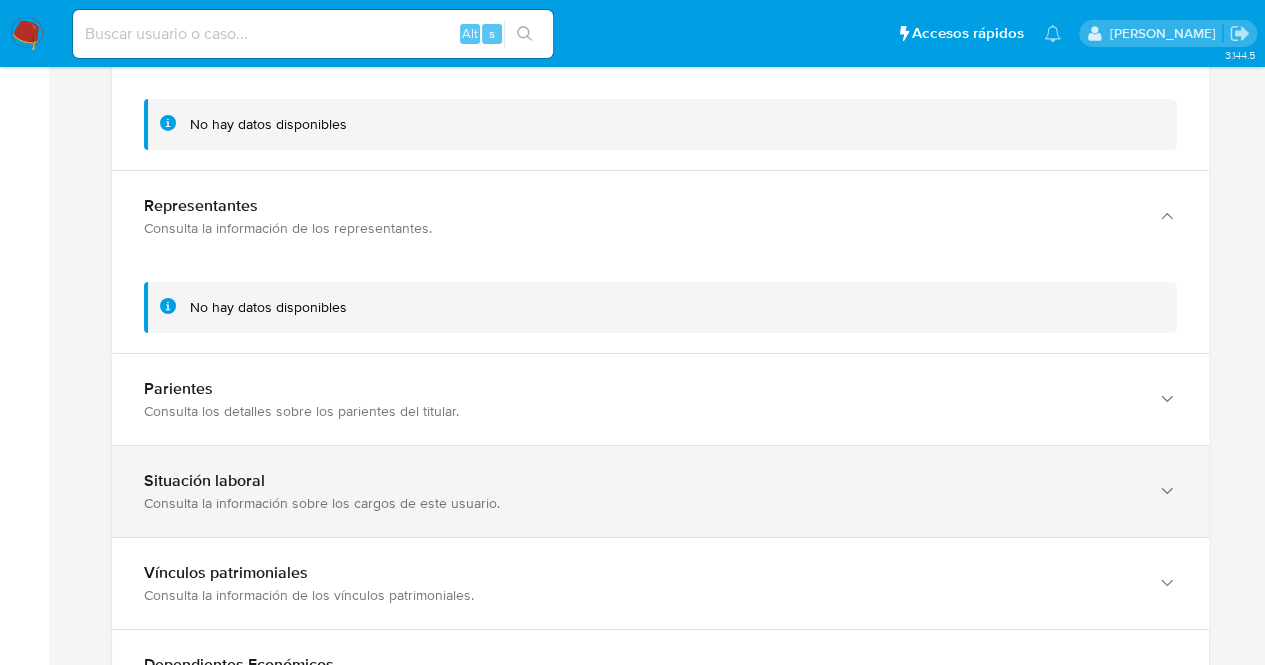 scroll, scrollTop: 3500, scrollLeft: 0, axis: vertical 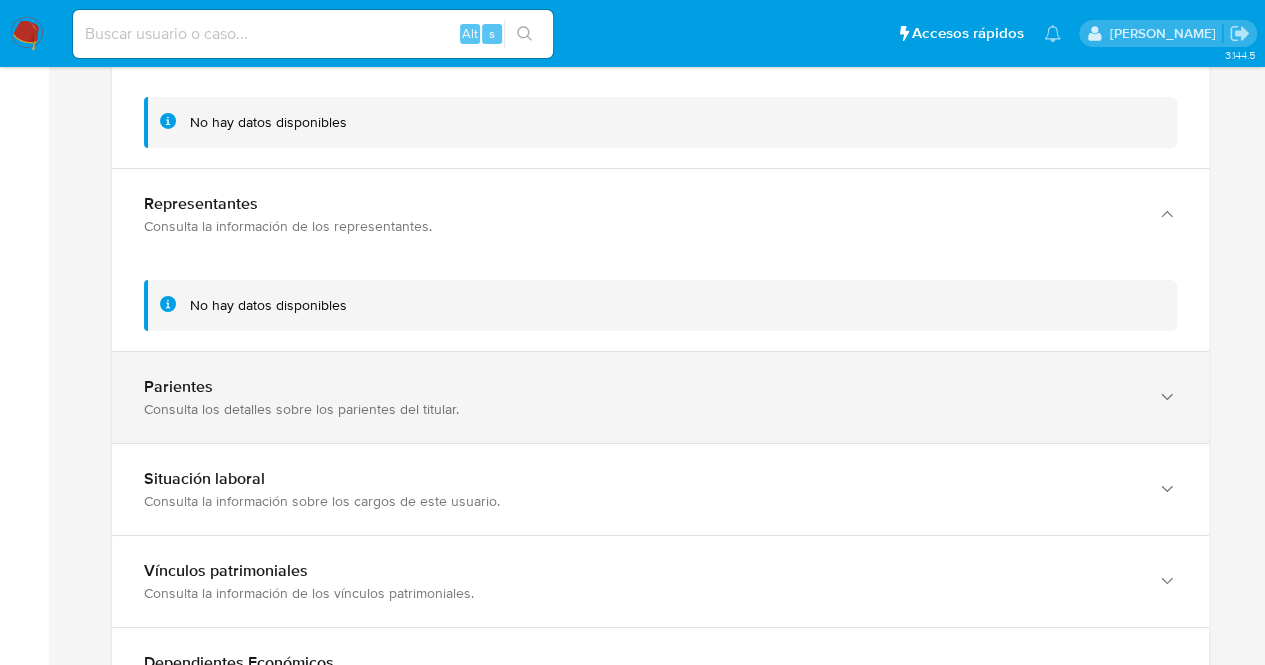 click on "Parientes Consulta los detalles sobre los parientes del titular." at bounding box center (660, 397) 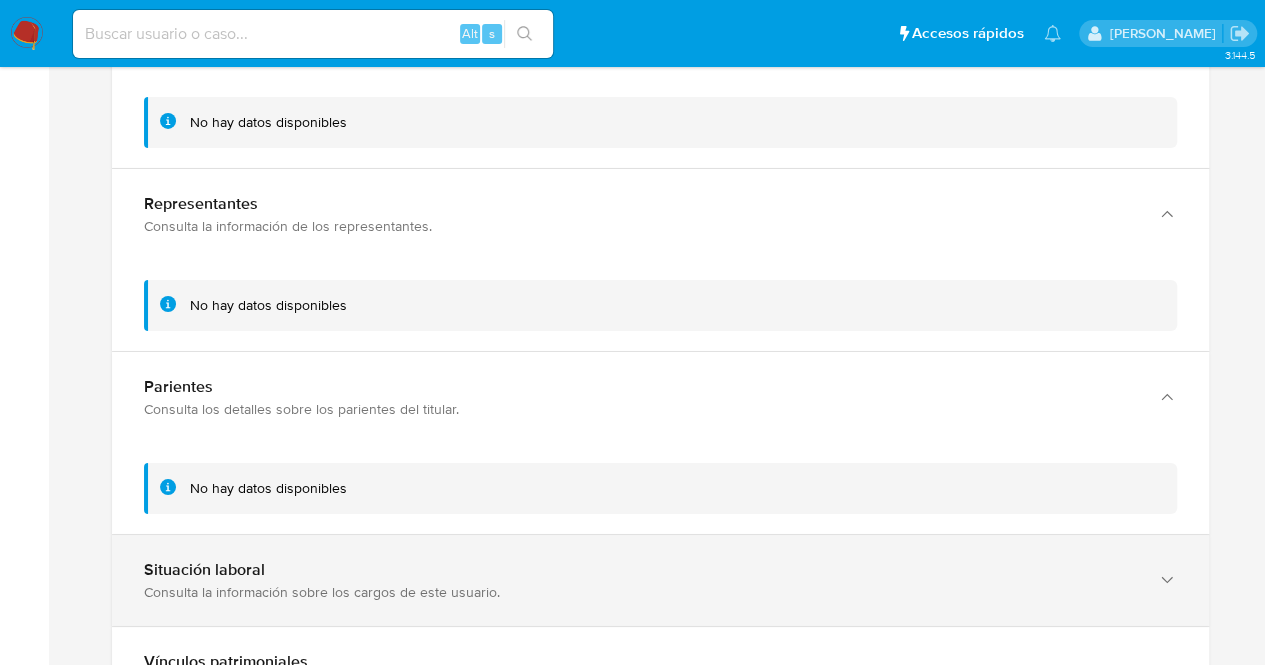 click on "Situación laboral" at bounding box center [640, 570] 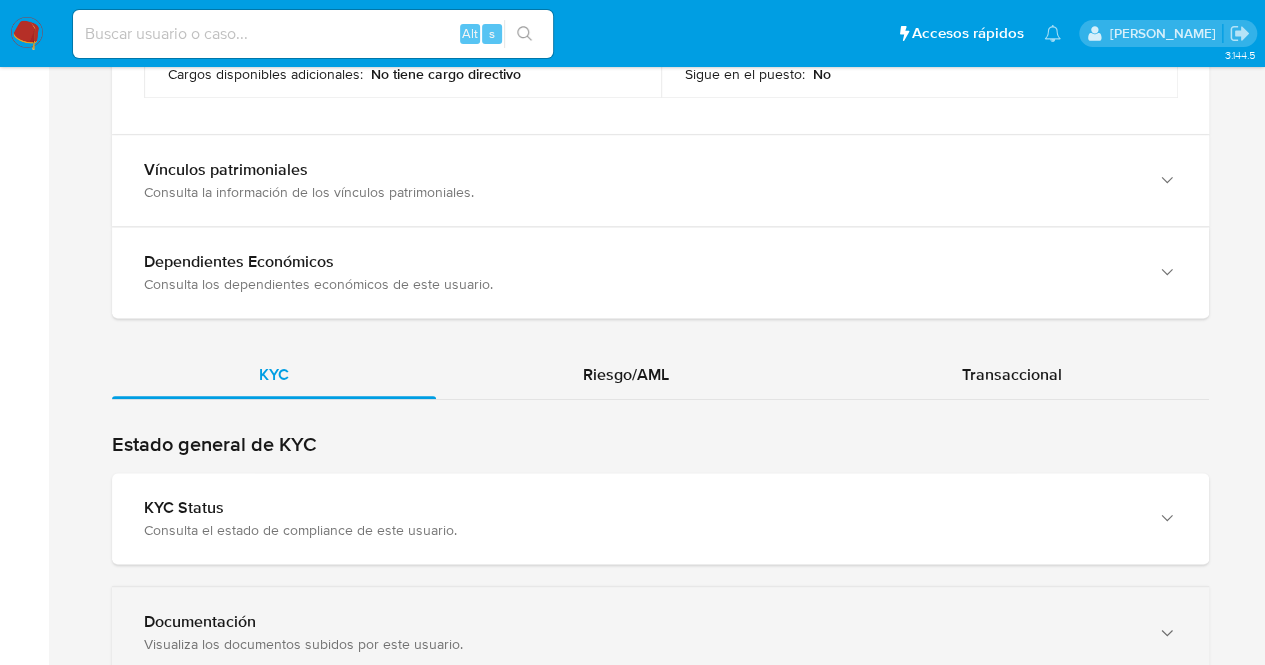 scroll, scrollTop: 4400, scrollLeft: 0, axis: vertical 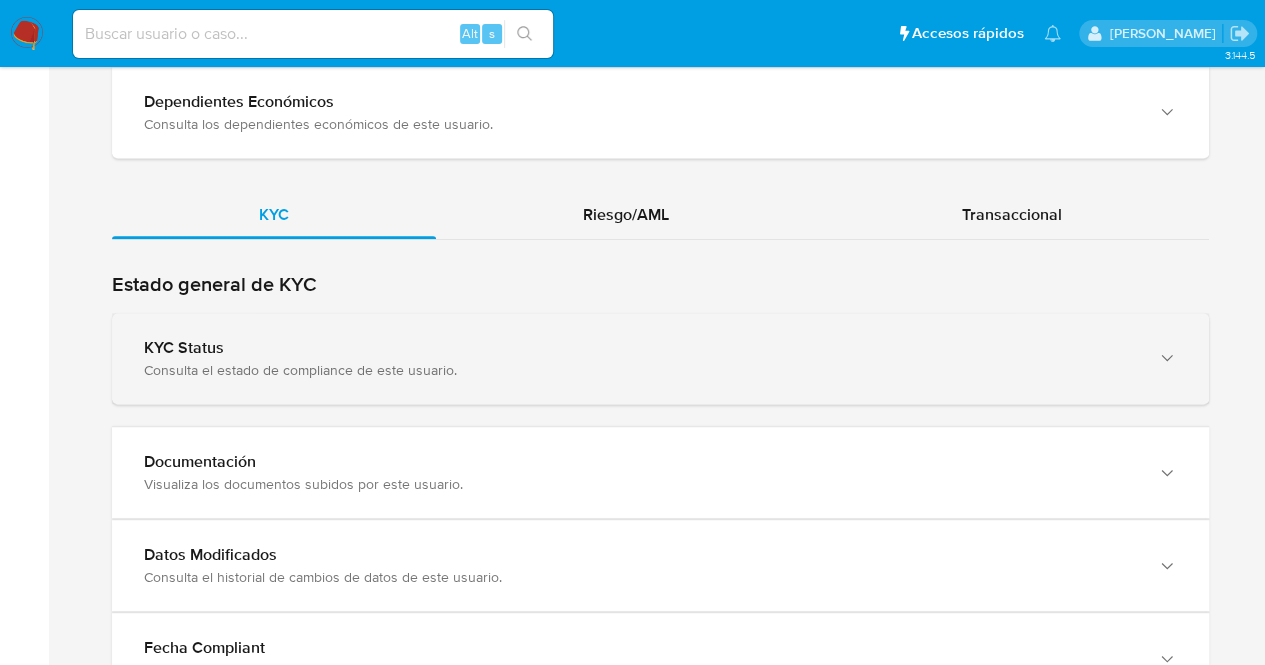 click on "Consulta el estado de compliance de este usuario." at bounding box center [640, 370] 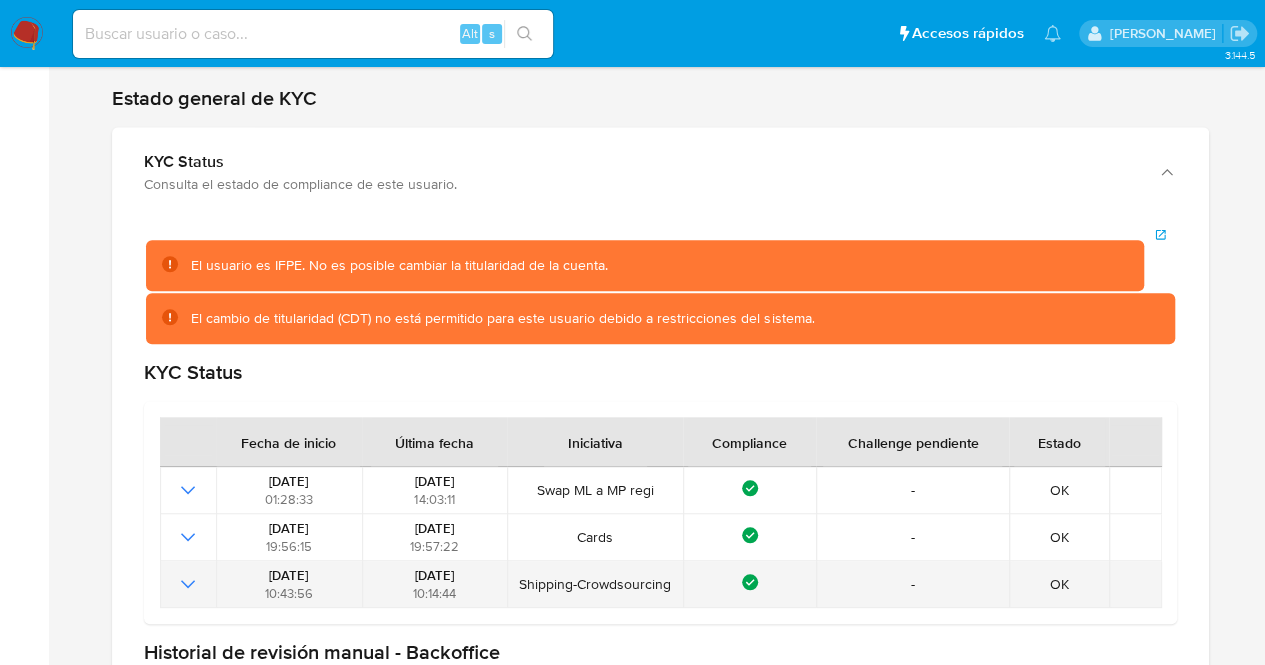 scroll, scrollTop: 5200, scrollLeft: 0, axis: vertical 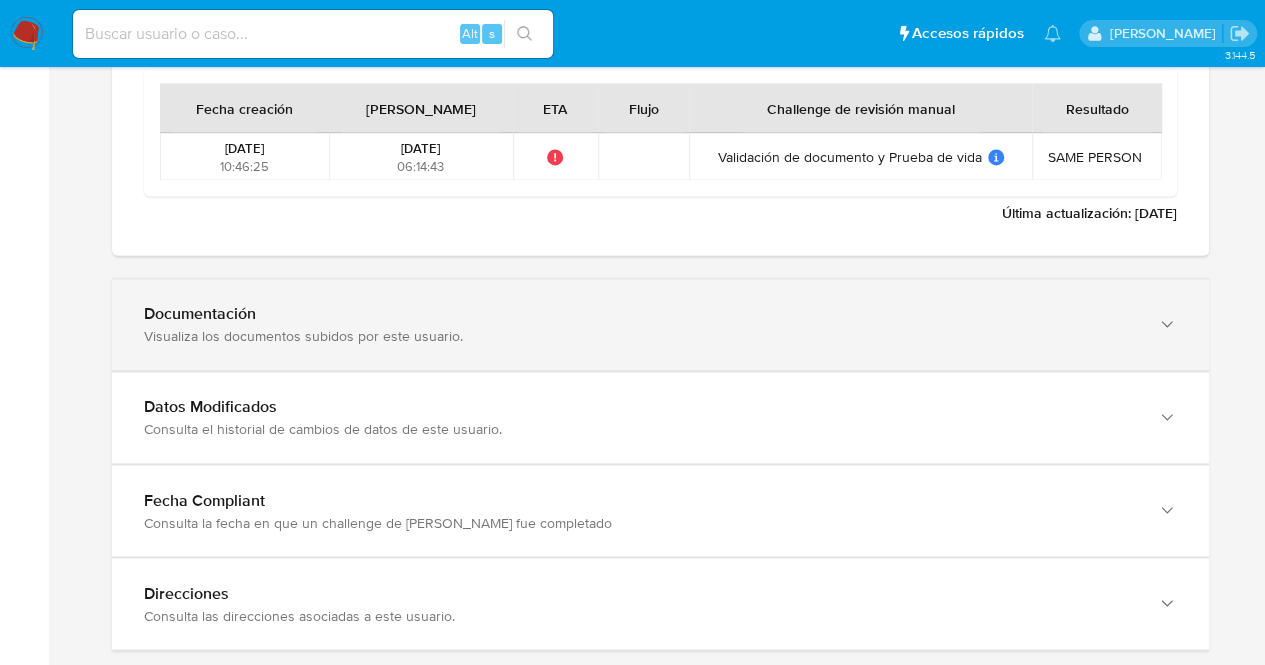 click on "Visualiza los documentos subidos por este usuario." at bounding box center (640, 336) 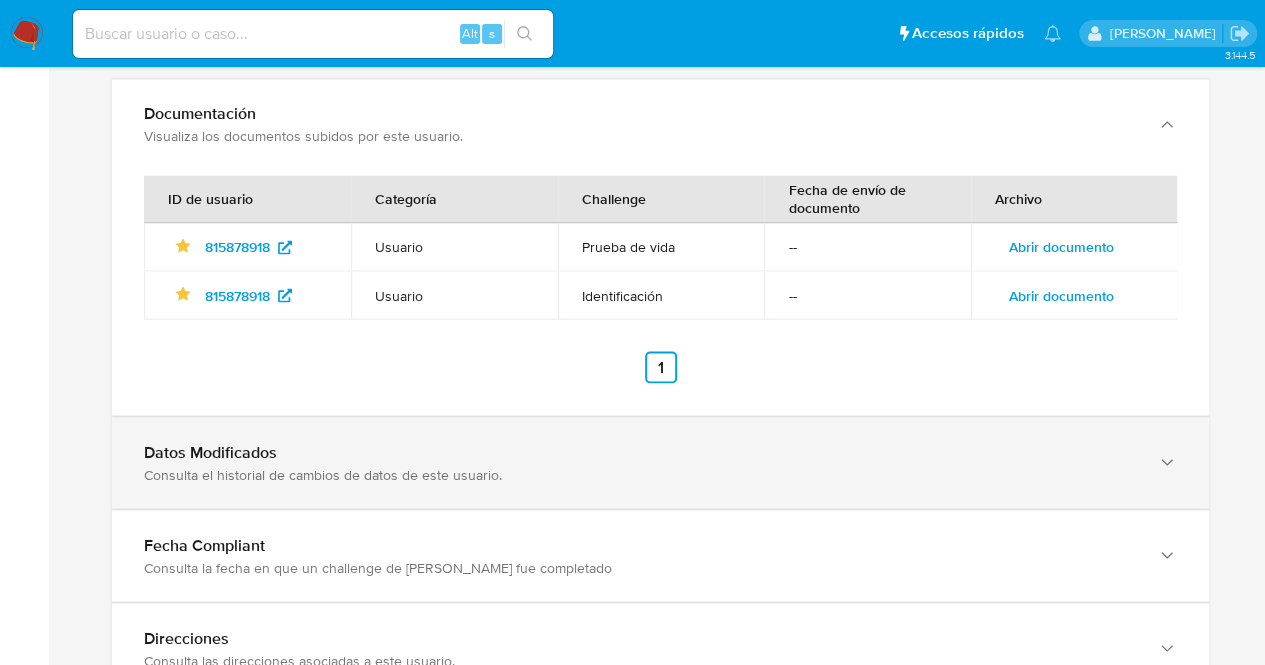 click on "Datos Modificados" at bounding box center (640, 452) 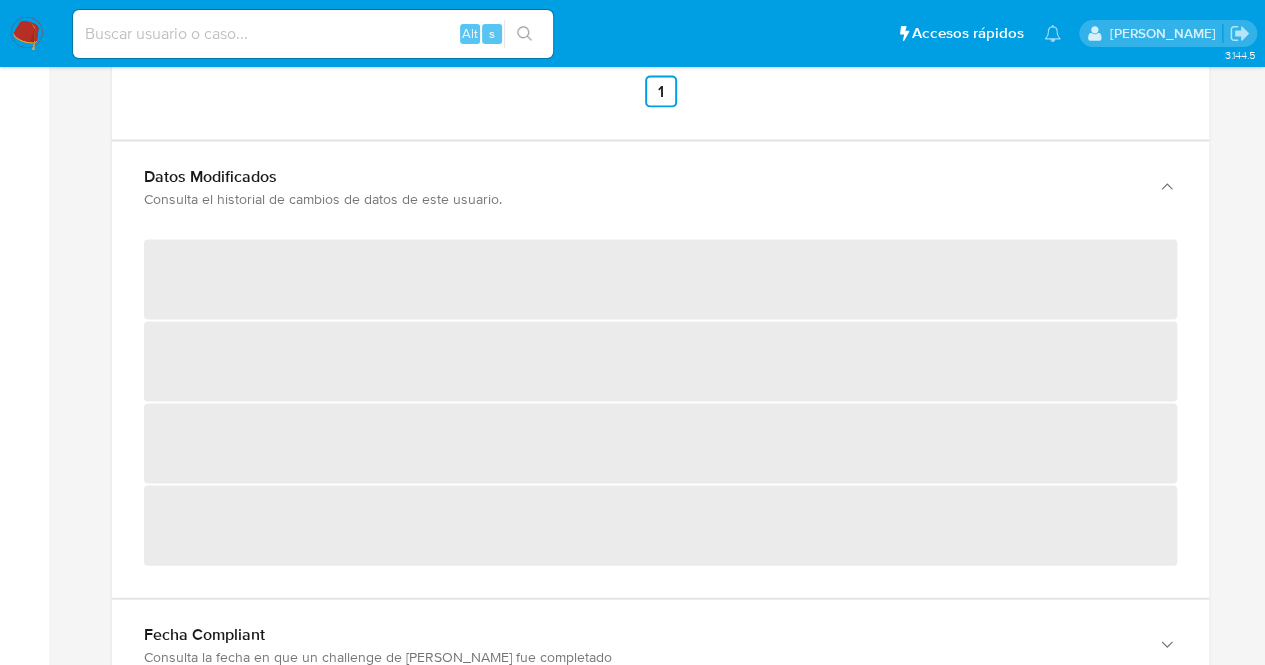 scroll, scrollTop: 5800, scrollLeft: 0, axis: vertical 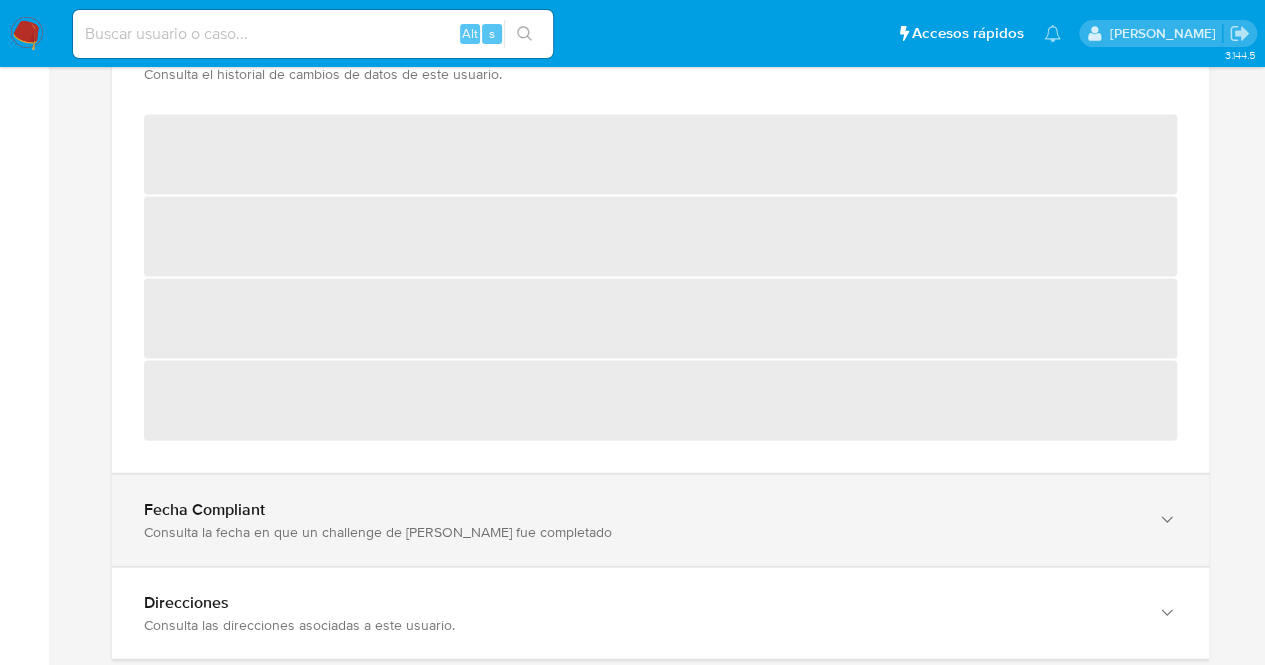 click on "Fecha Compliant Consulta la fecha en que un challenge de [PERSON_NAME] fue completado" at bounding box center [660, 62] 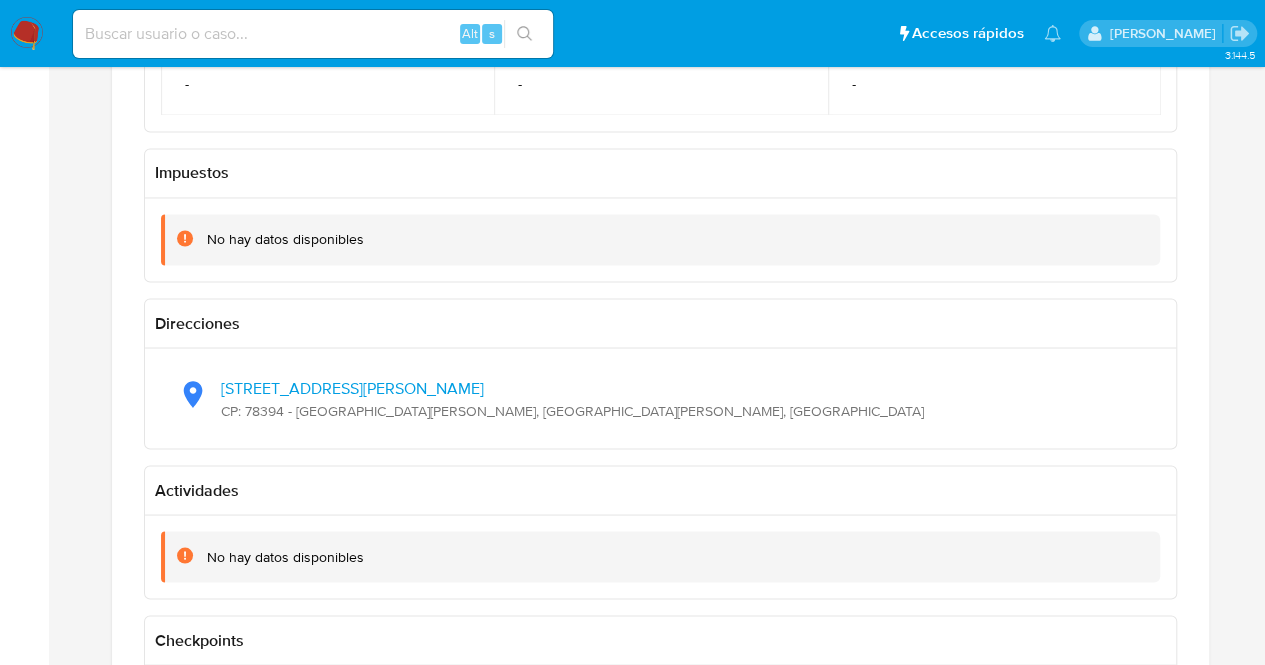 scroll, scrollTop: 1710, scrollLeft: 0, axis: vertical 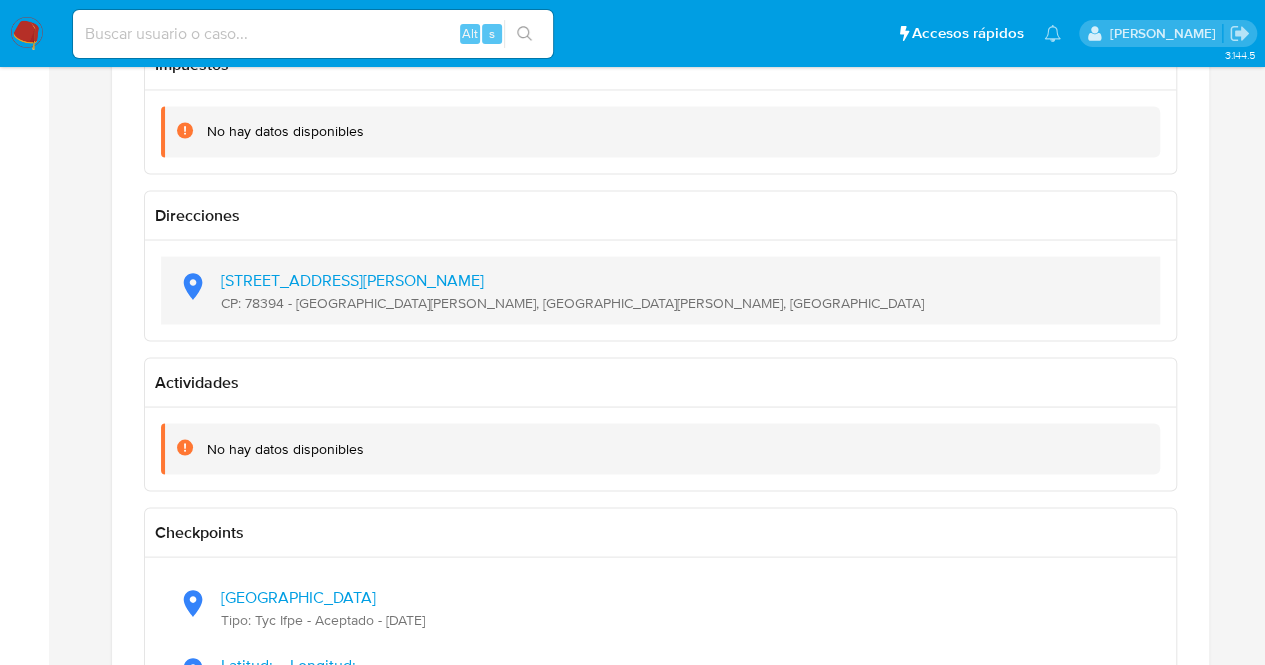 drag, startPoint x: 548, startPoint y: 287, endPoint x: 222, endPoint y: 290, distance: 326.0138 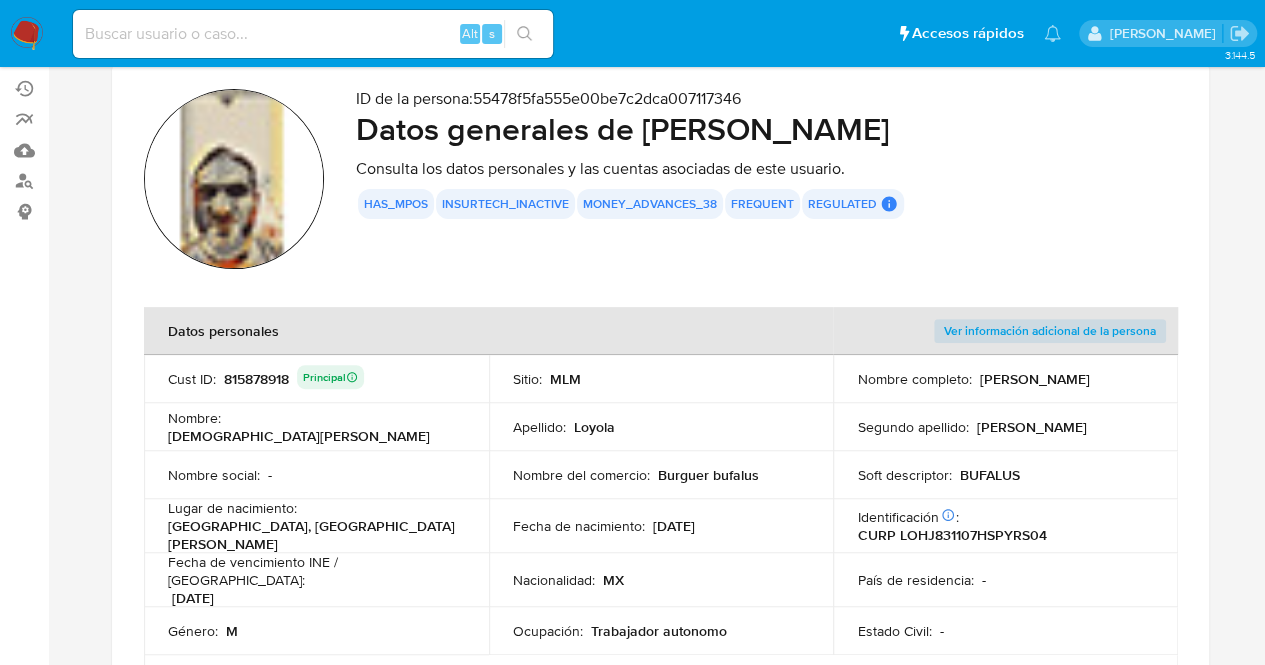 scroll, scrollTop: 200, scrollLeft: 0, axis: vertical 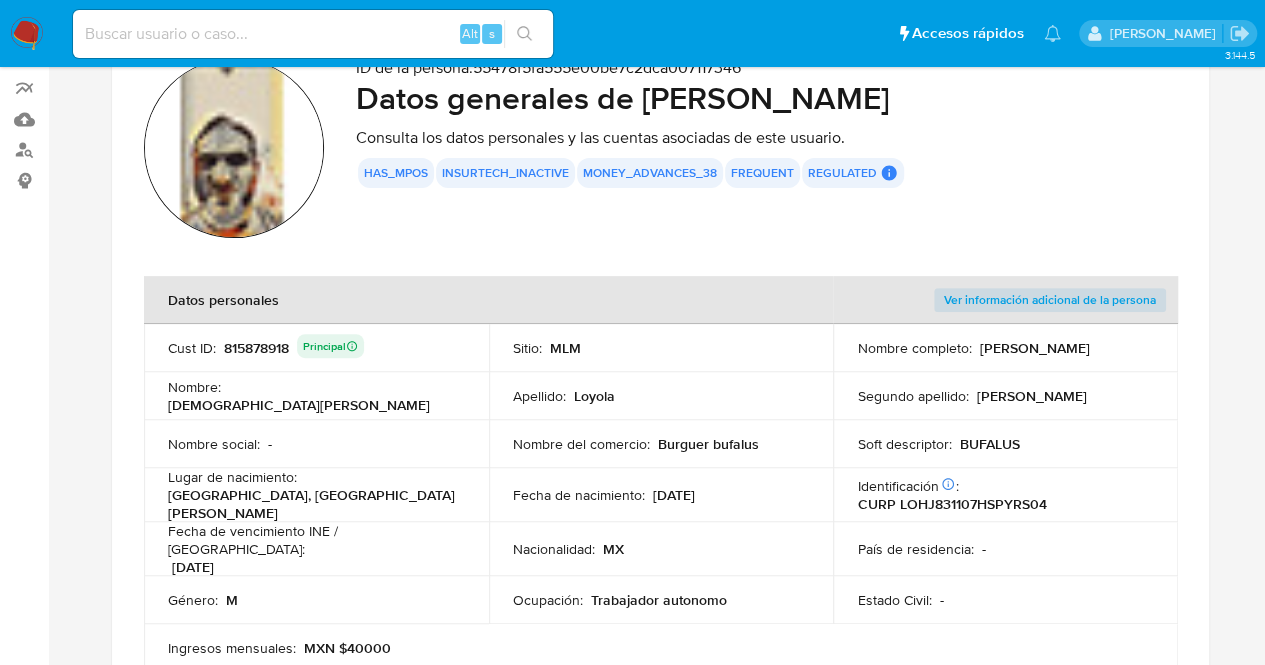 drag, startPoint x: 733, startPoint y: 598, endPoint x: 590, endPoint y: 585, distance: 143.58969 